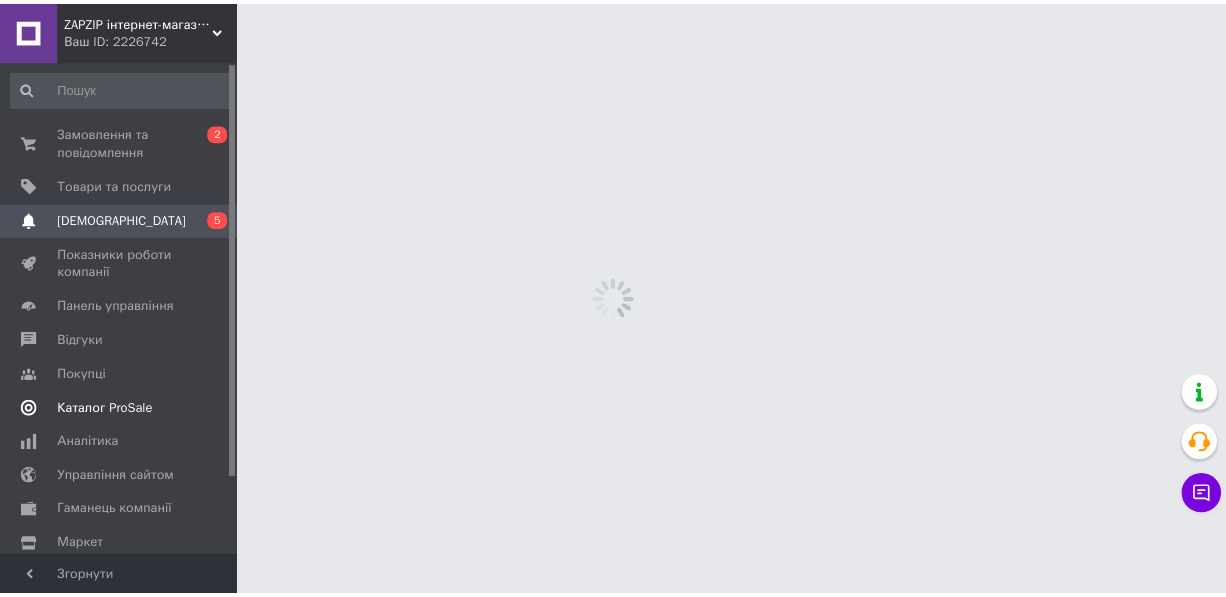 scroll, scrollTop: 0, scrollLeft: 0, axis: both 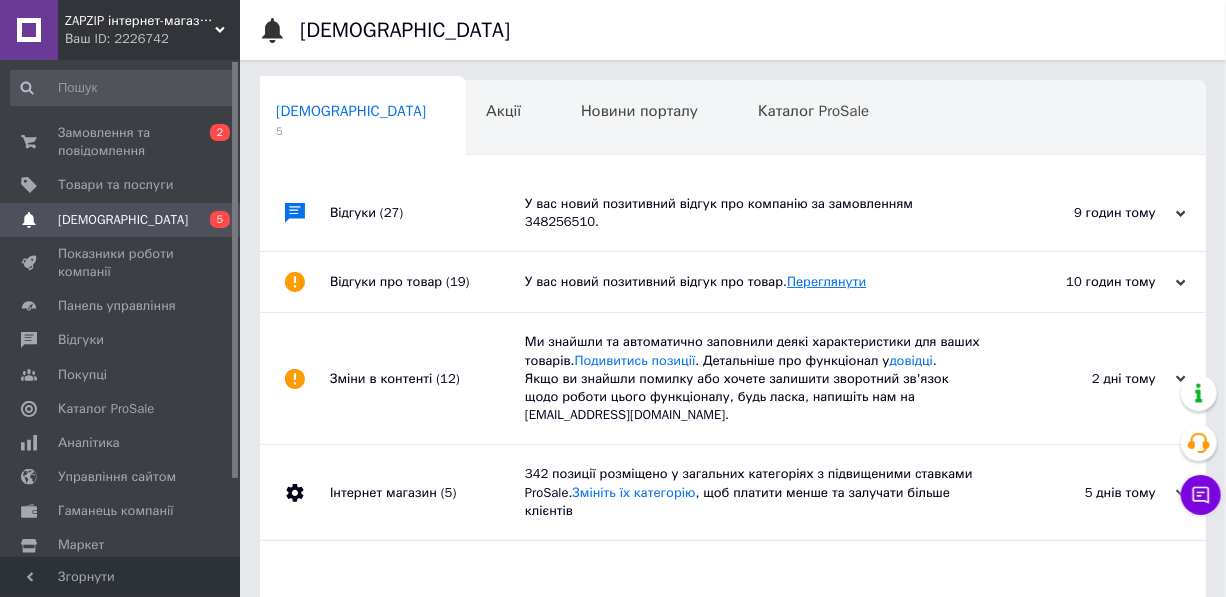 click on "Переглянути" at bounding box center (826, 281) 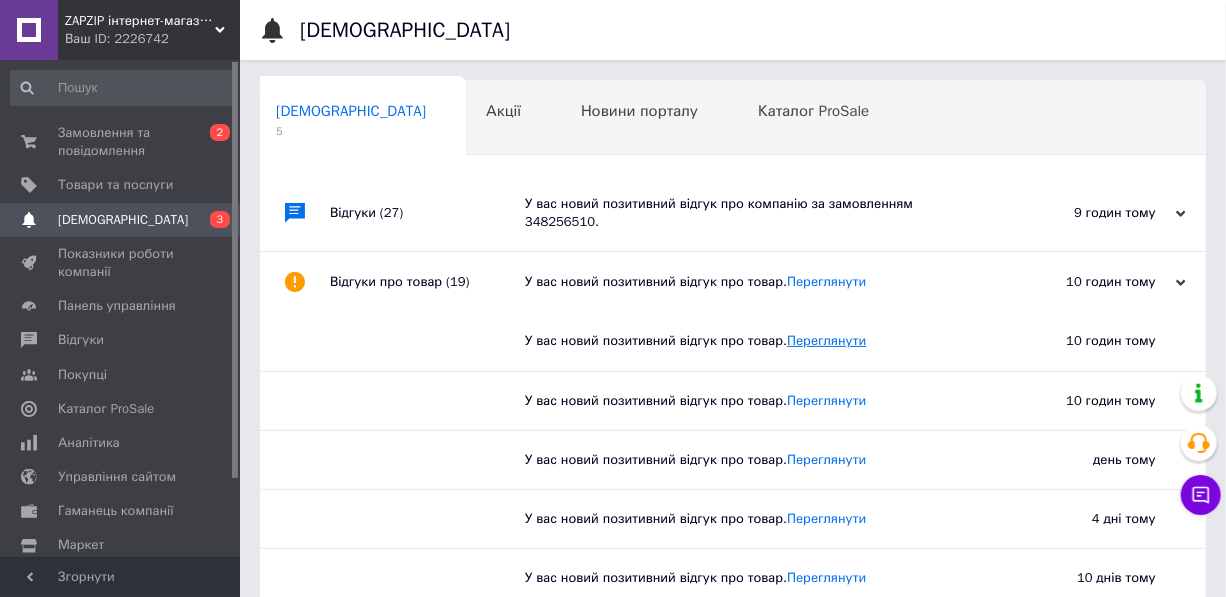 click on "Переглянути" at bounding box center (826, 340) 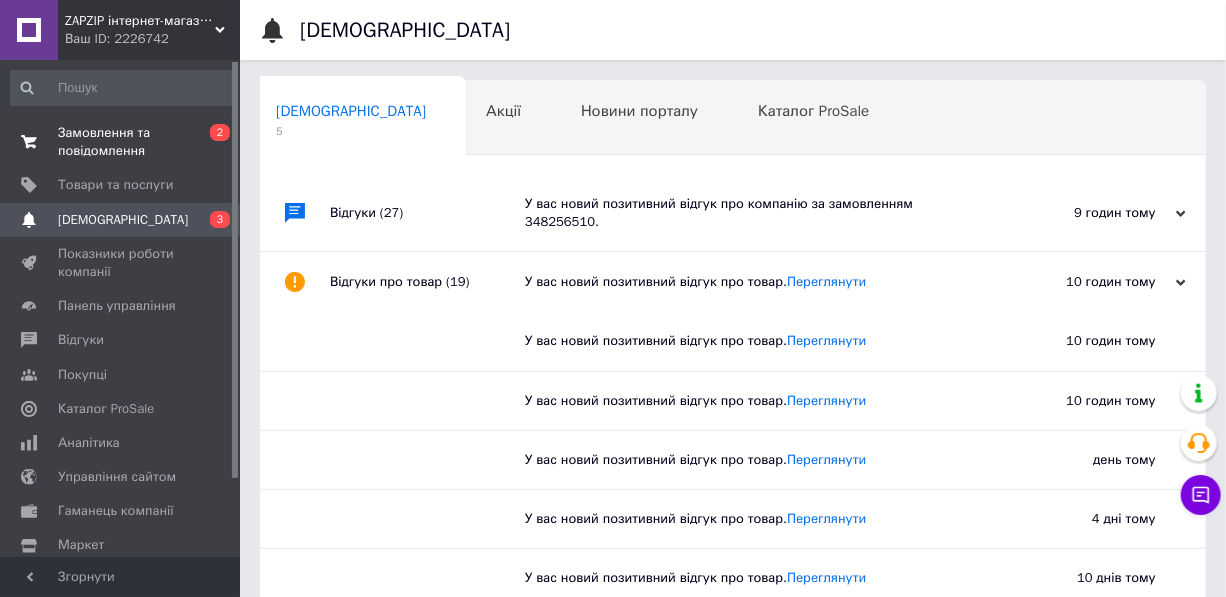 click on "Замовлення та повідомлення" at bounding box center (121, 142) 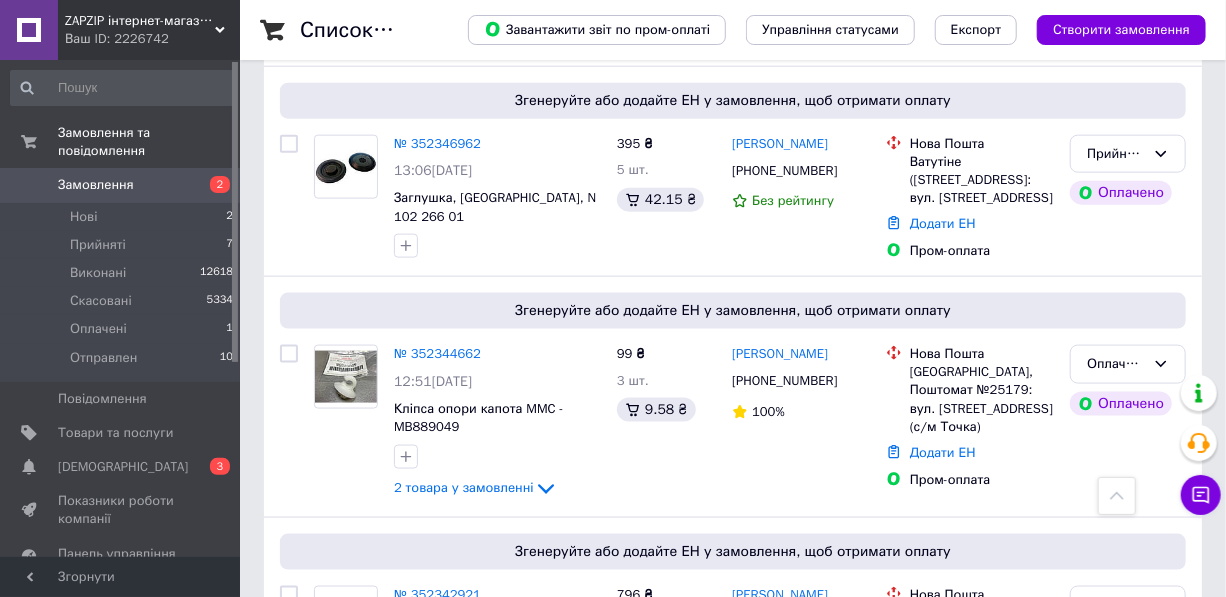 scroll, scrollTop: 909, scrollLeft: 0, axis: vertical 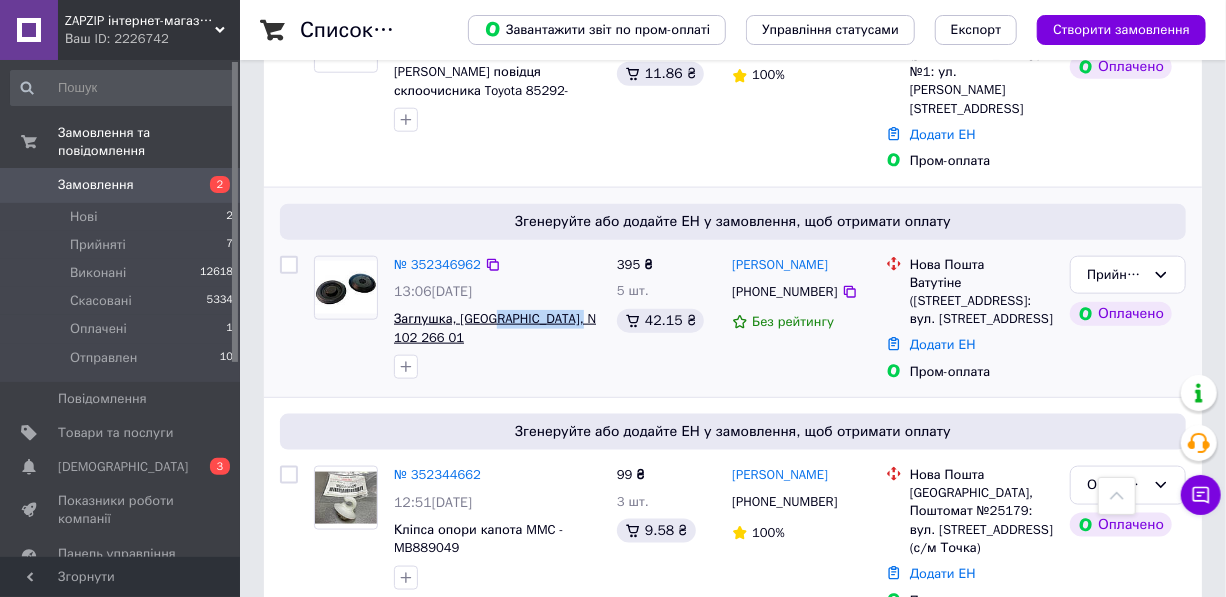 drag, startPoint x: 562, startPoint y: 226, endPoint x: 476, endPoint y: 219, distance: 86.28442 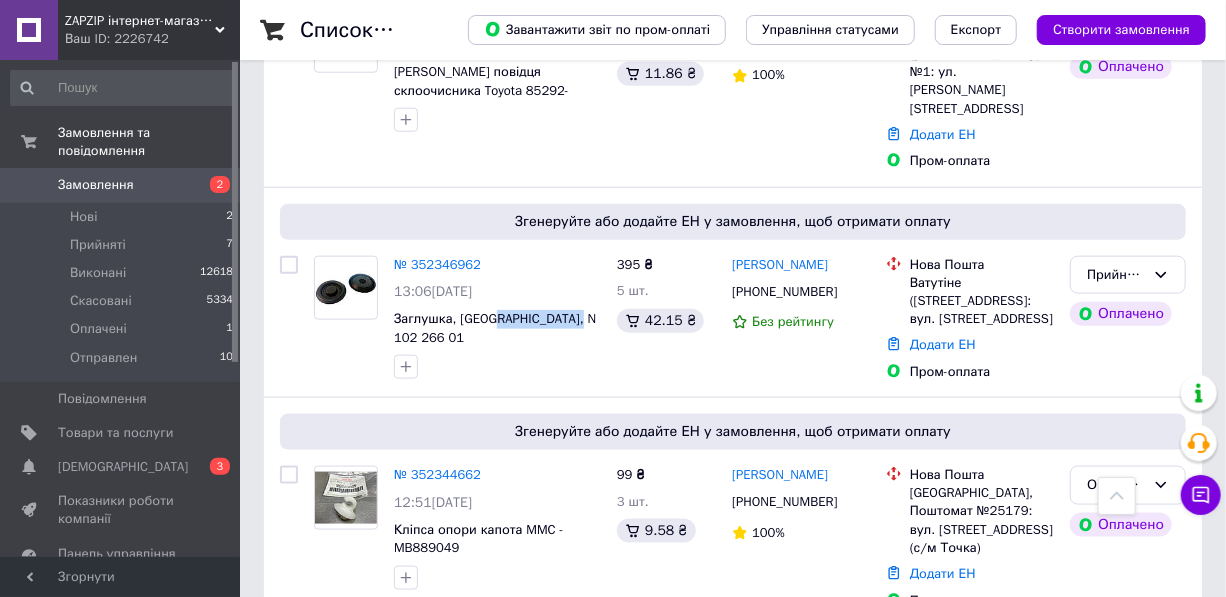 click on "Скопировать" at bounding box center (189, 4033) 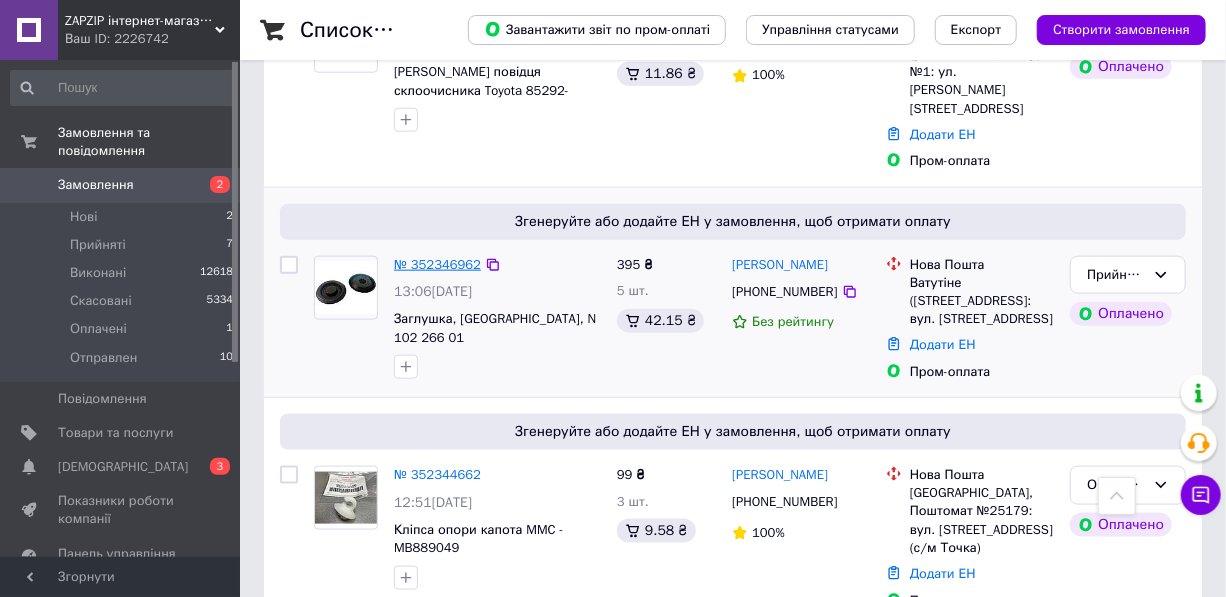 click on "№ 352346962" at bounding box center [437, 264] 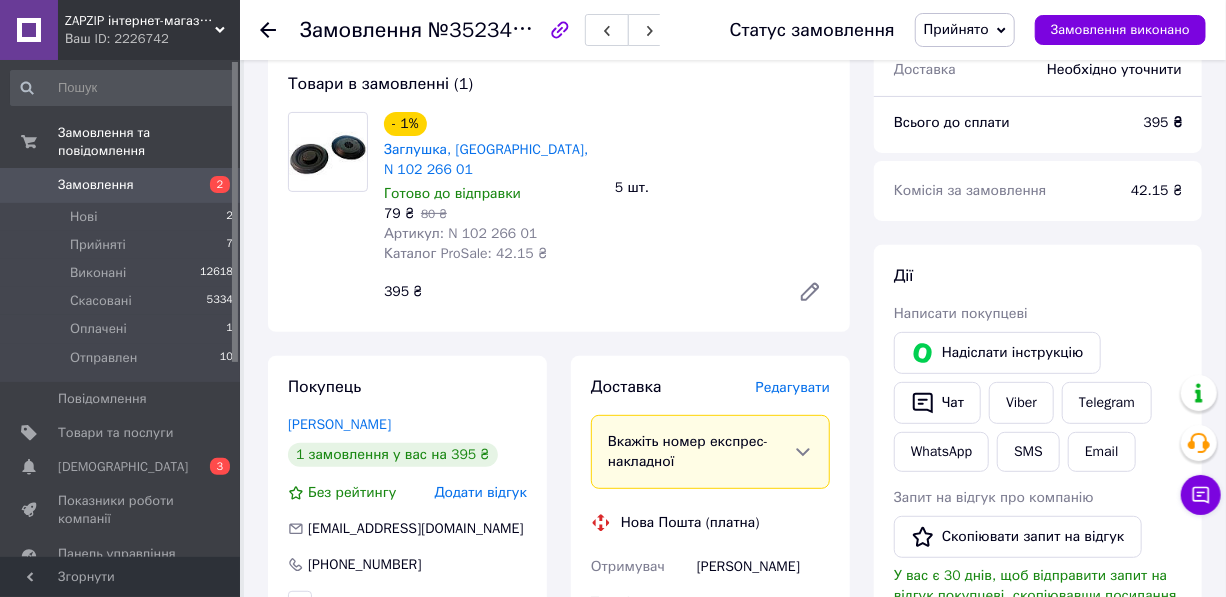 scroll, scrollTop: 151, scrollLeft: 0, axis: vertical 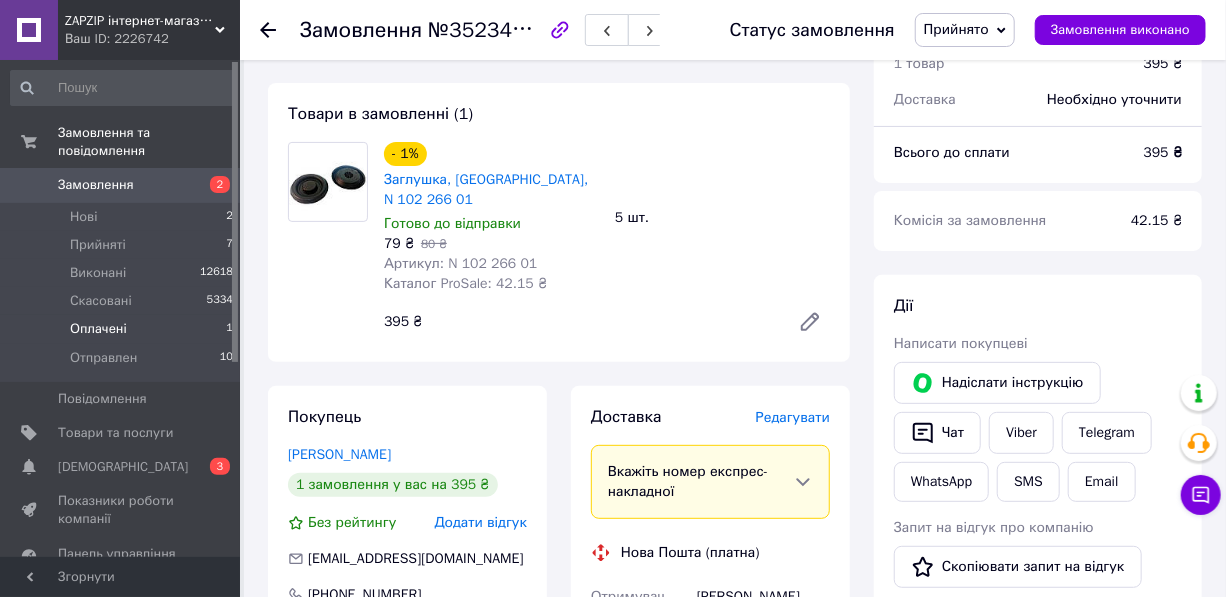 click on "Оплачені" at bounding box center [98, 329] 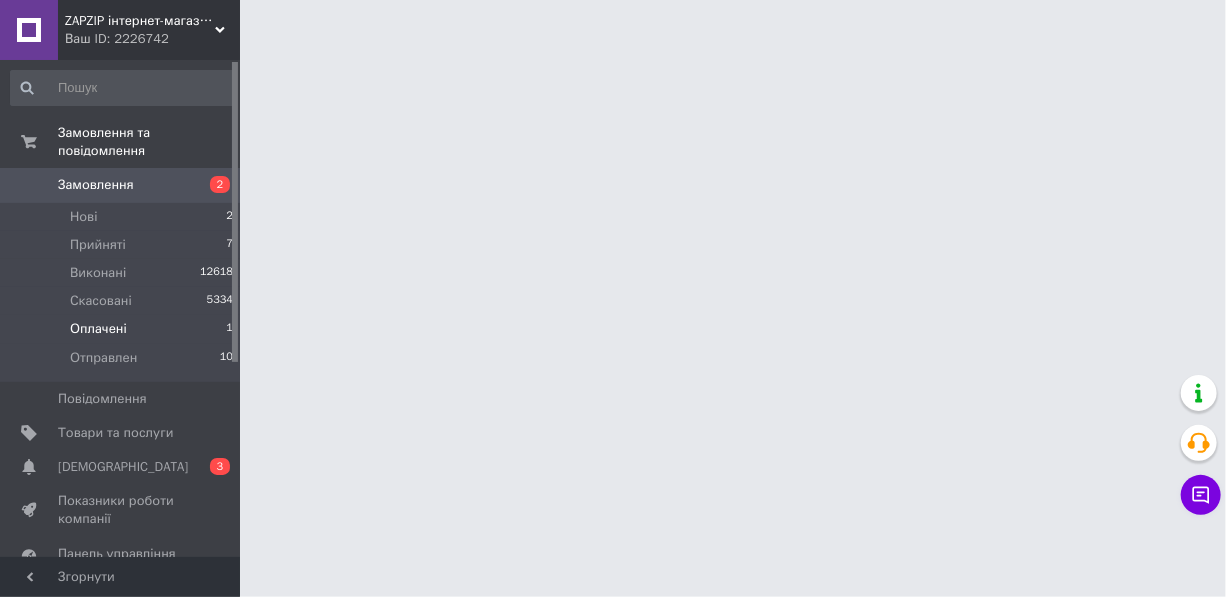 scroll, scrollTop: 120, scrollLeft: 0, axis: vertical 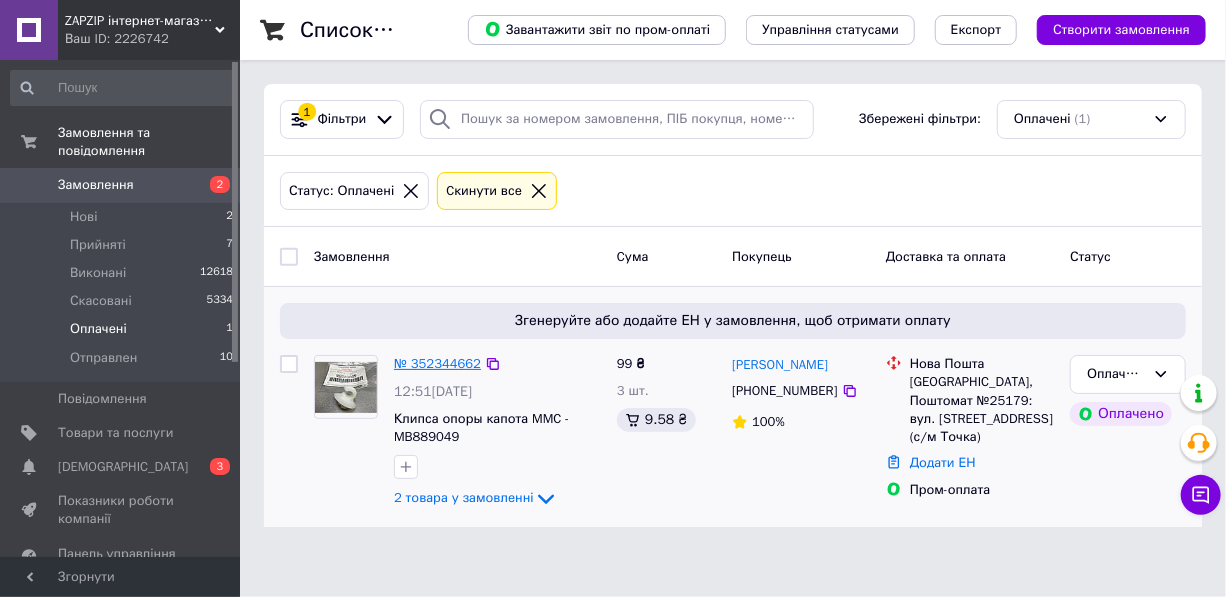 click on "№ 352344662" at bounding box center [437, 363] 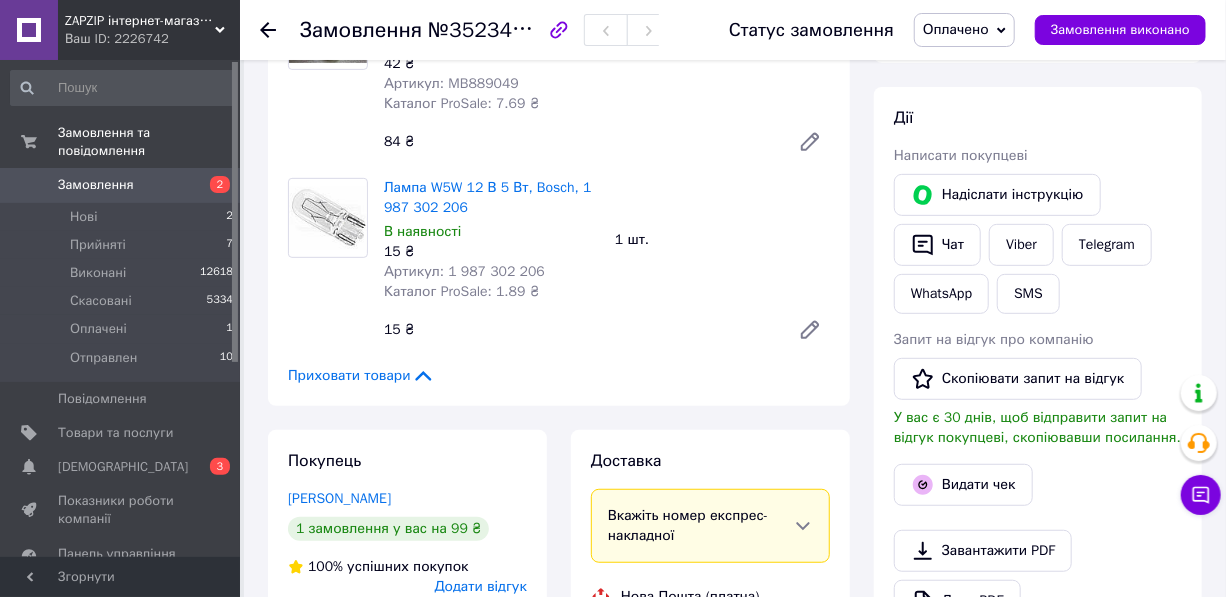 scroll, scrollTop: 121, scrollLeft: 0, axis: vertical 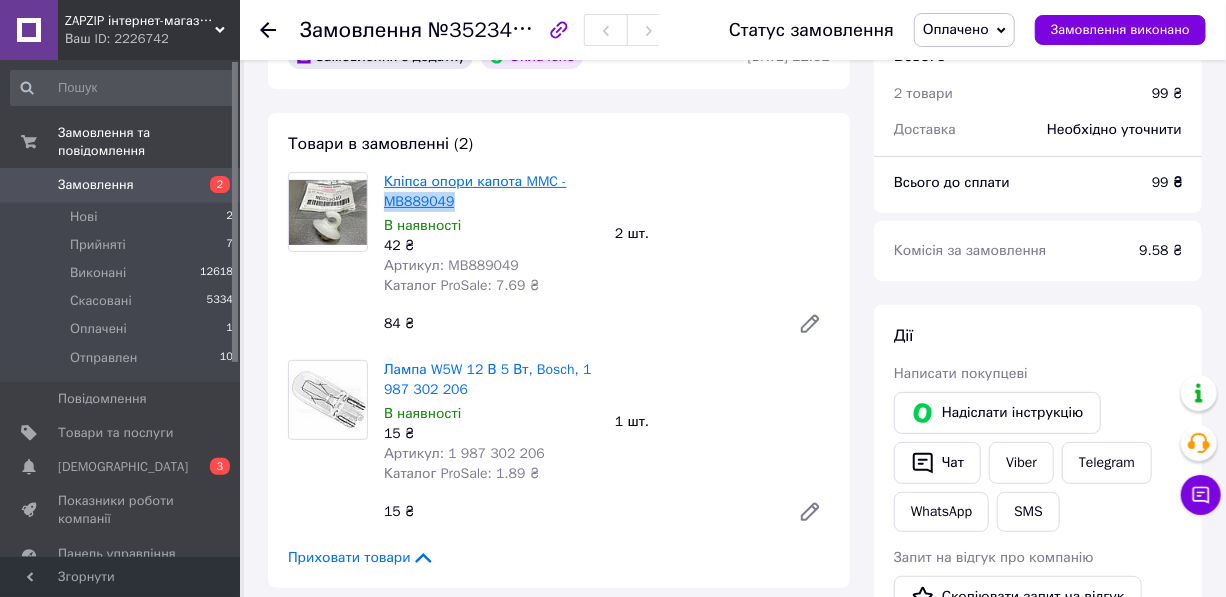 drag, startPoint x: 458, startPoint y: 197, endPoint x: 386, endPoint y: 207, distance: 72.691124 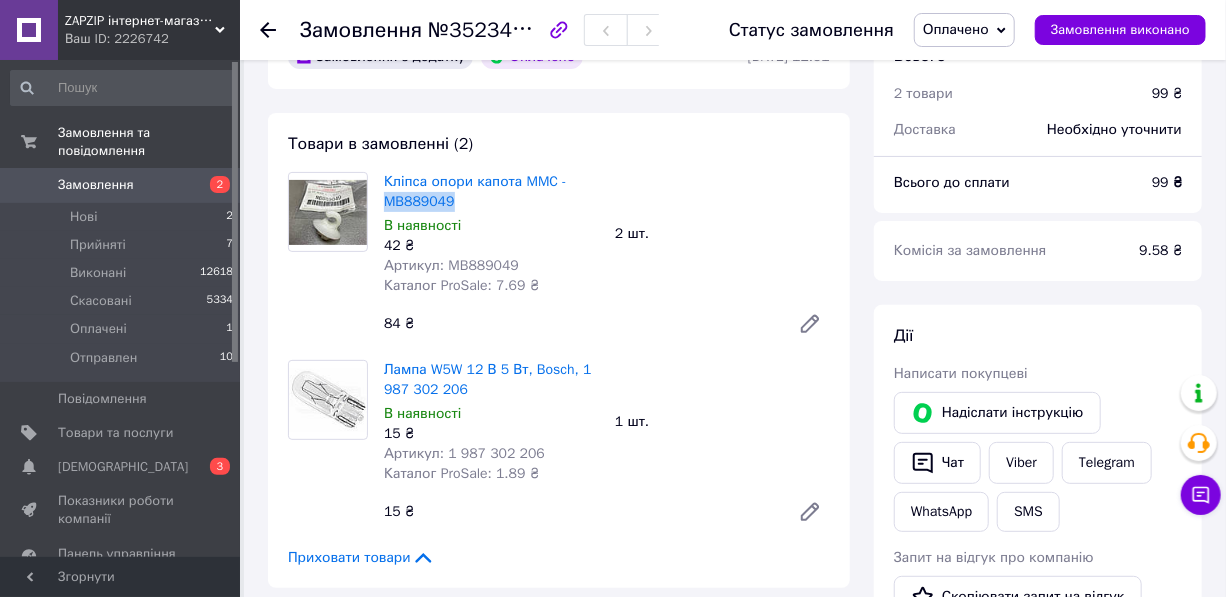 click on "Скопировать" at bounding box center [189, 1697] 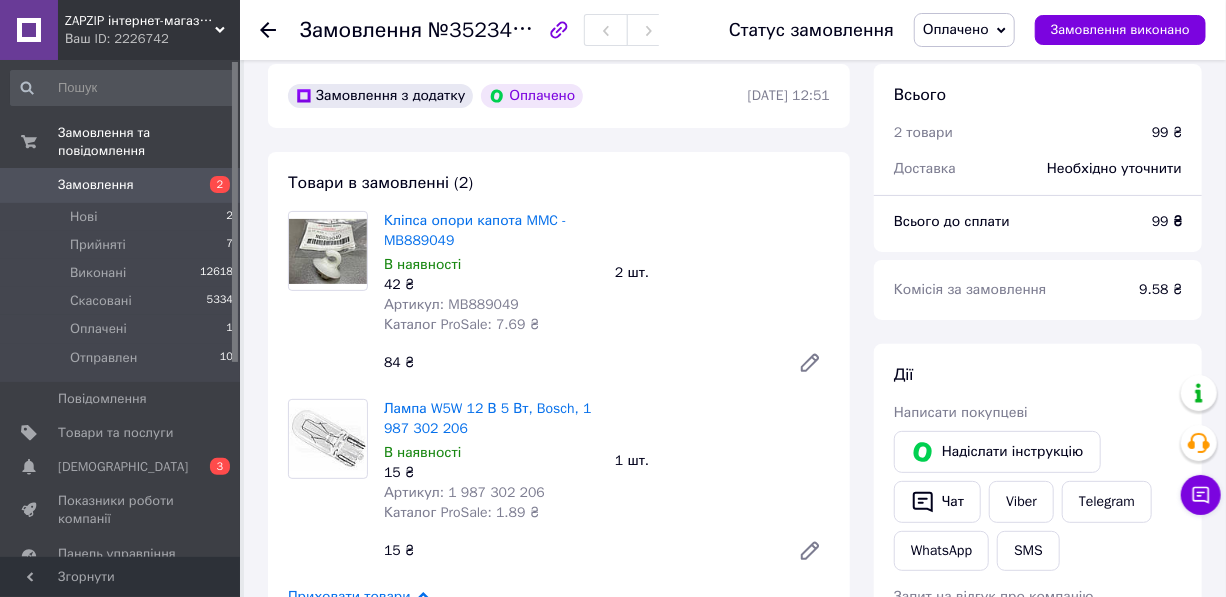 scroll, scrollTop: 60, scrollLeft: 0, axis: vertical 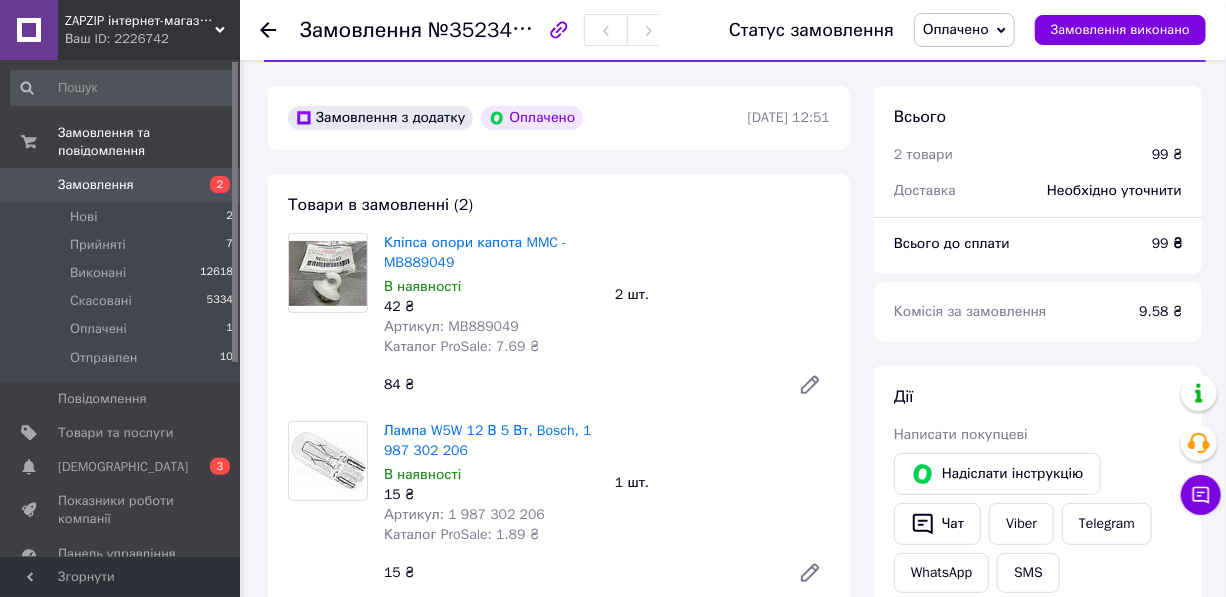 click on "Артикул: MB889049" at bounding box center (491, 327) 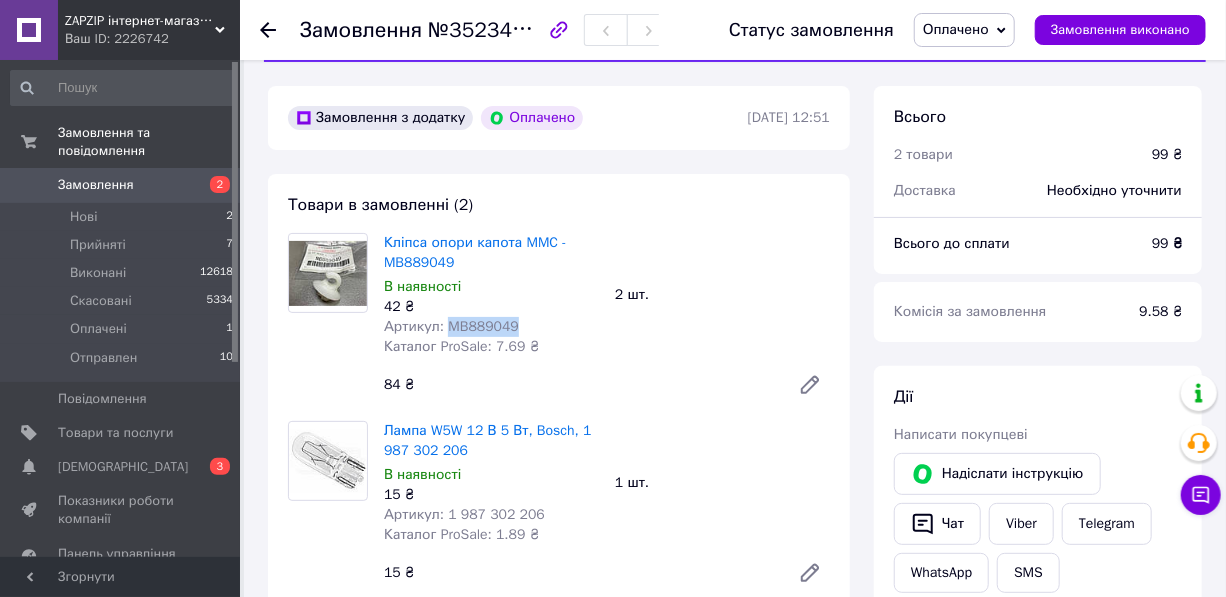 drag, startPoint x: 640, startPoint y: 302, endPoint x: 629, endPoint y: 301, distance: 11.045361 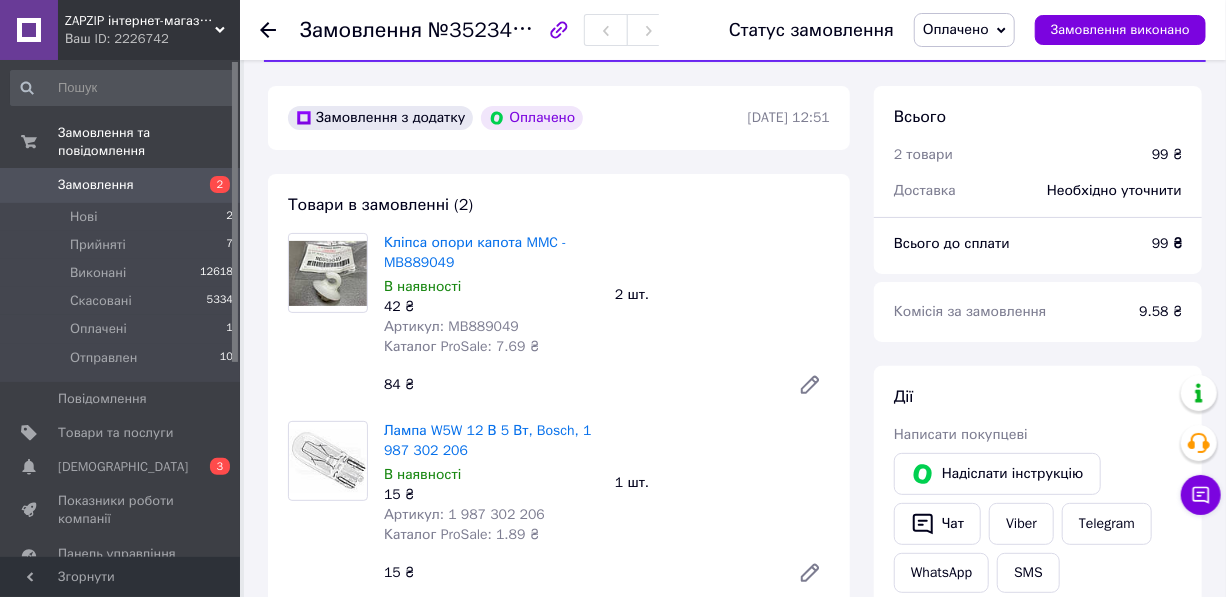 scroll, scrollTop: 0, scrollLeft: 0, axis: both 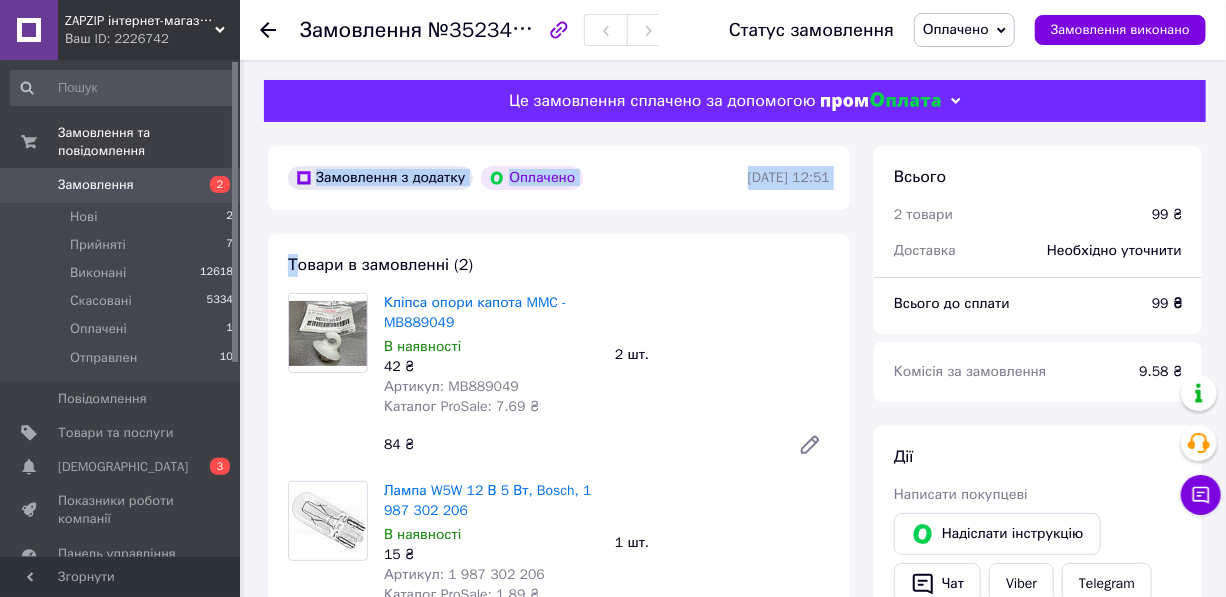 drag, startPoint x: 246, startPoint y: 140, endPoint x: 306, endPoint y: 218, distance: 98.40732 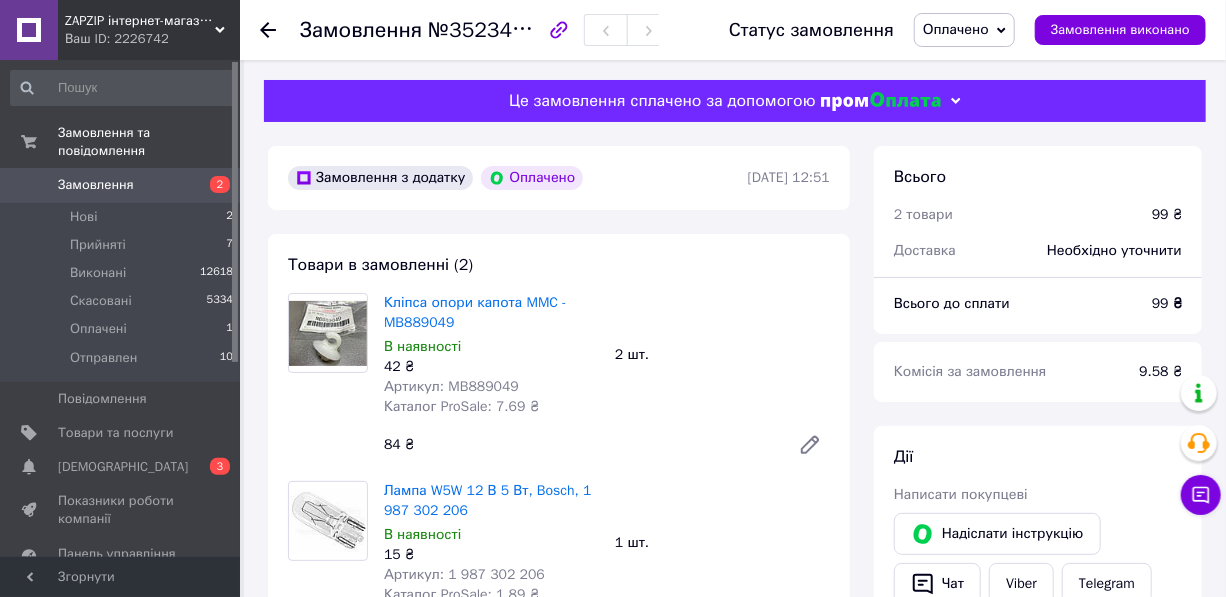 click on "Замовлення з додатку Оплачено [DATE] 12:51 Товари в замовленні (2) Кліпса опори капота MMC - MB889049 В наявності 42 ₴ Артикул: MB889049 Каталог ProSale: 7.69 ₴  2 шт. 84 ₴ Лампа W5W 12 В 5 Вт, Bosch, 1 987 302 206 В наявності 15 ₴ Артикул: 1 987 302 206 Каталог ProSale: 1.89 ₴  1 шт. 15 ₴ Приховати товари Покупець [GEOGRAPHIC_DATA][PERSON_NAME] 1 замовлення у вас на 99 ₴ 100%   успішних покупок Додати відгук [PHONE_NUMBER] Оплата Оплачено Пром-оплата Кошти будуть зараховані на розрахунковий рахунок [FC_Acquiring] Prom marketplace [PERSON_NAME] (Активирован) Доставка Редагувати Вкажіть номер експрес-накладної Нова Пошта (платна) 99 ₴" at bounding box center (559, 964) 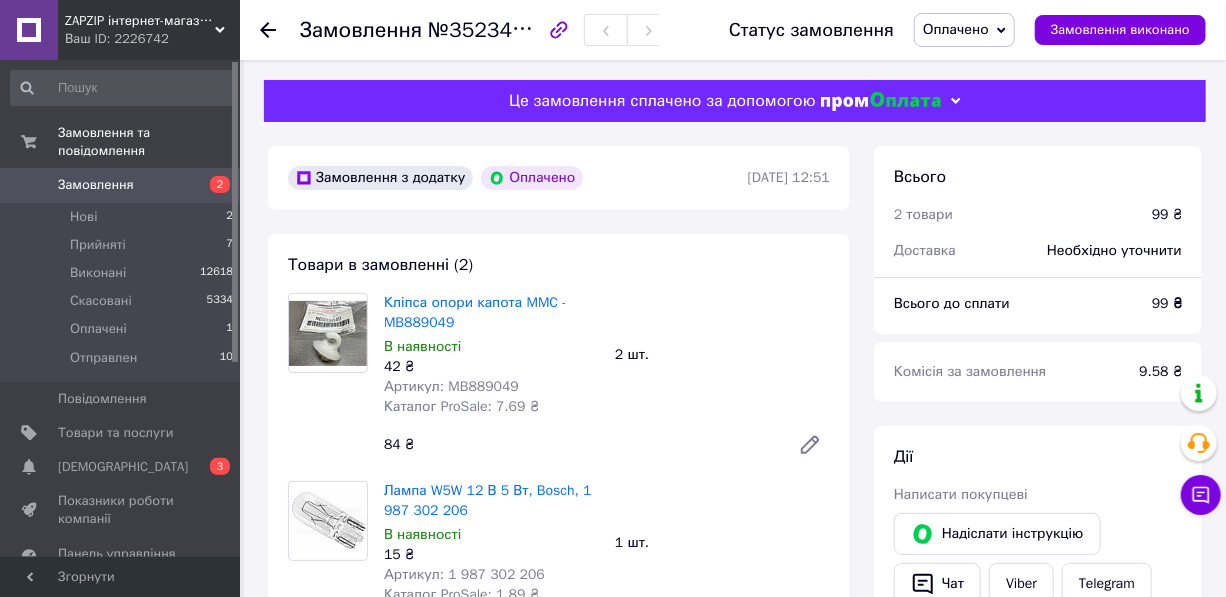 click on "Замовлення з додатку Оплачено [DATE] 12:51 Товари в замовленні (2) Кліпса опори капота MMC - MB889049 В наявності 42 ₴ Артикул: MB889049 Каталог ProSale: 7.69 ₴  2 шт. 84 ₴ Лампа W5W 12 В 5 Вт, Bosch, 1 987 302 206 В наявності 15 ₴ Артикул: 1 987 302 206 Каталог ProSale: 1.89 ₴  1 шт. 15 ₴ Приховати товари Покупець [GEOGRAPHIC_DATA][PERSON_NAME] 1 замовлення у вас на 99 ₴ 100%   успішних покупок Додати відгук [PHONE_NUMBER] Оплата Оплачено Пром-оплата Кошти будуть зараховані на розрахунковий рахунок [FC_Acquiring] Prom marketplace [PERSON_NAME] (Активирован) Доставка Редагувати Вкажіть номер експрес-накладної Нова Пошта (платна) 99 ₴" at bounding box center [559, 964] 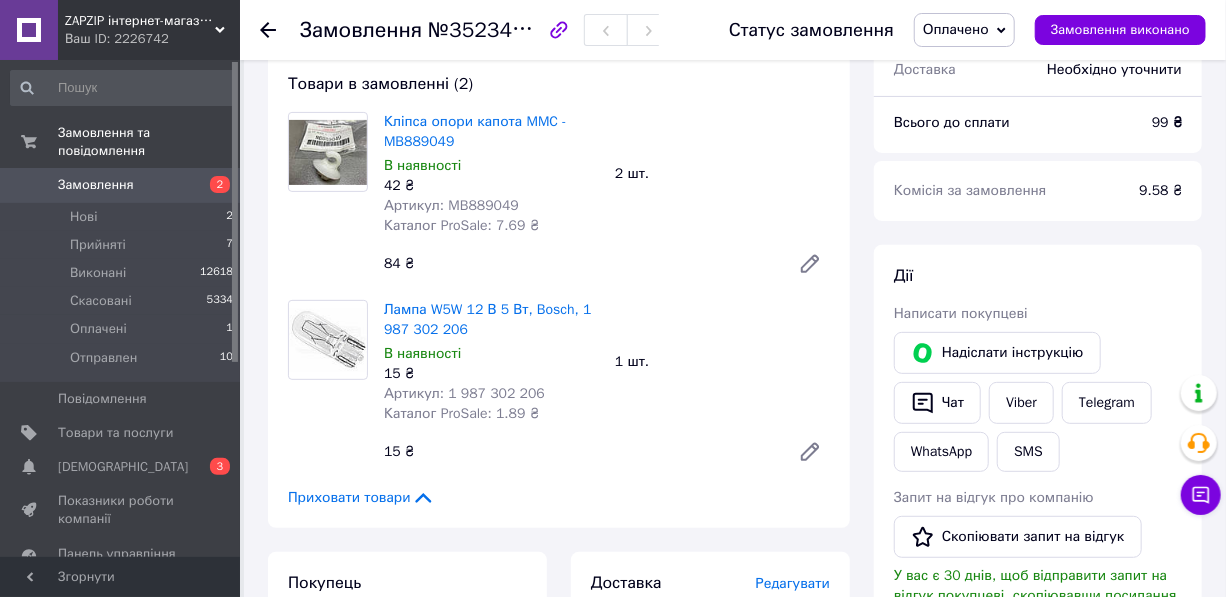 scroll, scrollTop: 0, scrollLeft: 0, axis: both 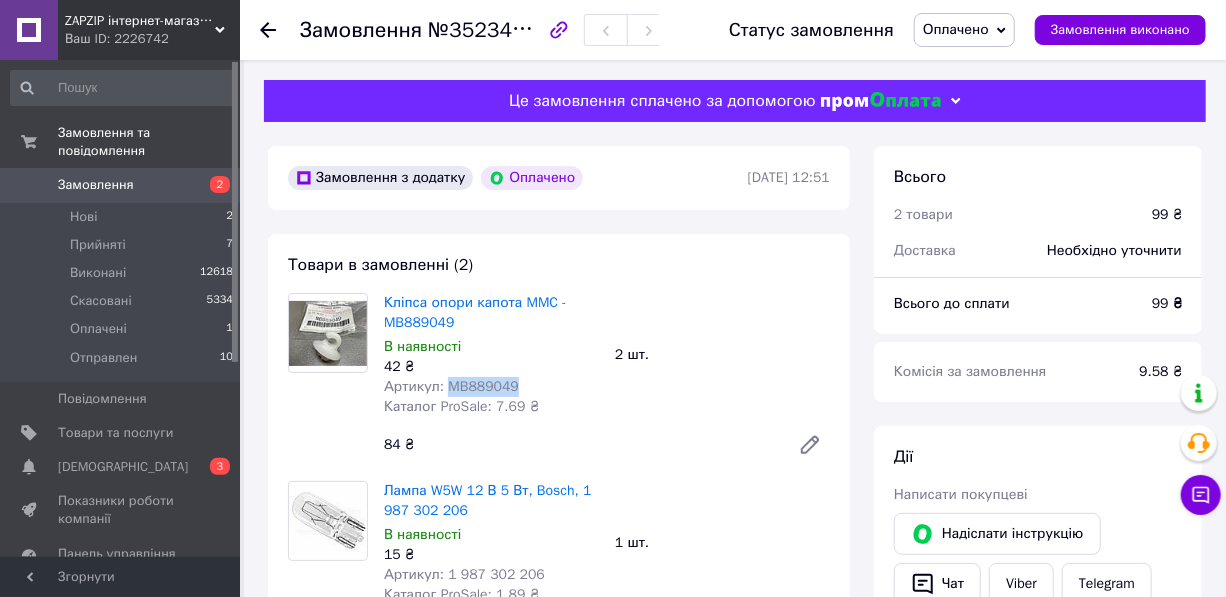 drag, startPoint x: 512, startPoint y: 386, endPoint x: 449, endPoint y: 396, distance: 63.788715 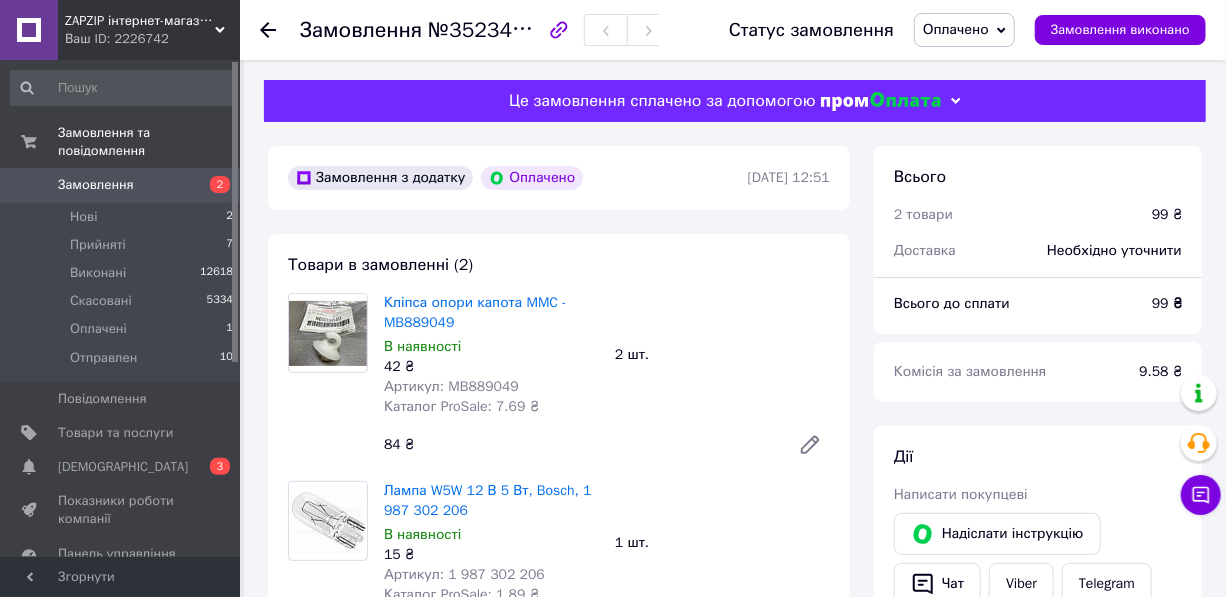 click on "Замовлення" at bounding box center [96, 185] 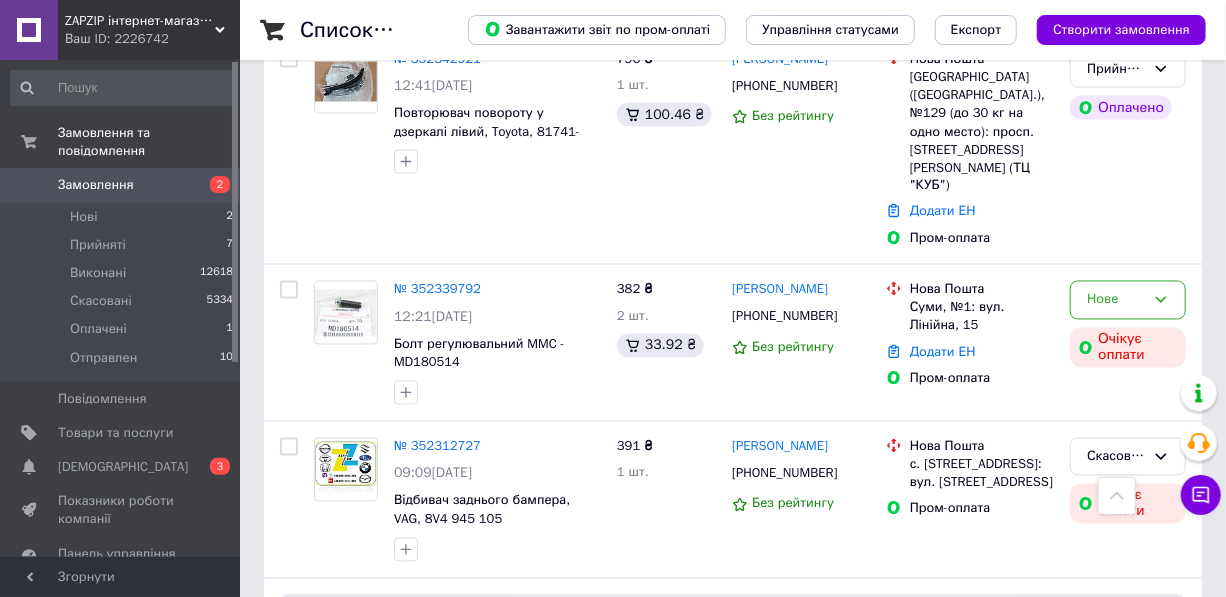scroll, scrollTop: 1515, scrollLeft: 0, axis: vertical 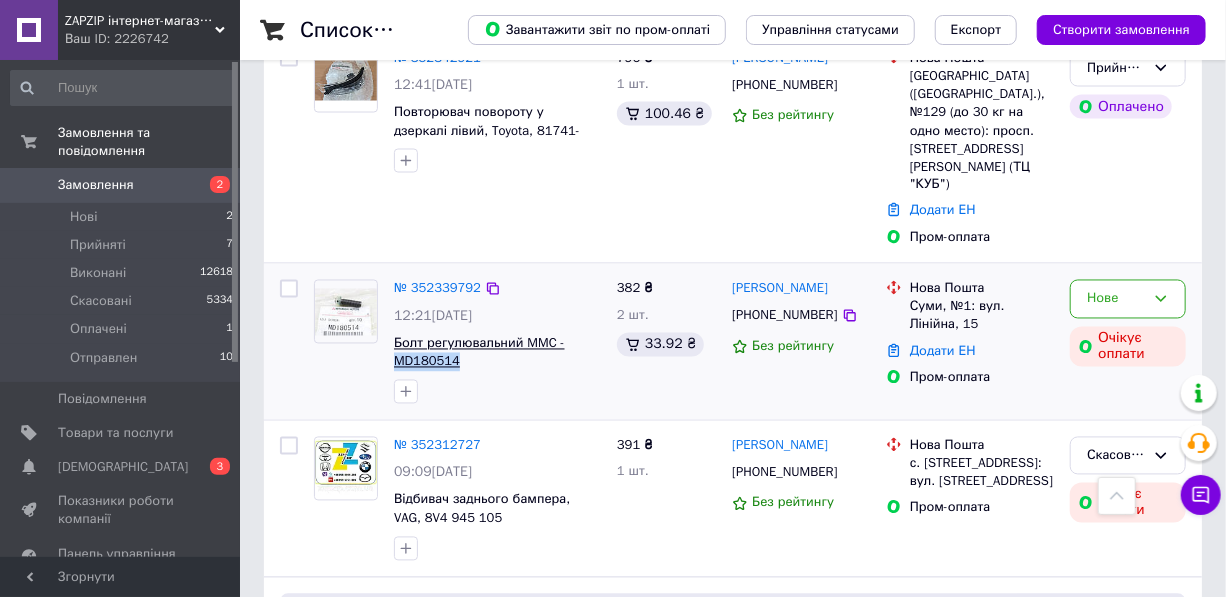 drag, startPoint x: 454, startPoint y: 236, endPoint x: 395, endPoint y: 230, distance: 59.3043 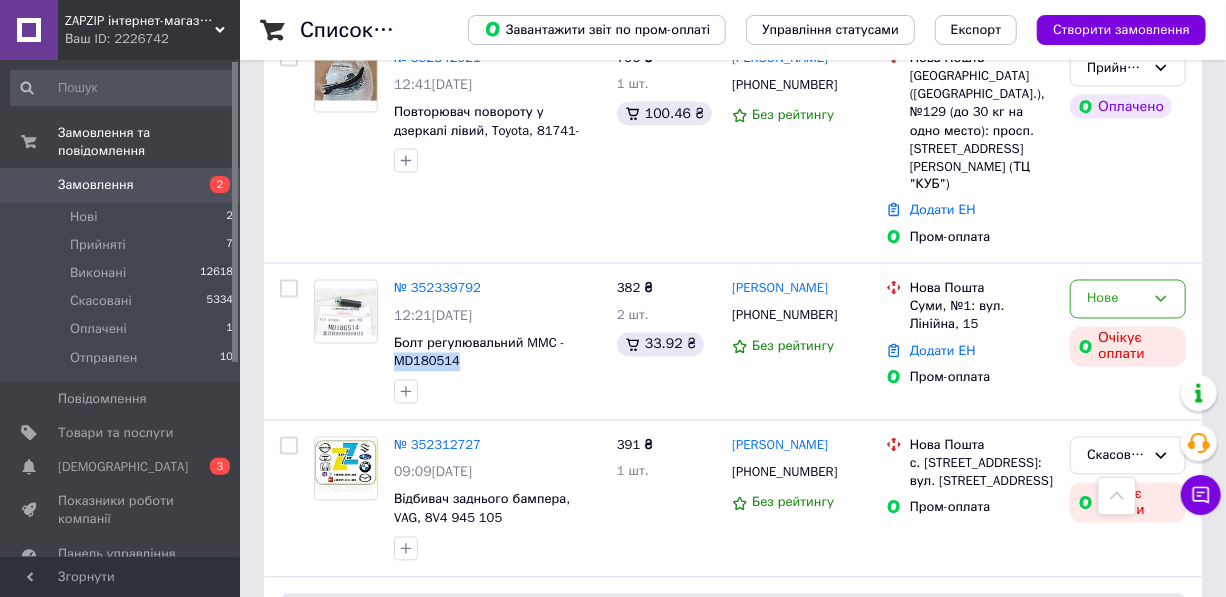 click on "Скопировать" at bounding box center [189, 3375] 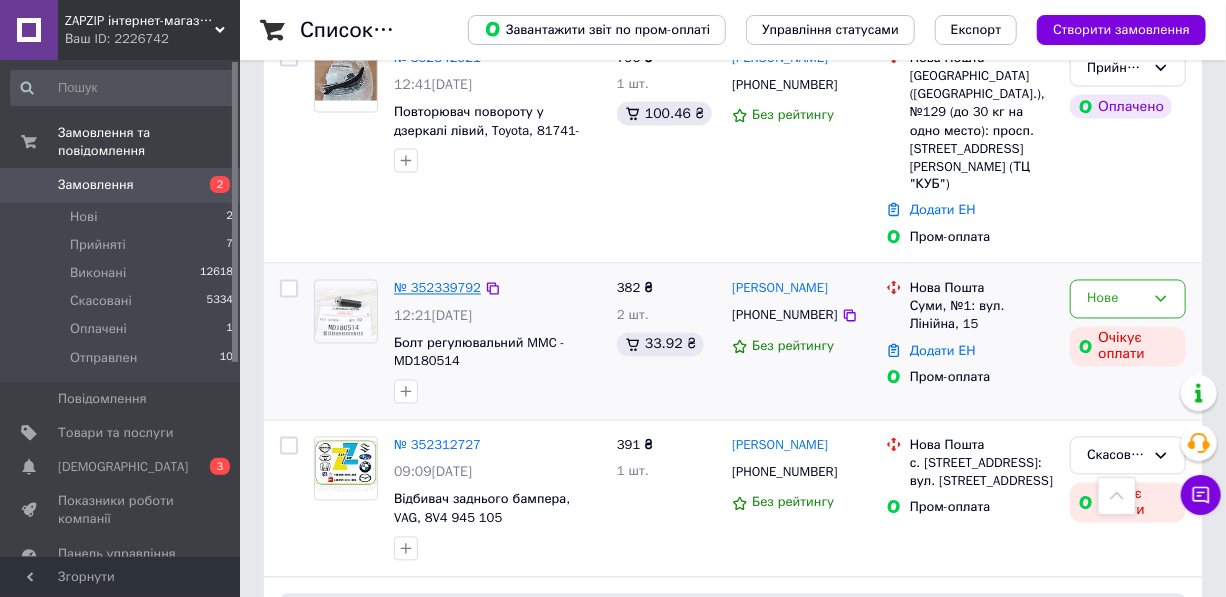 click on "№ 352339792" at bounding box center (437, 288) 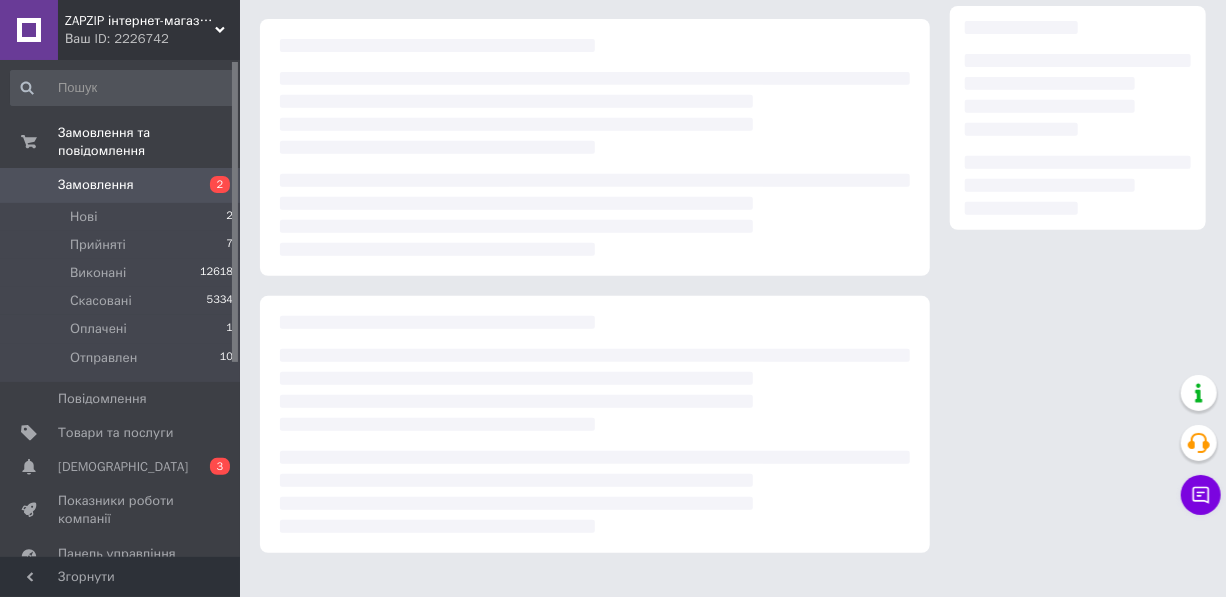 scroll, scrollTop: 1139, scrollLeft: 0, axis: vertical 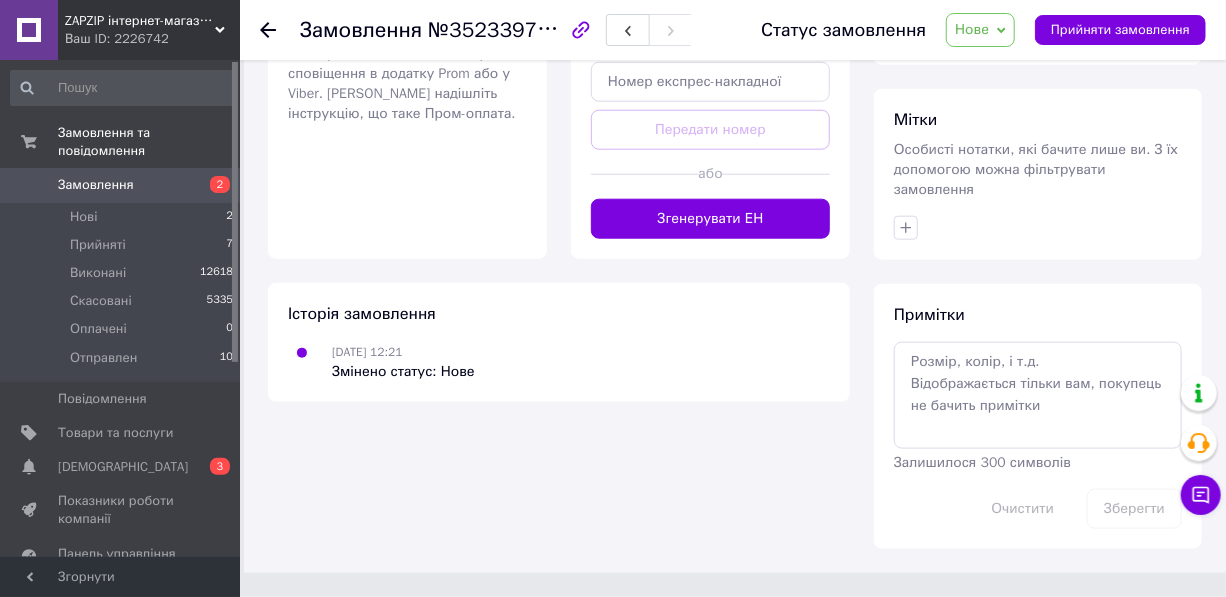 click on "Нове" at bounding box center (972, 29) 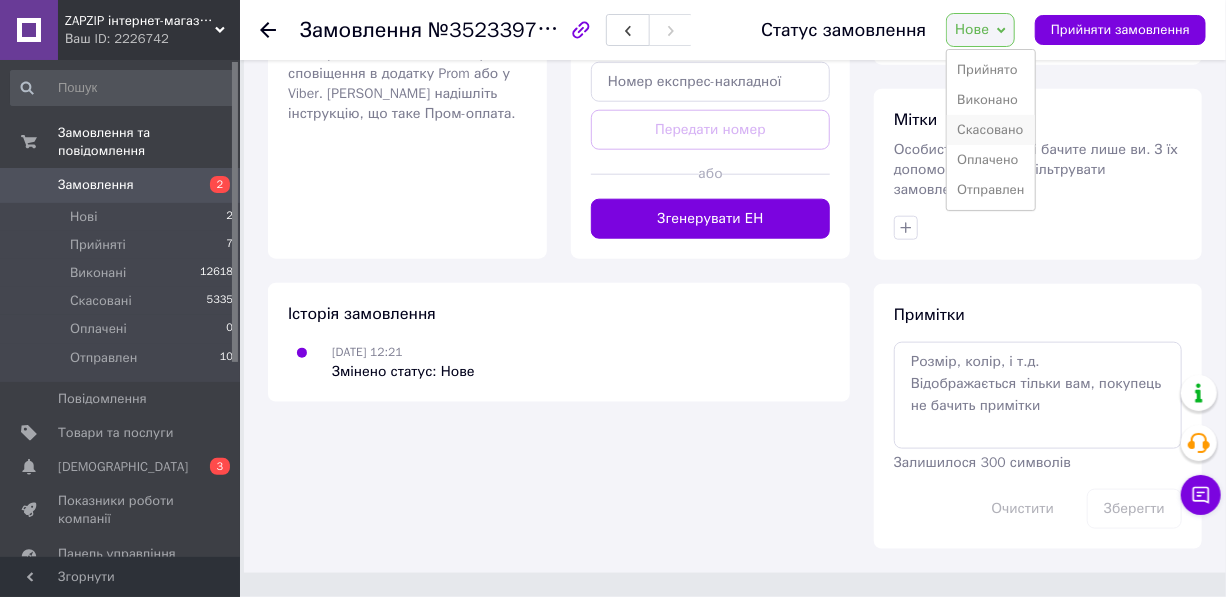 click on "Скасовано" at bounding box center [990, 130] 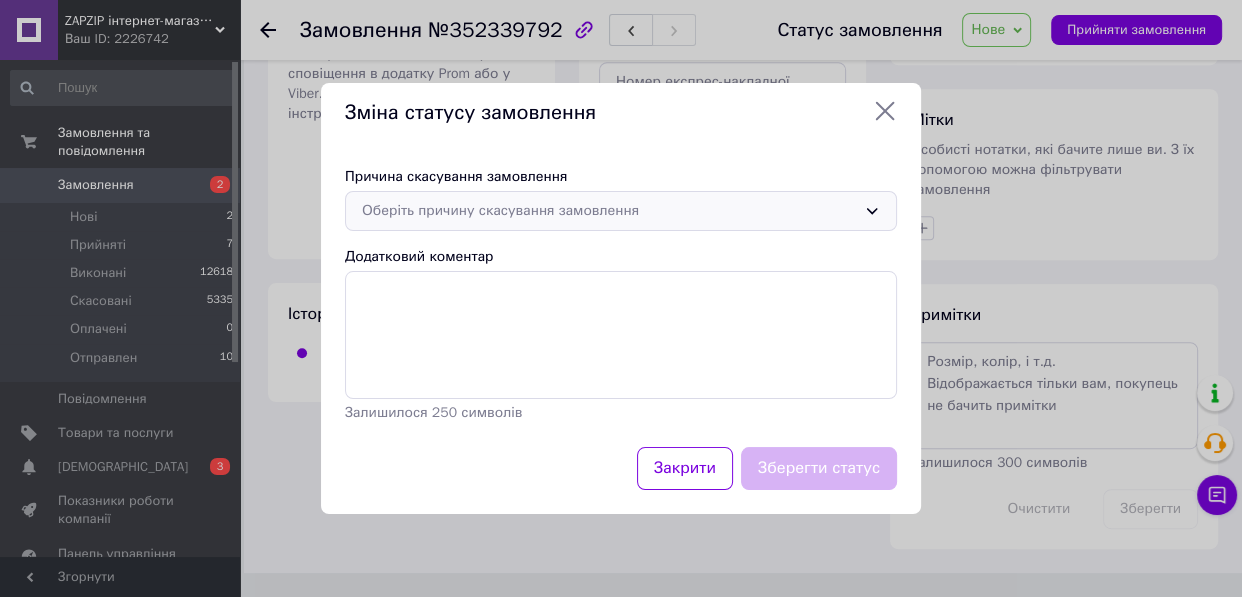 click on "Оберіть причину скасування замовлення" at bounding box center (609, 211) 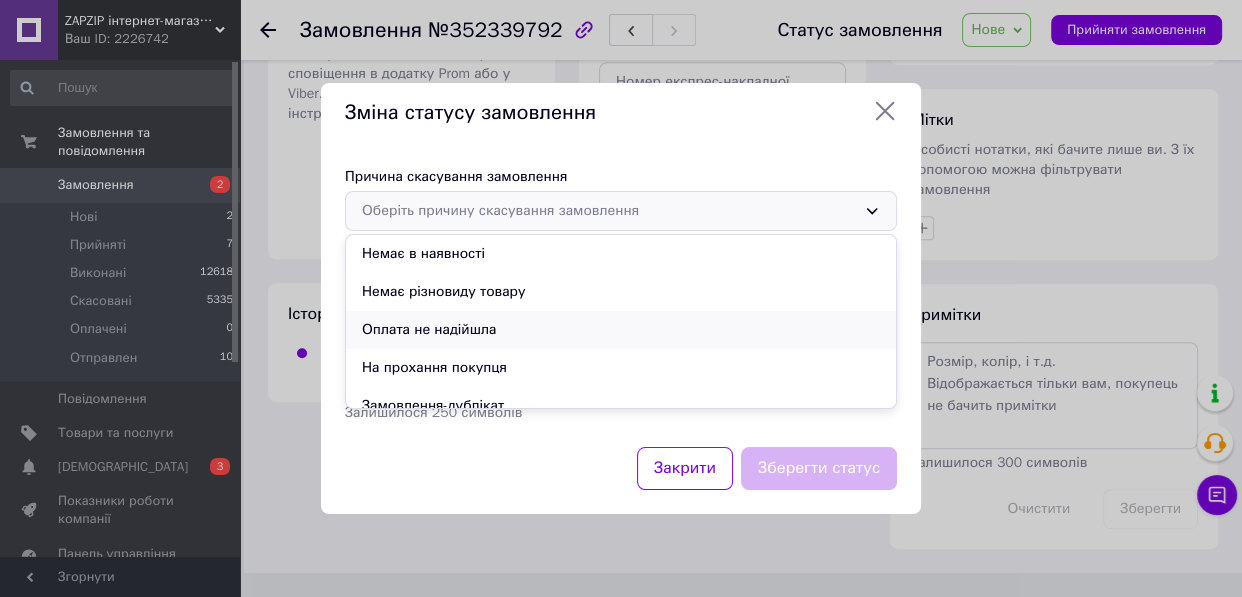 click on "Оплата не надійшла" at bounding box center (621, 330) 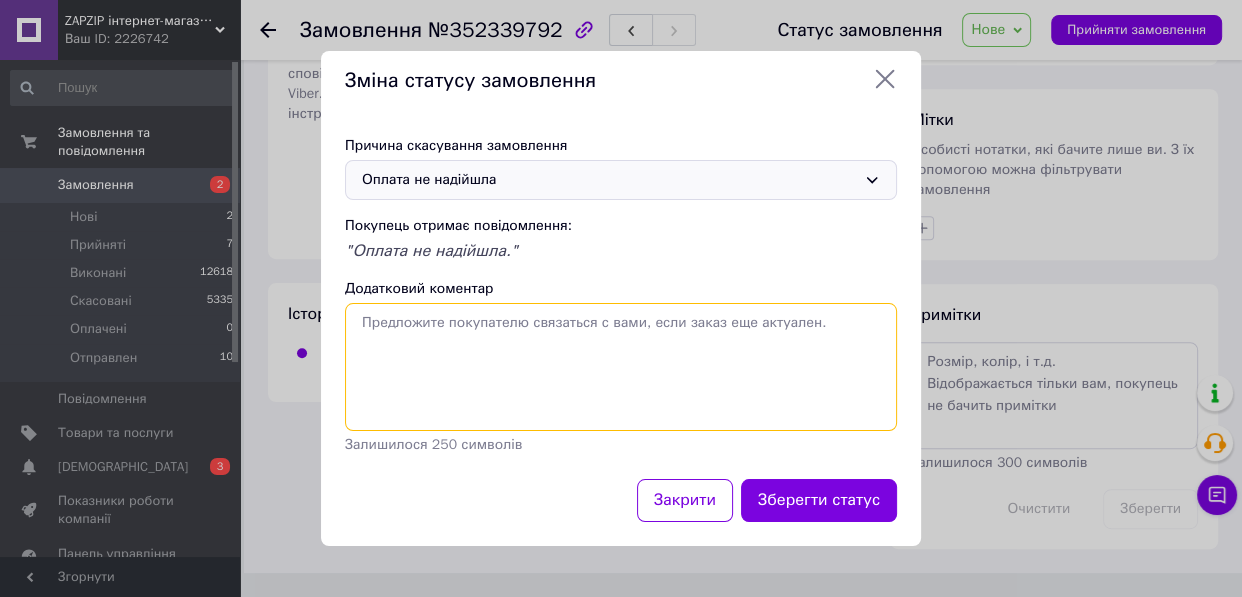 click on "Додатковий коментар" at bounding box center (621, 367) 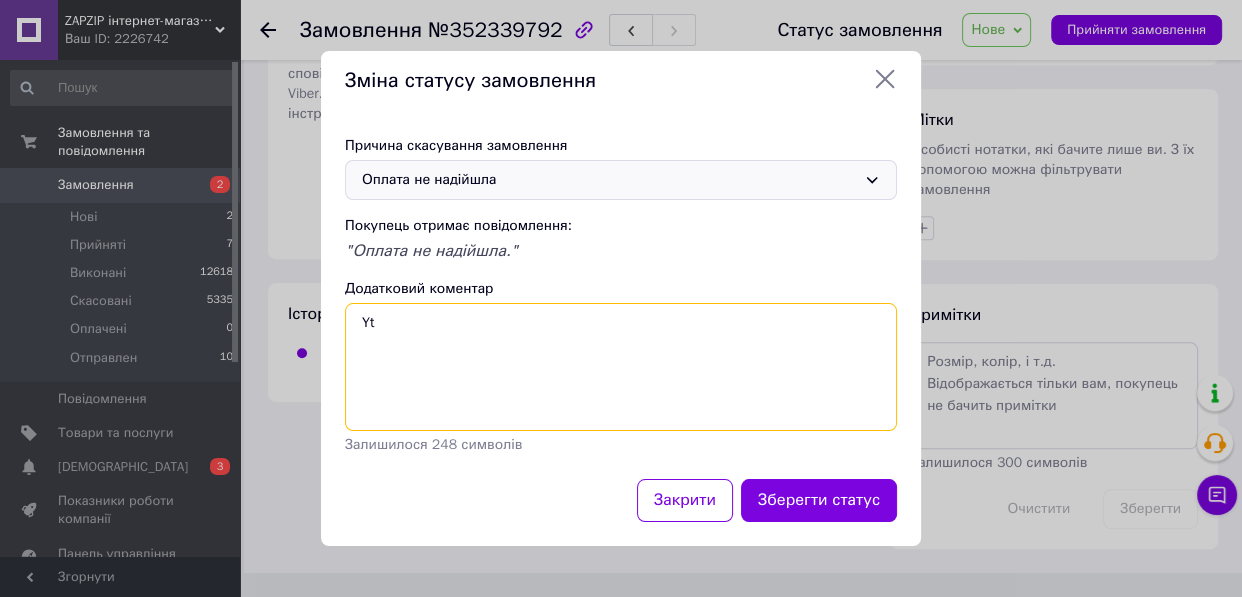 type on "Y" 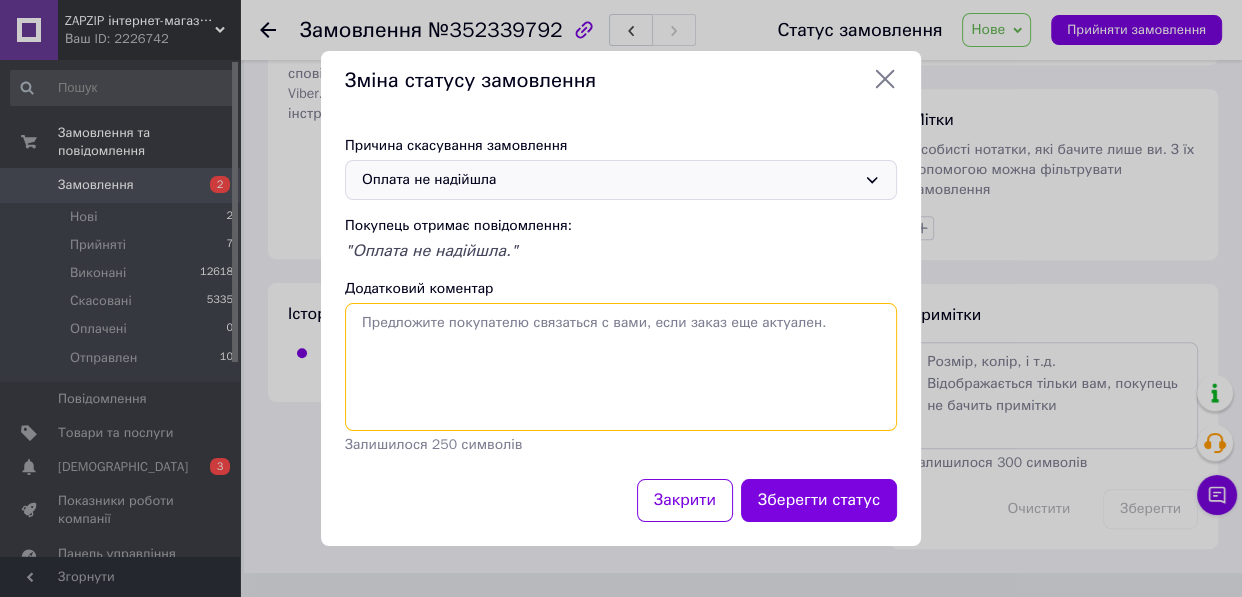 drag, startPoint x: 429, startPoint y: 290, endPoint x: 407, endPoint y: 320, distance: 37.202152 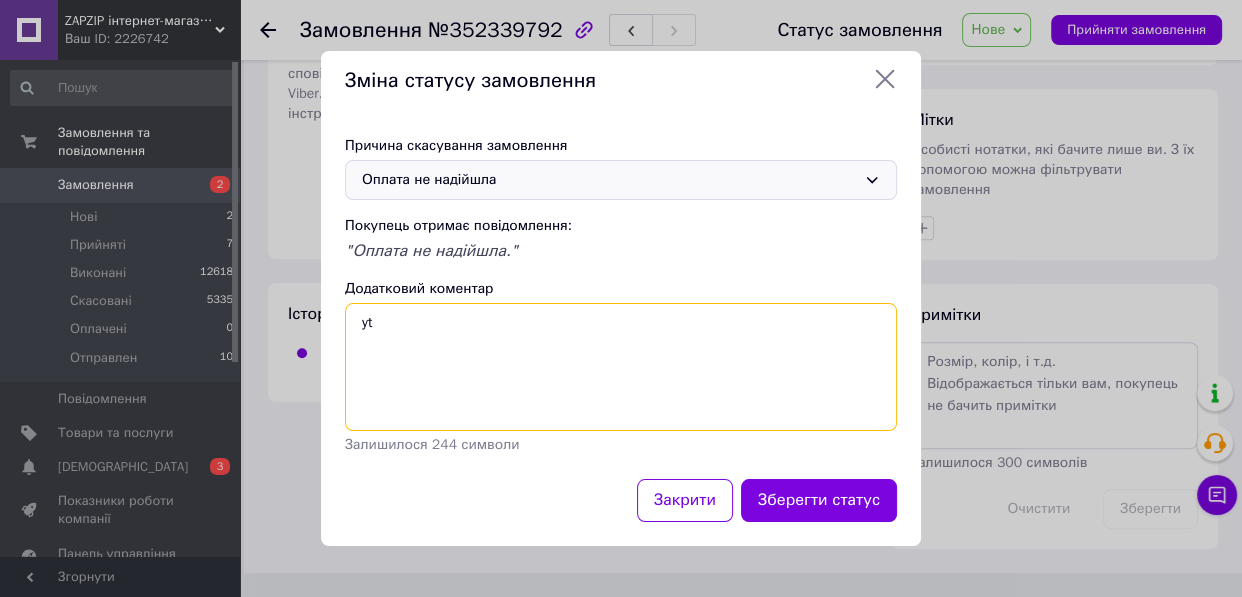 type on "y" 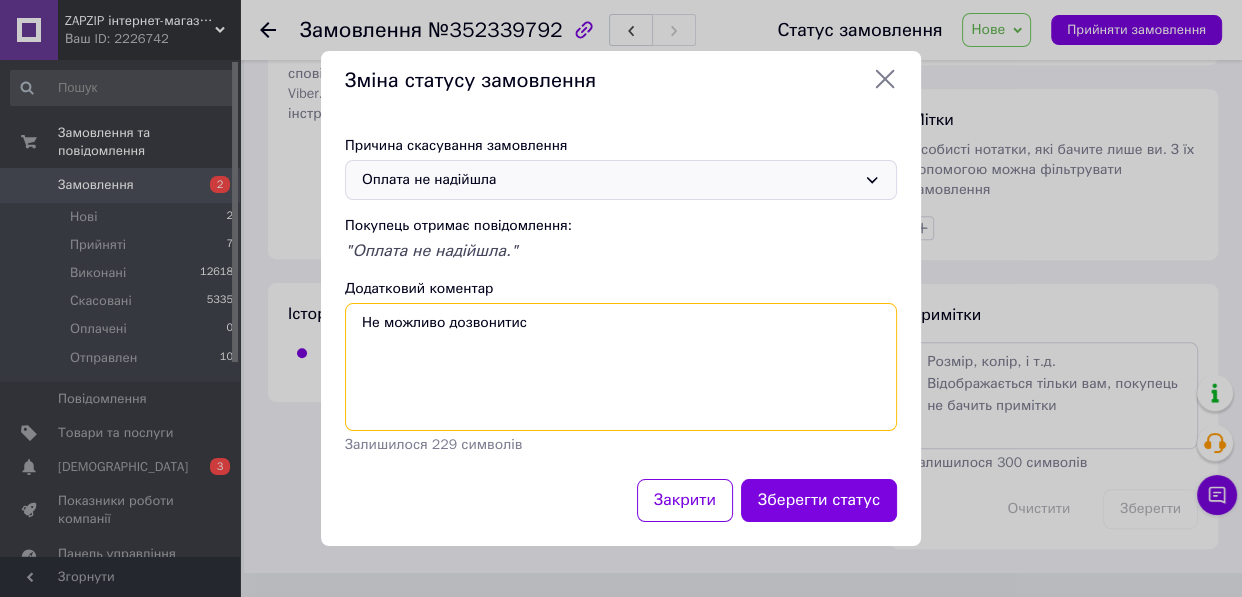 type on "Не можливо дозвонитися" 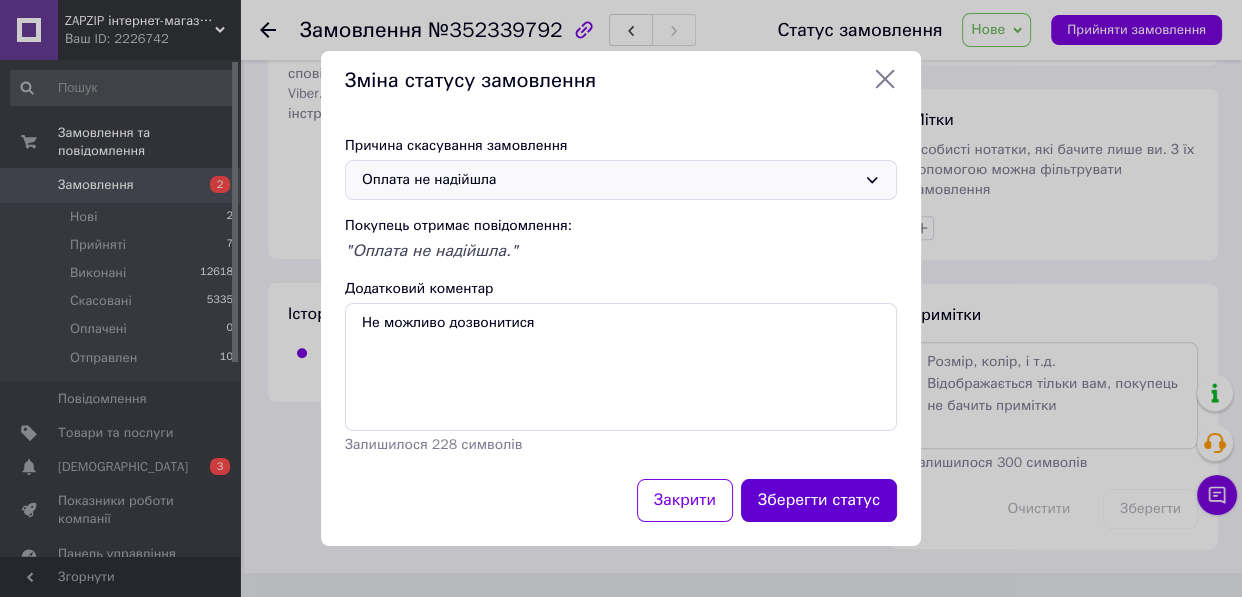 click on "Зберегти статус" at bounding box center (819, 500) 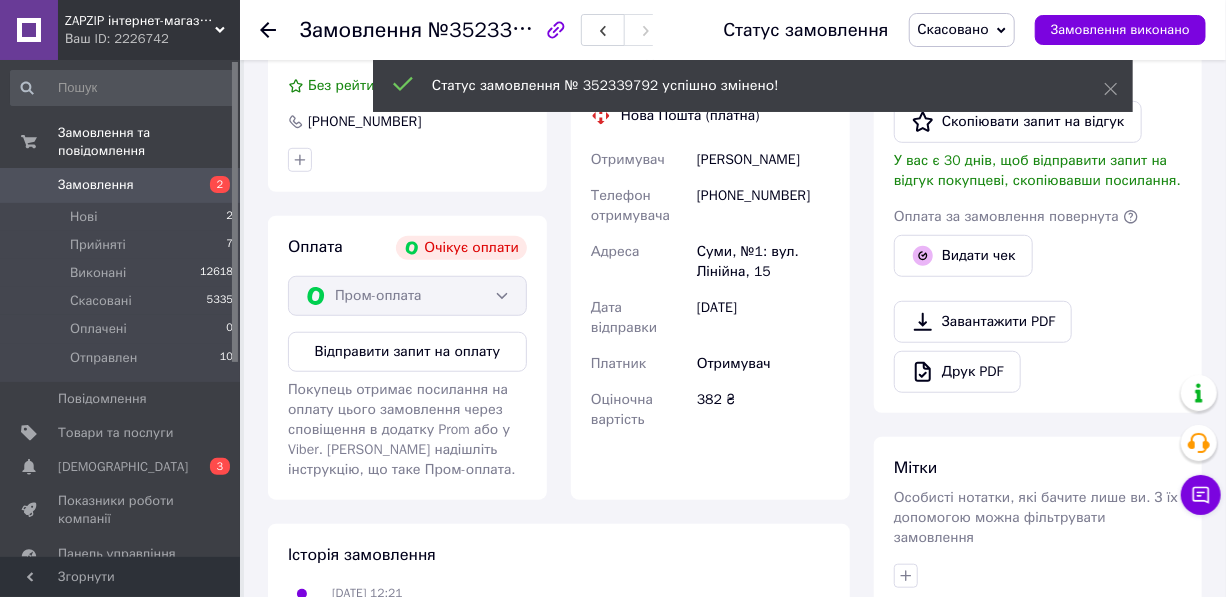 scroll, scrollTop: 517, scrollLeft: 0, axis: vertical 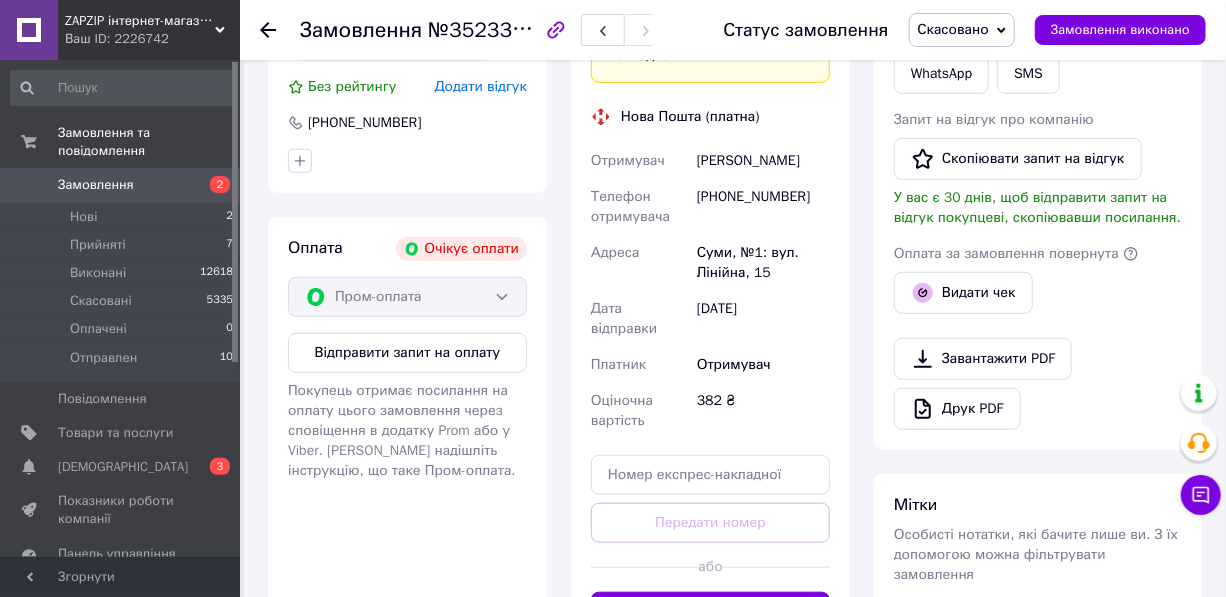 click on "Замовлення" at bounding box center (96, 185) 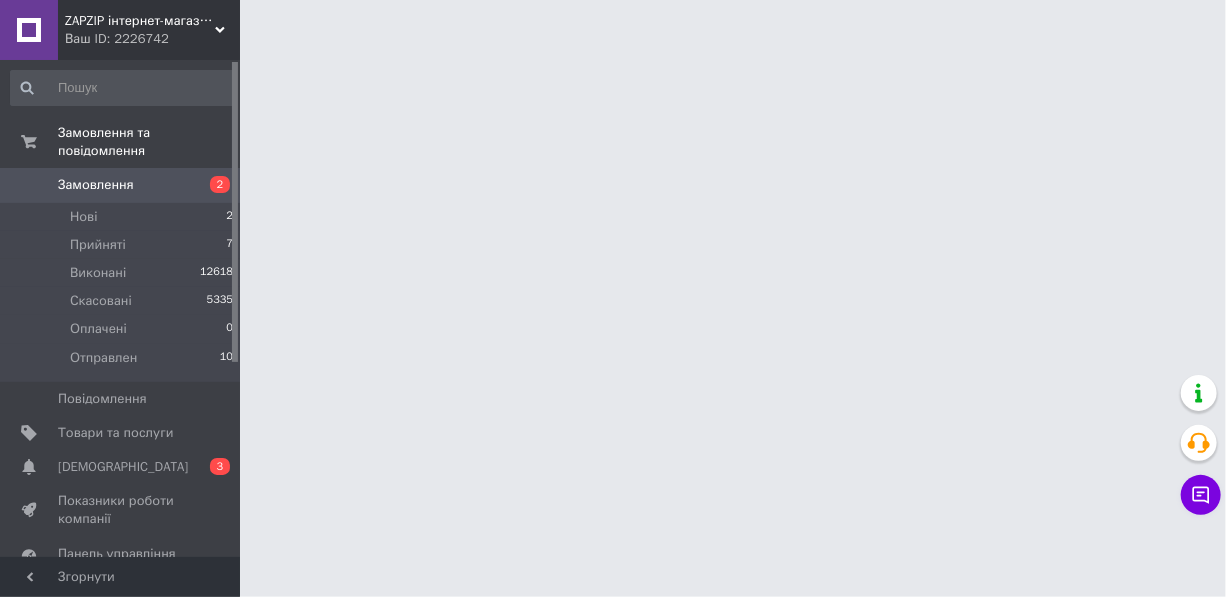 scroll, scrollTop: 32, scrollLeft: 0, axis: vertical 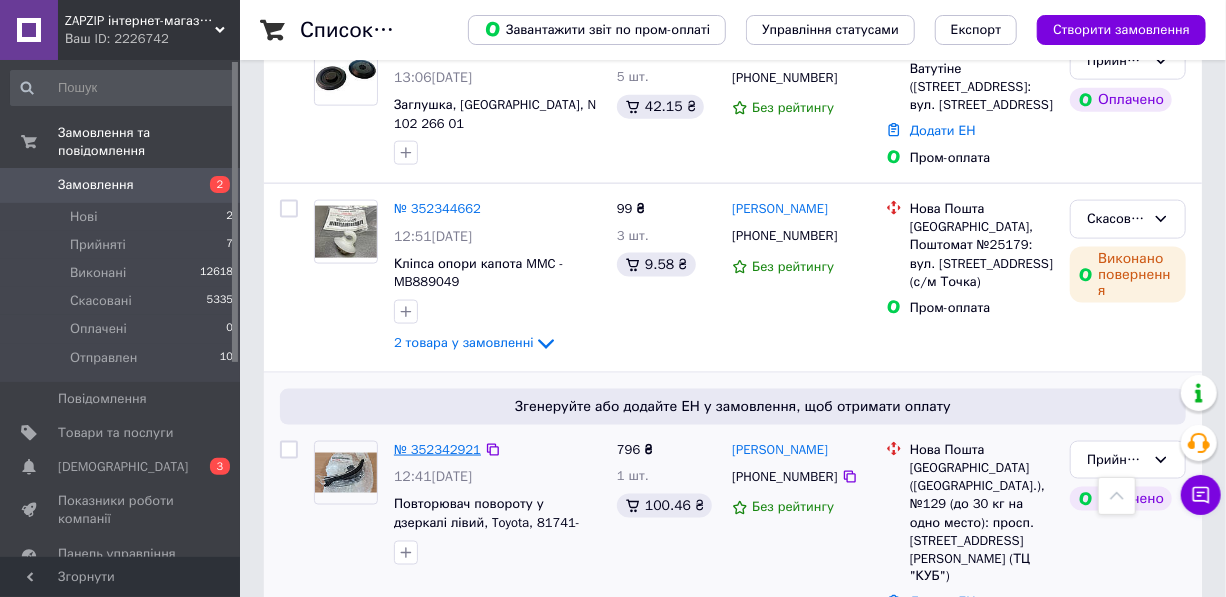 click on "№ 352342921" at bounding box center [437, 449] 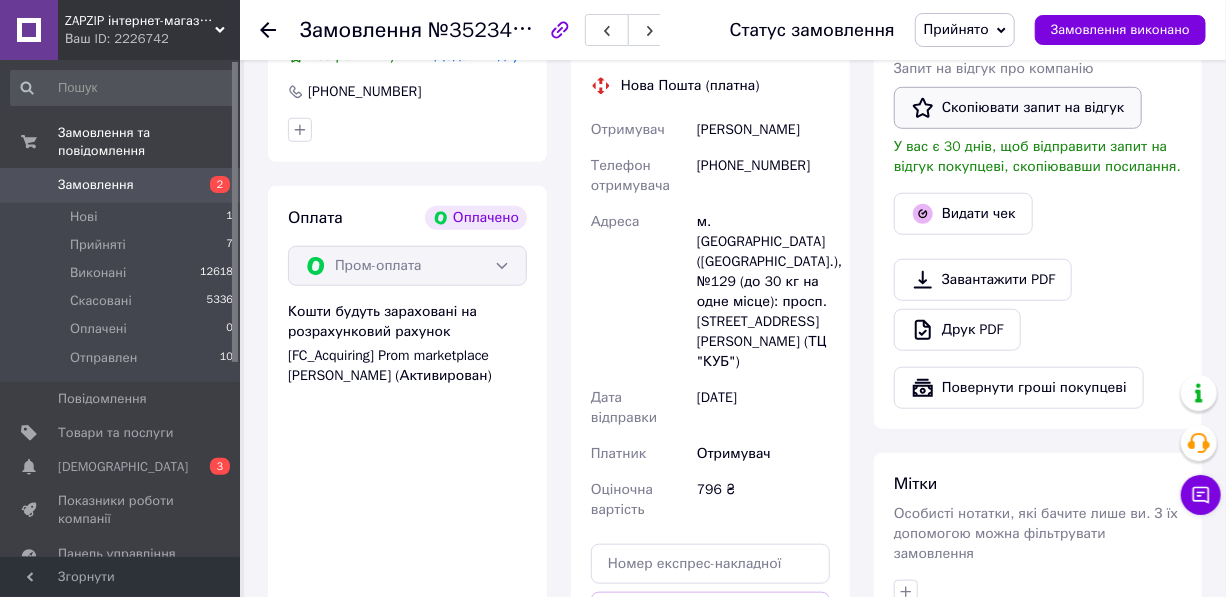 scroll, scrollTop: 638, scrollLeft: 0, axis: vertical 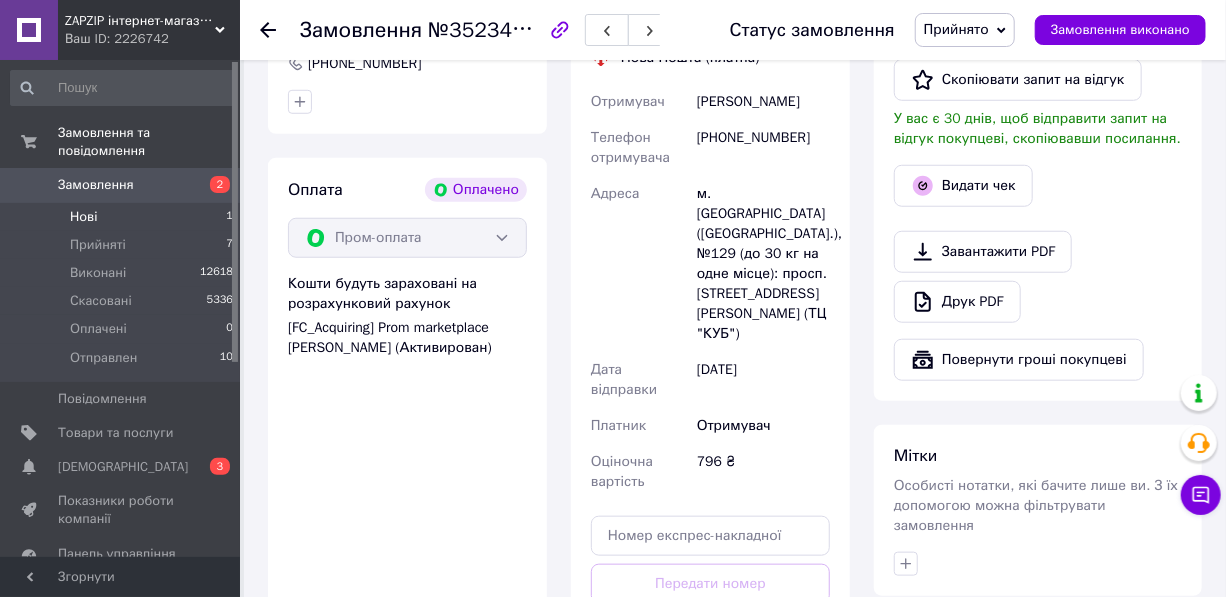 click on "Нові 1" at bounding box center (122, 217) 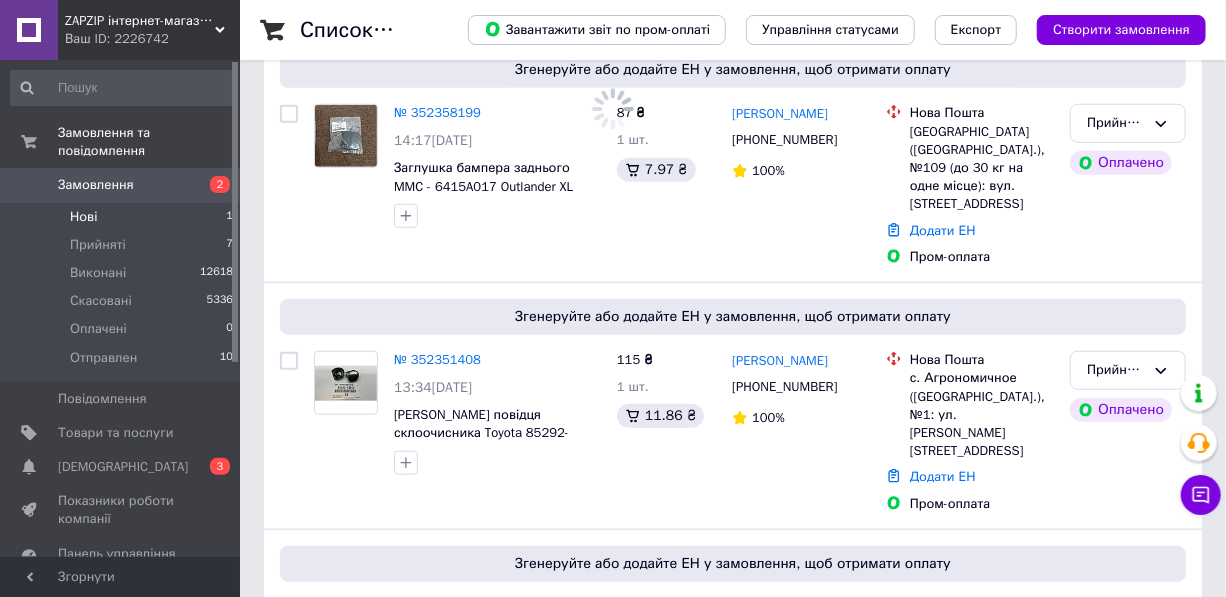 scroll, scrollTop: 0, scrollLeft: 0, axis: both 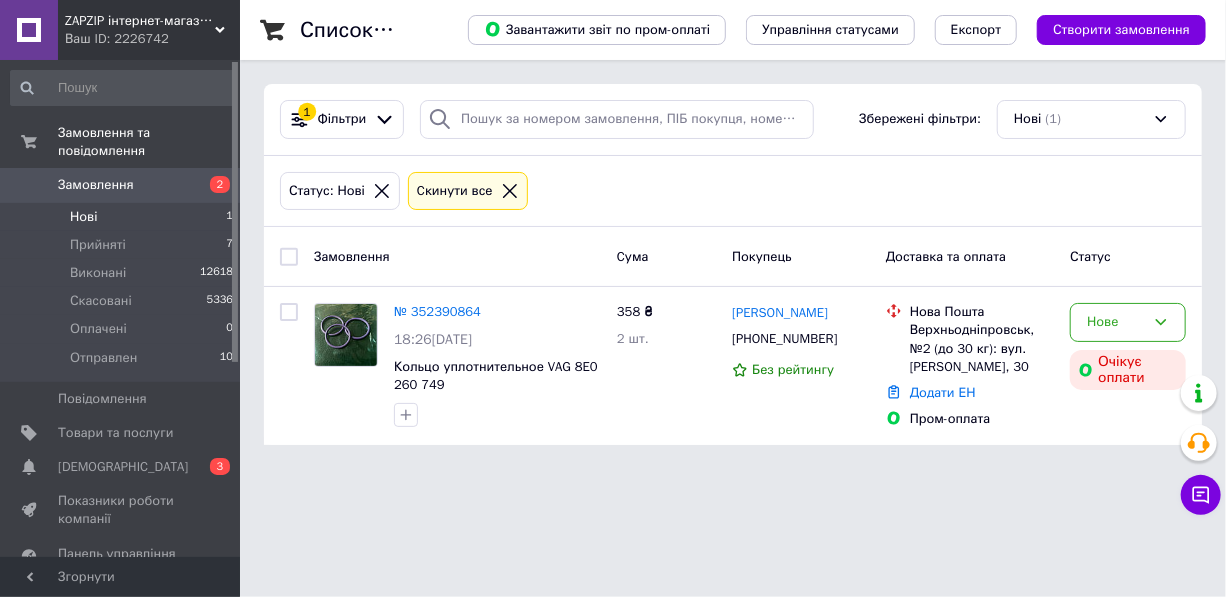 click on "Замовлення" at bounding box center (96, 185) 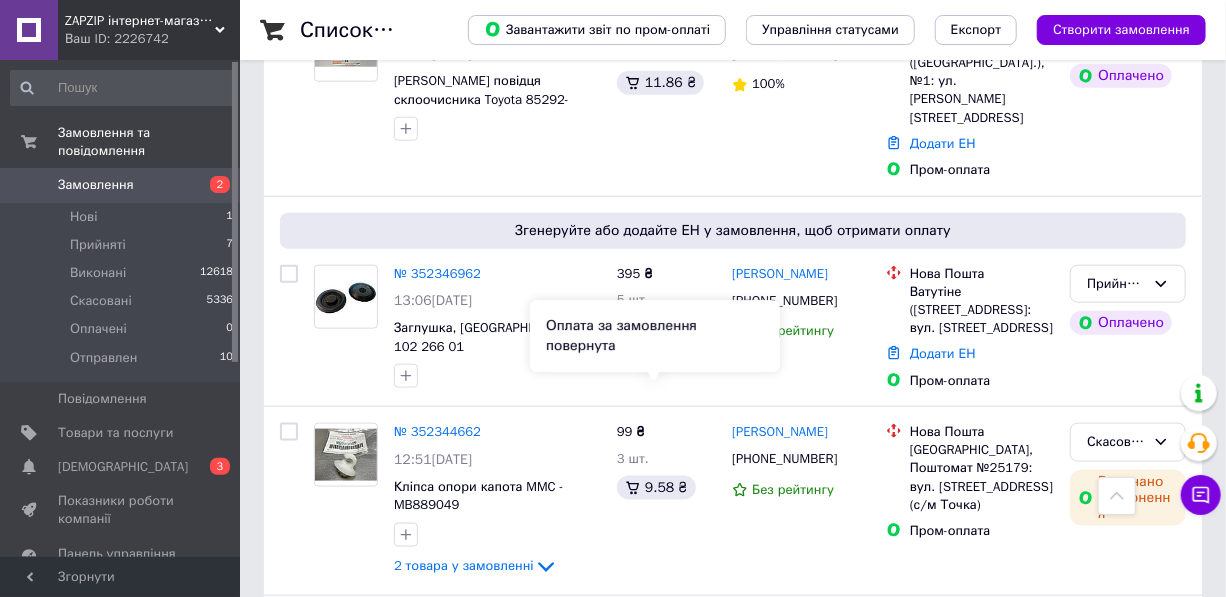 scroll, scrollTop: 788, scrollLeft: 0, axis: vertical 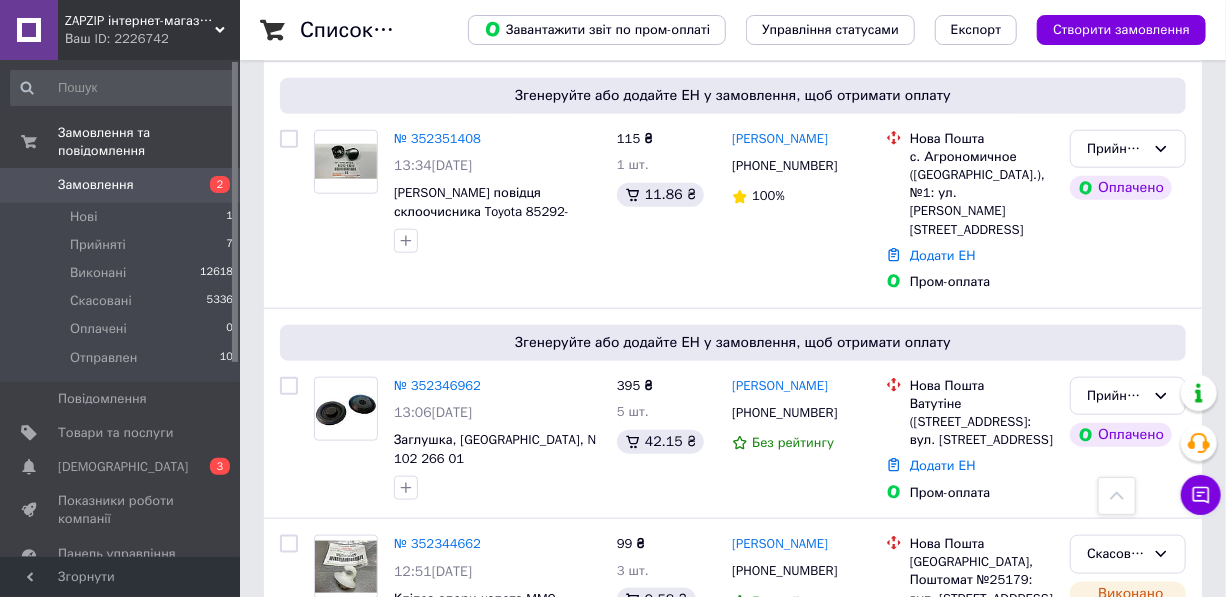 click on "№ 352346962" at bounding box center (437, 385) 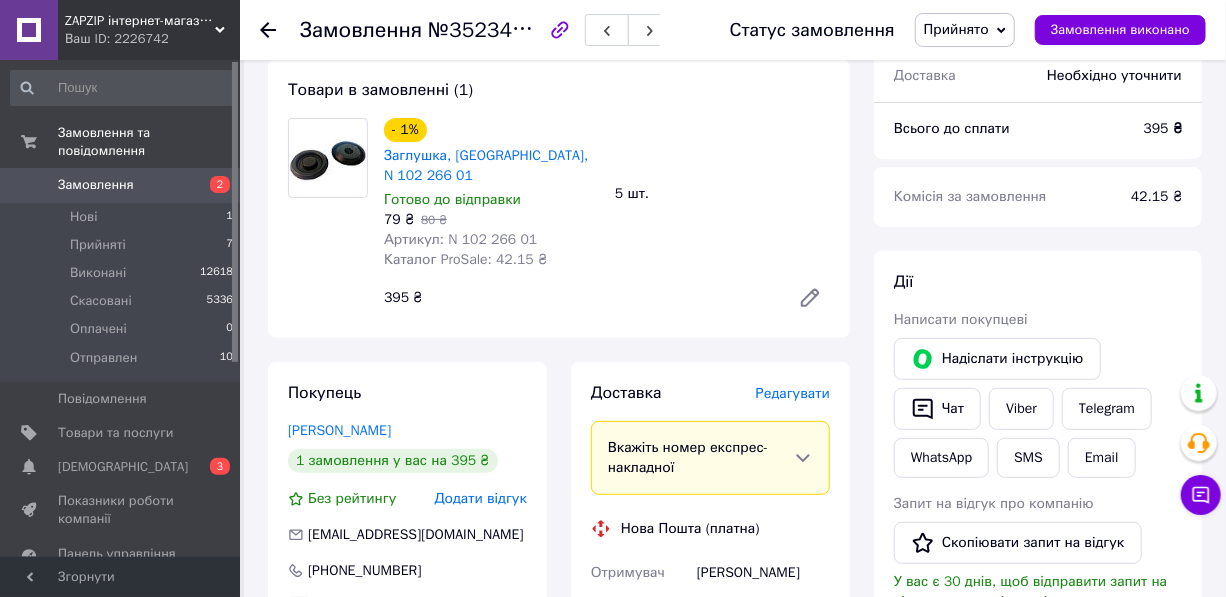 scroll, scrollTop: 181, scrollLeft: 0, axis: vertical 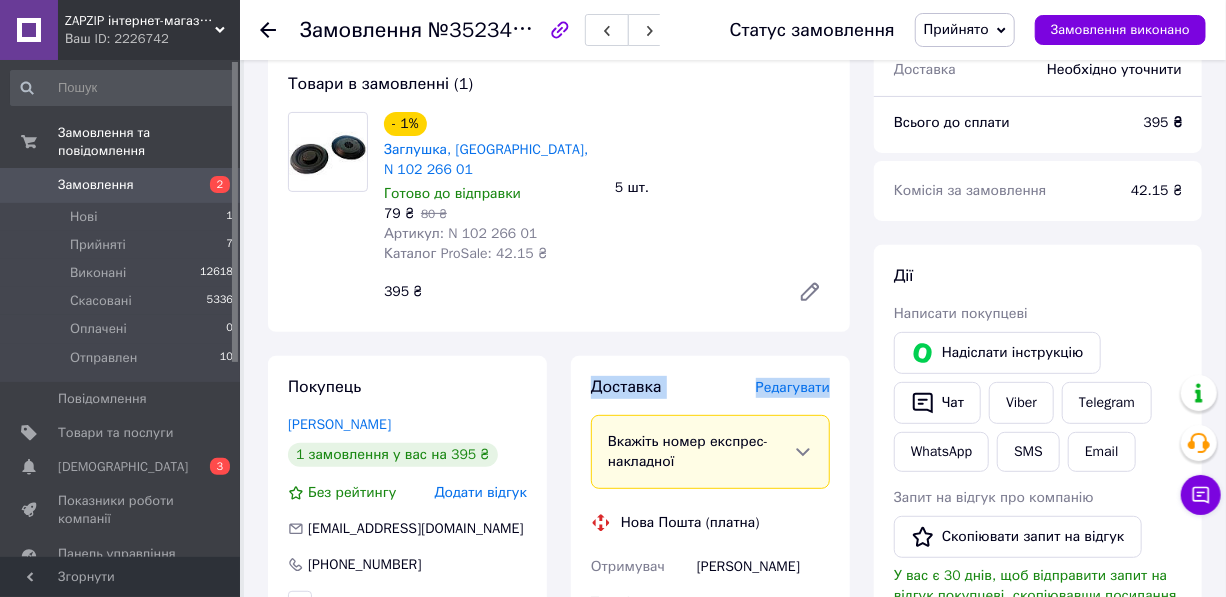 drag, startPoint x: 564, startPoint y: 397, endPoint x: 566, endPoint y: 318, distance: 79.025314 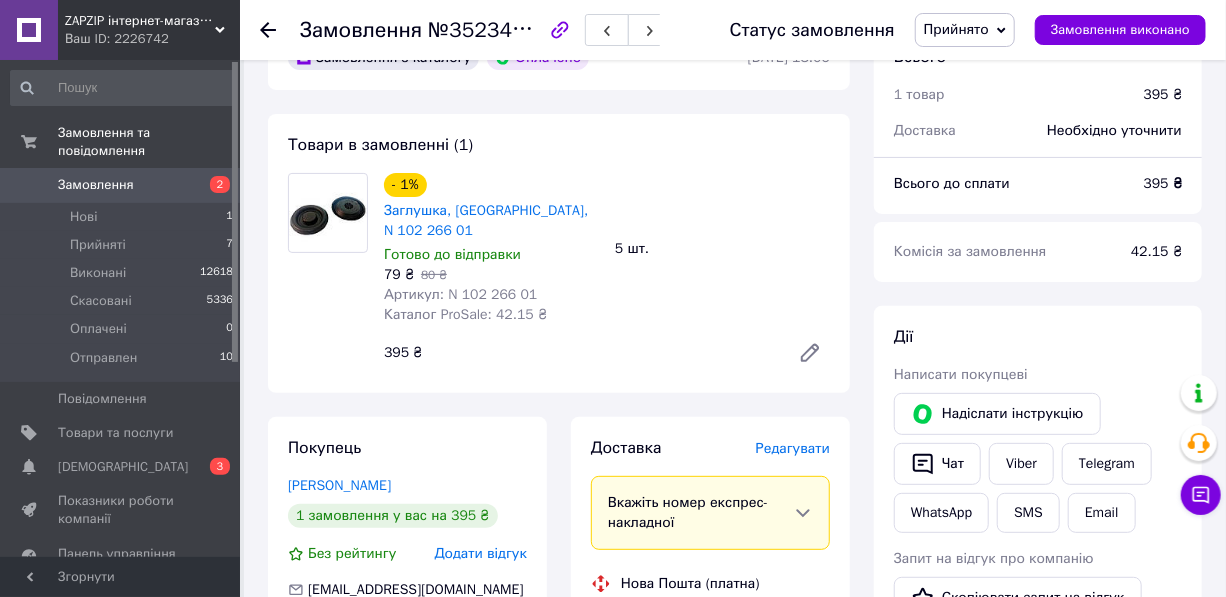scroll, scrollTop: 60, scrollLeft: 0, axis: vertical 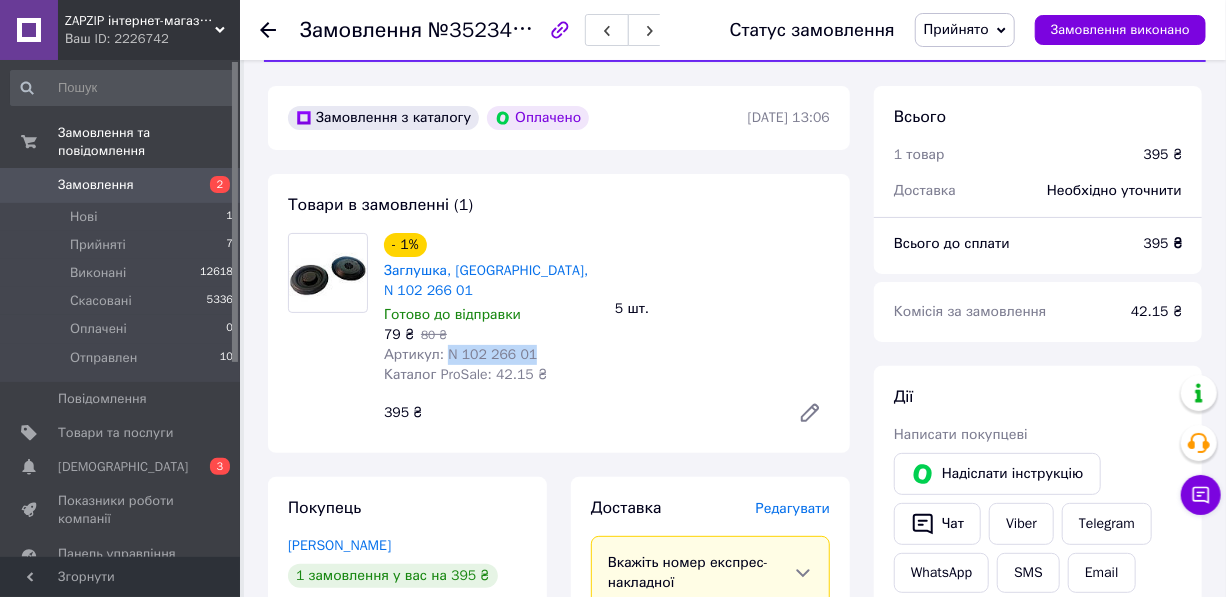 drag, startPoint x: 513, startPoint y: 334, endPoint x: 443, endPoint y: 336, distance: 70.028564 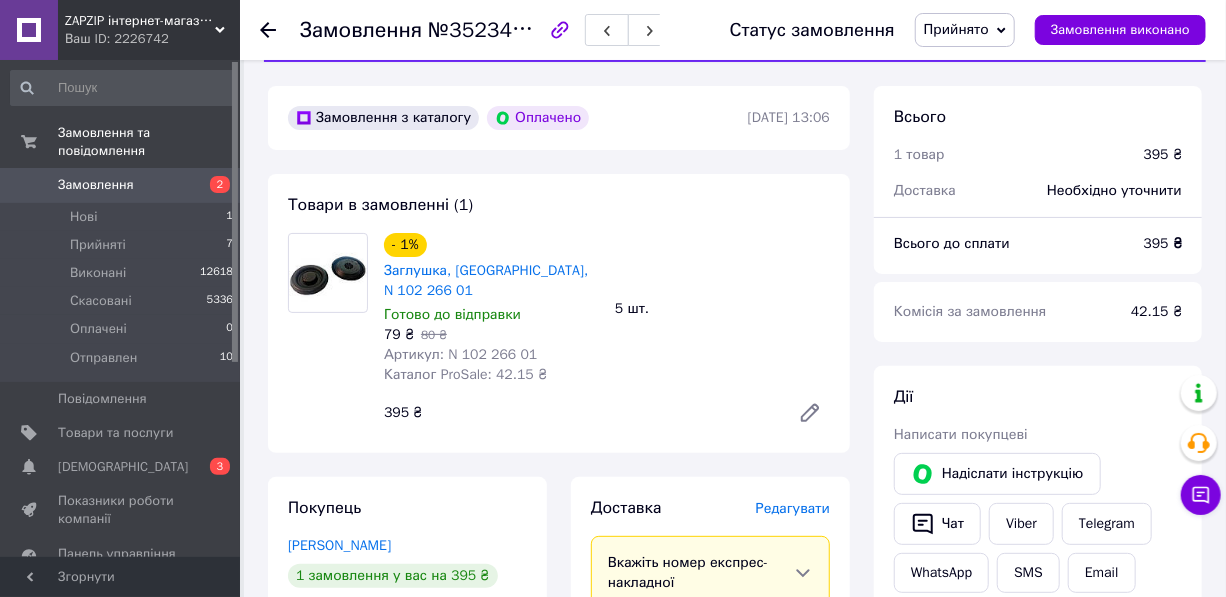 click on "Замовлення" at bounding box center [96, 185] 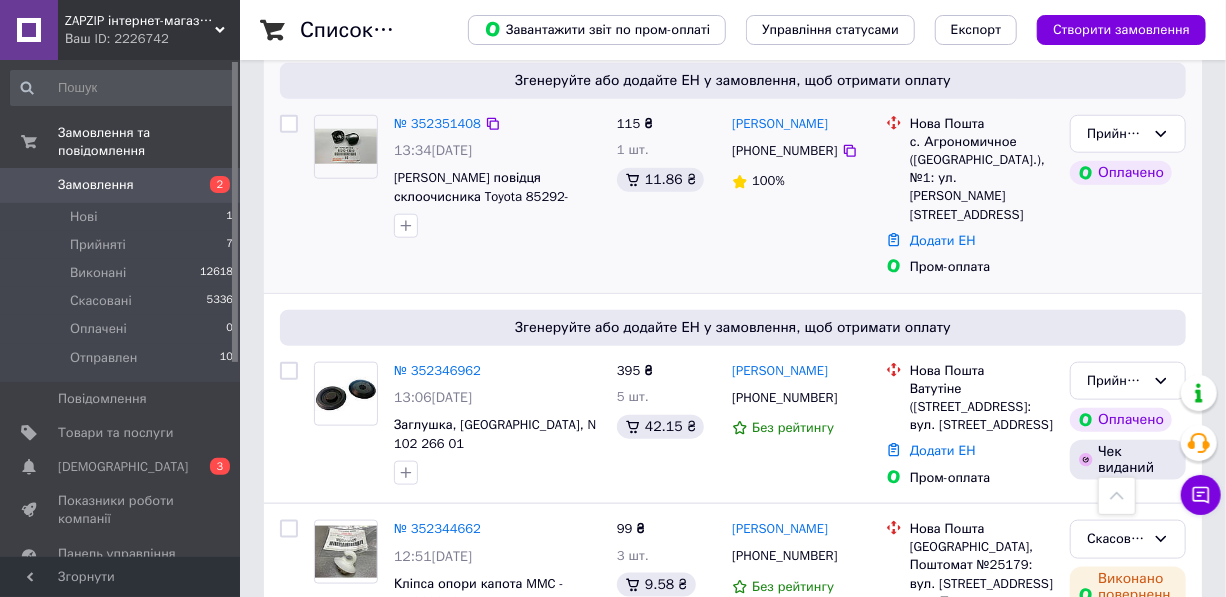 scroll, scrollTop: 606, scrollLeft: 0, axis: vertical 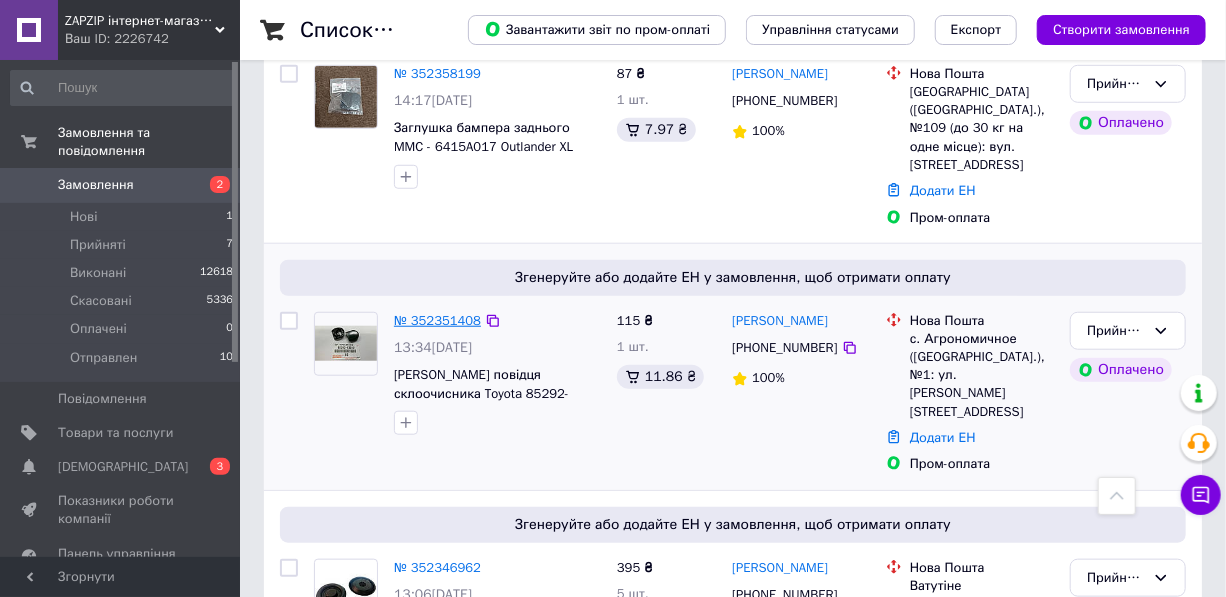 click on "№ 352351408" at bounding box center (437, 320) 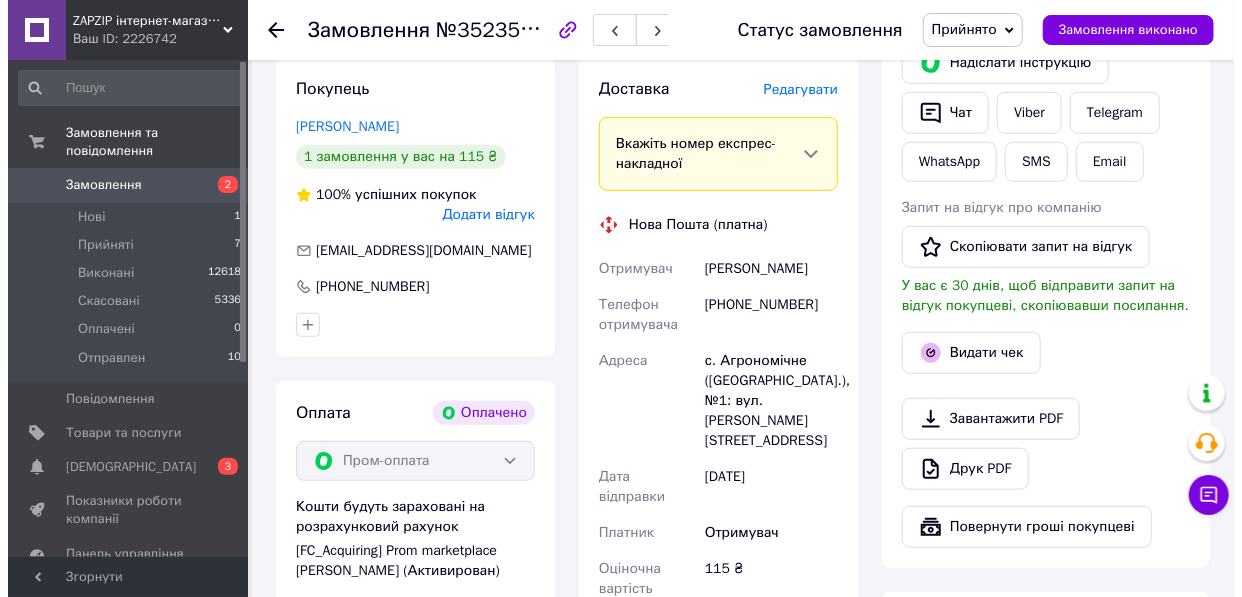 scroll, scrollTop: 460, scrollLeft: 0, axis: vertical 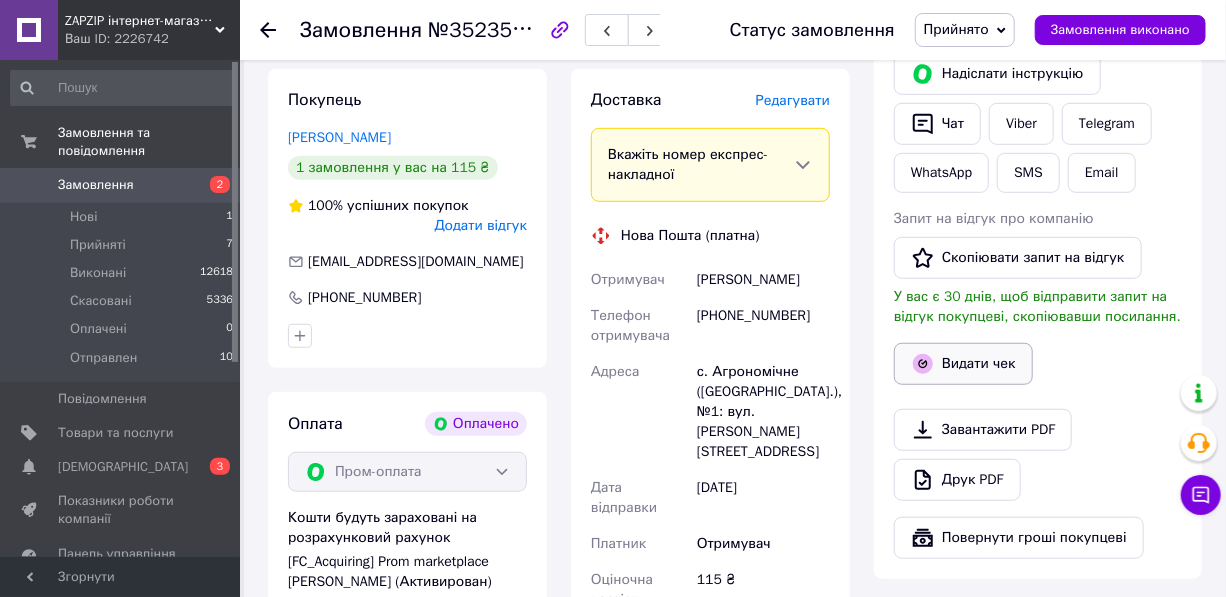 click on "Видати чек" at bounding box center [963, 364] 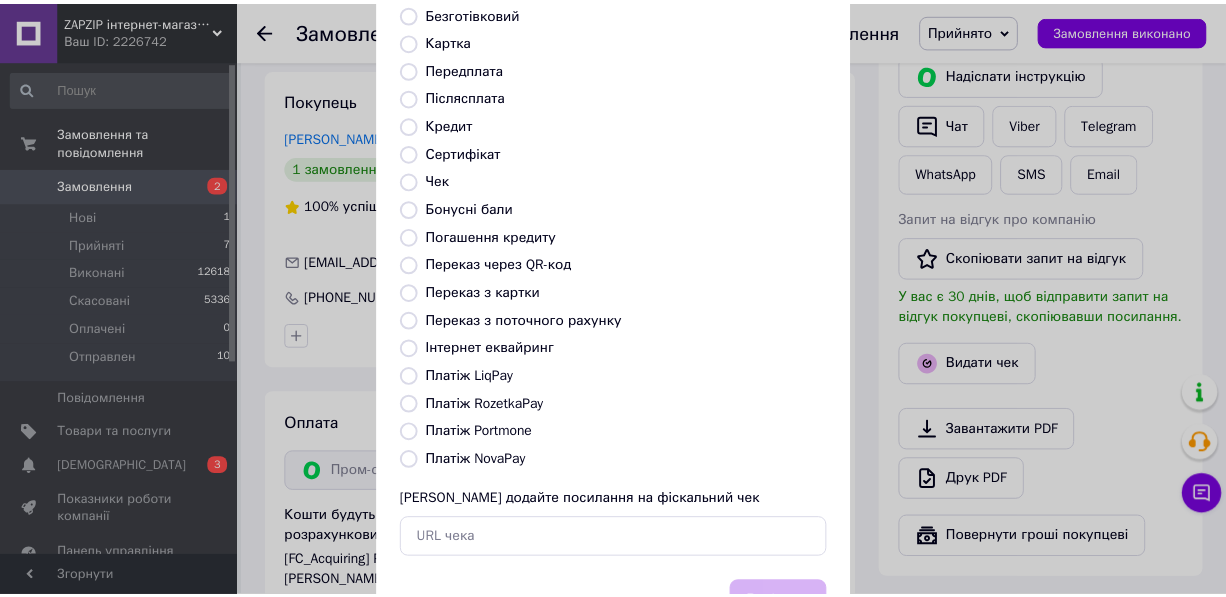 scroll, scrollTop: 242, scrollLeft: 0, axis: vertical 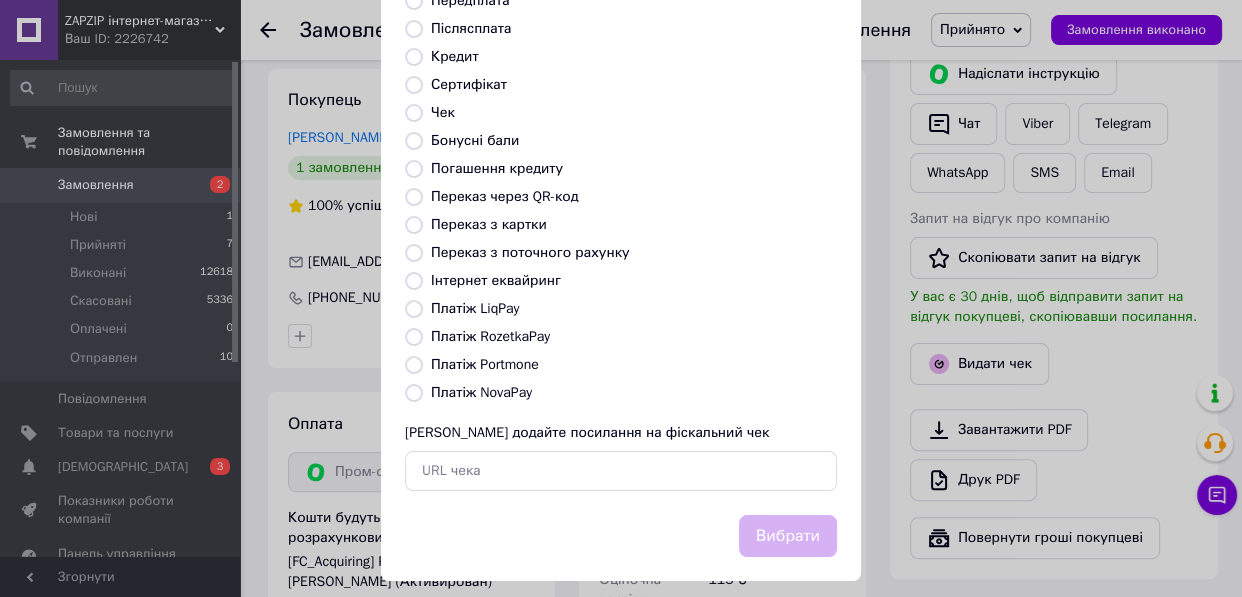 click on "Платіж RozetkaPay" at bounding box center [414, 337] 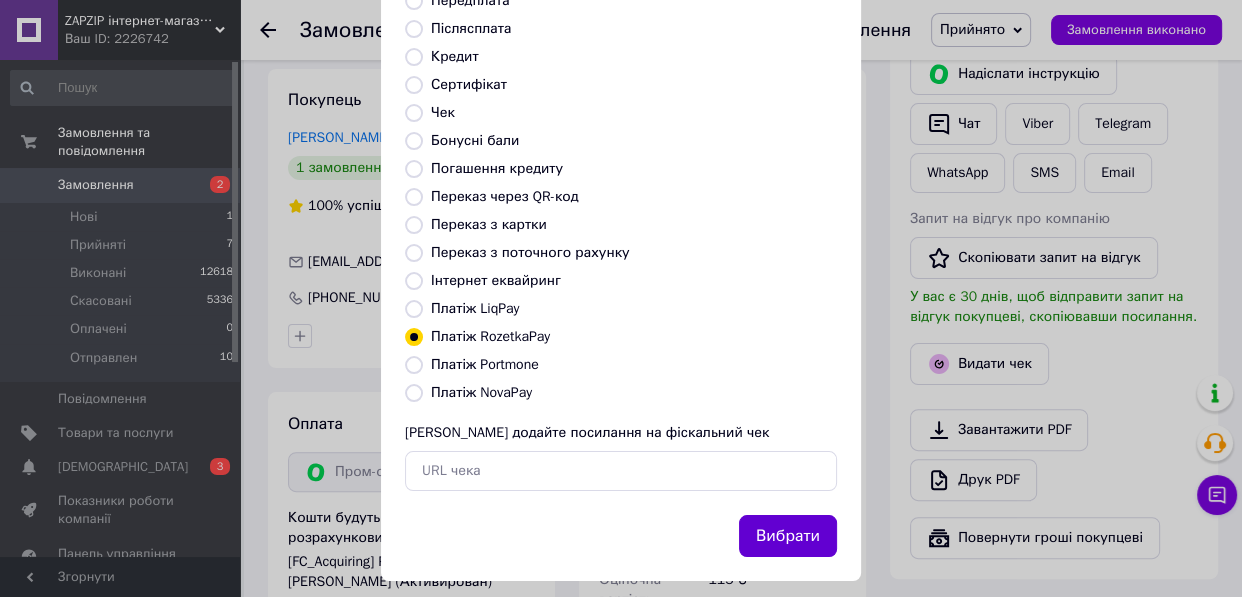 click on "Вибрати" at bounding box center [788, 536] 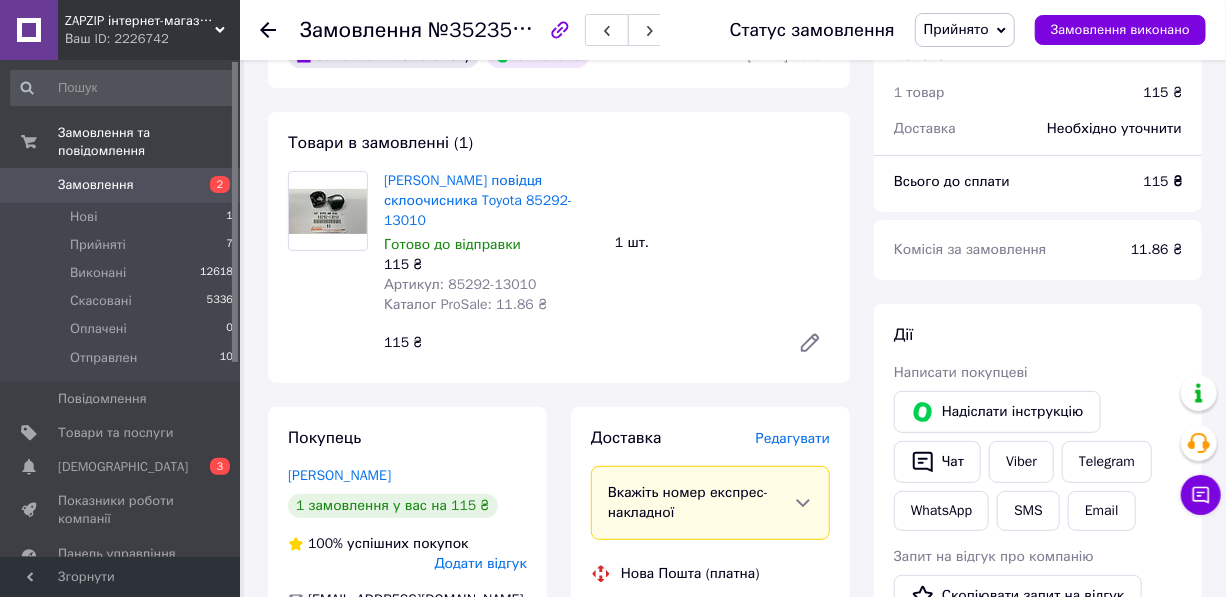 scroll, scrollTop: 96, scrollLeft: 0, axis: vertical 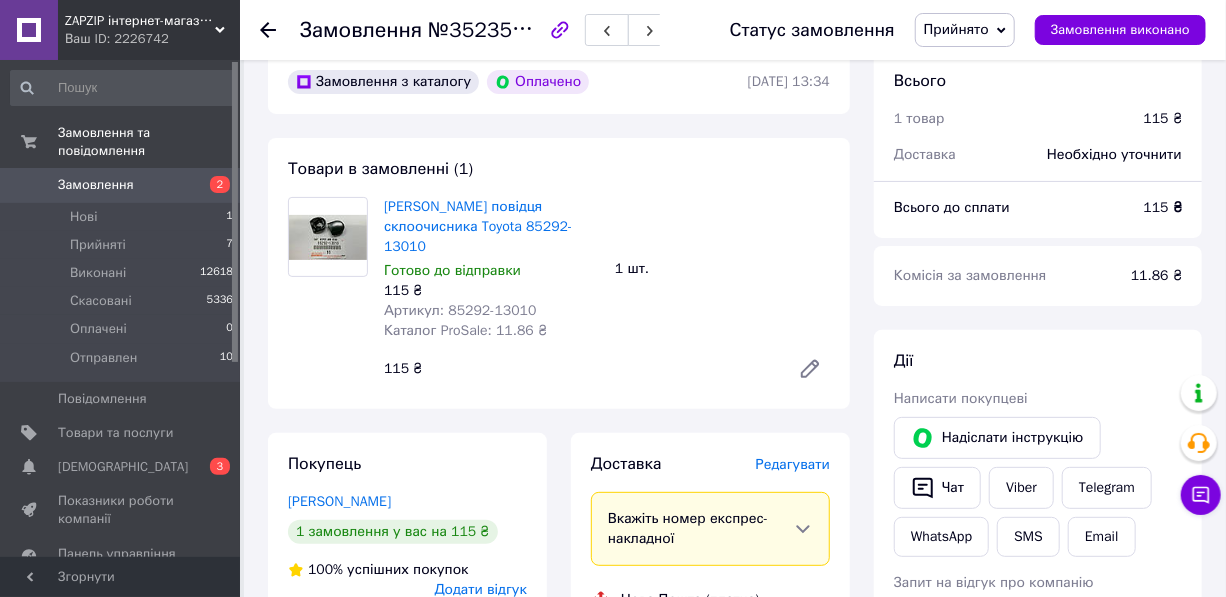 click on "Замовлення" at bounding box center (96, 185) 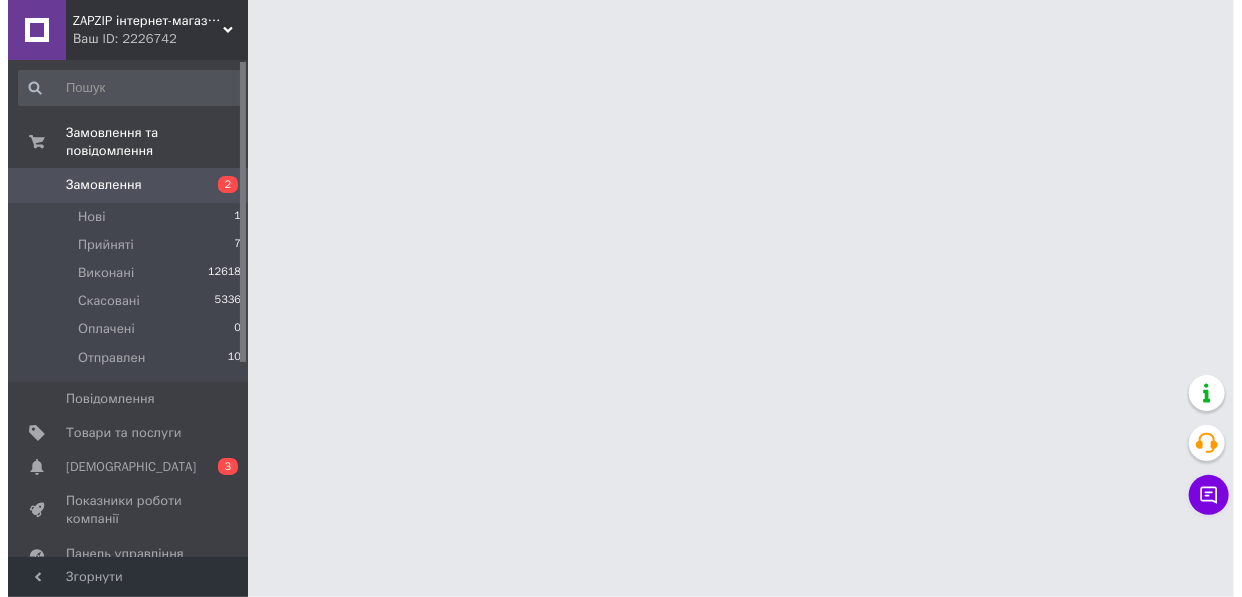 scroll, scrollTop: 0, scrollLeft: 0, axis: both 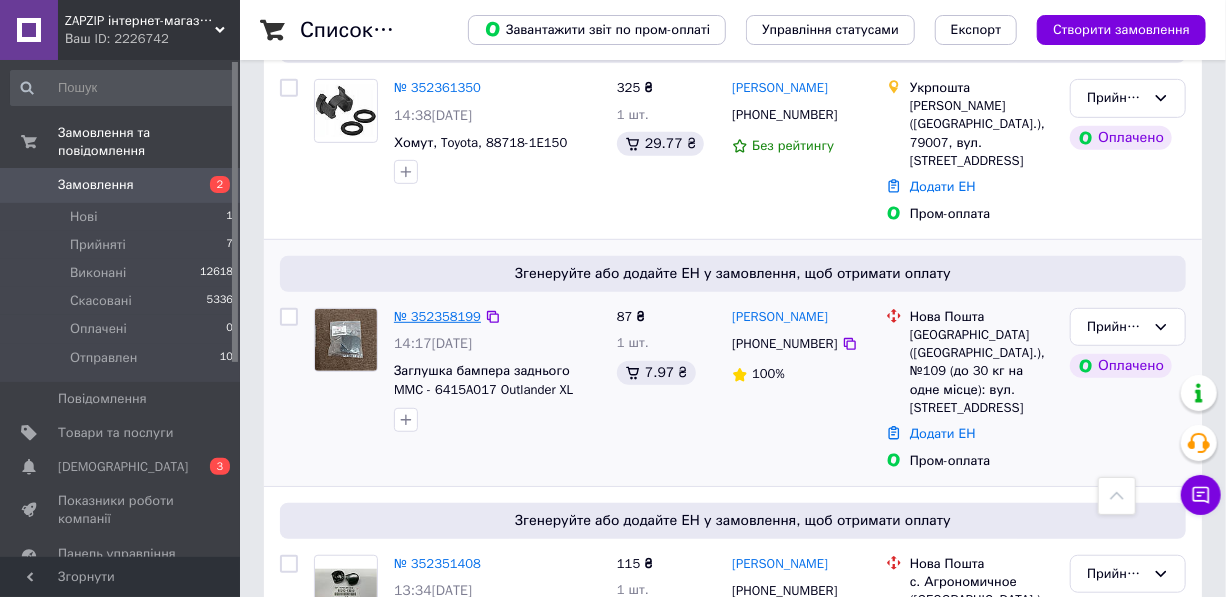 click on "№ 352358199" at bounding box center (437, 316) 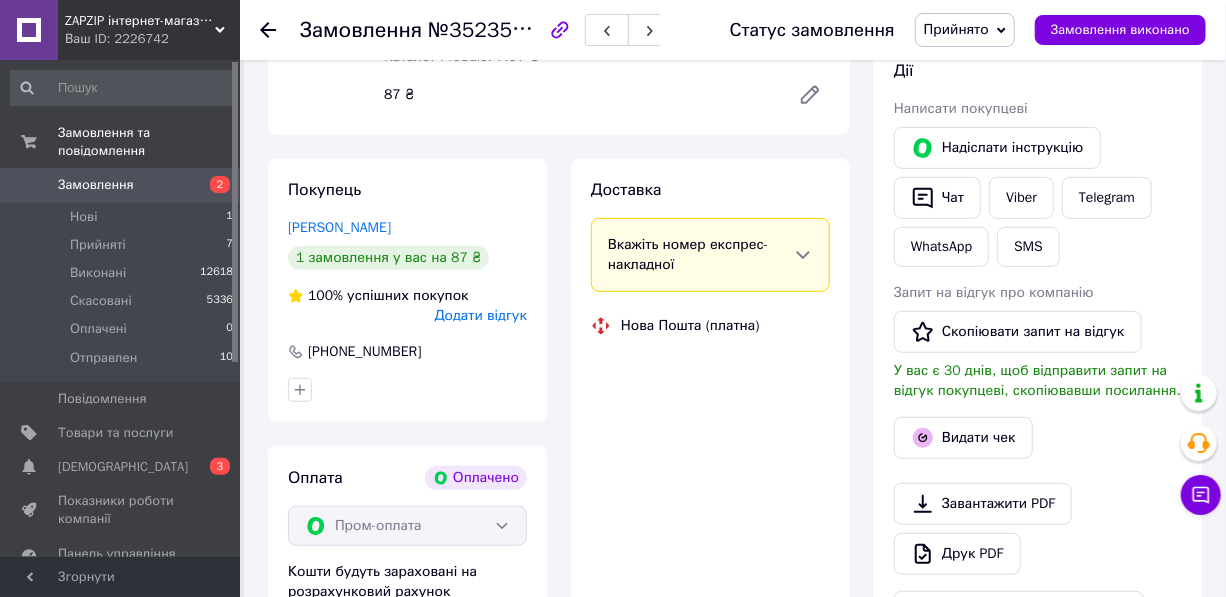 scroll, scrollTop: 363, scrollLeft: 0, axis: vertical 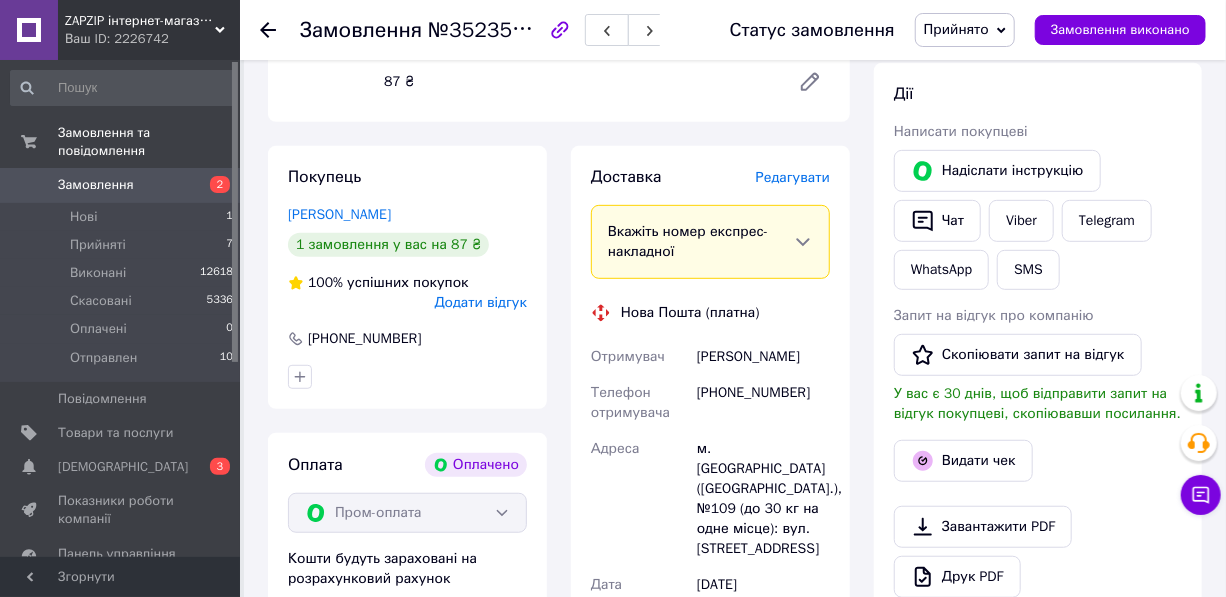 click on "Замовлення" at bounding box center (96, 185) 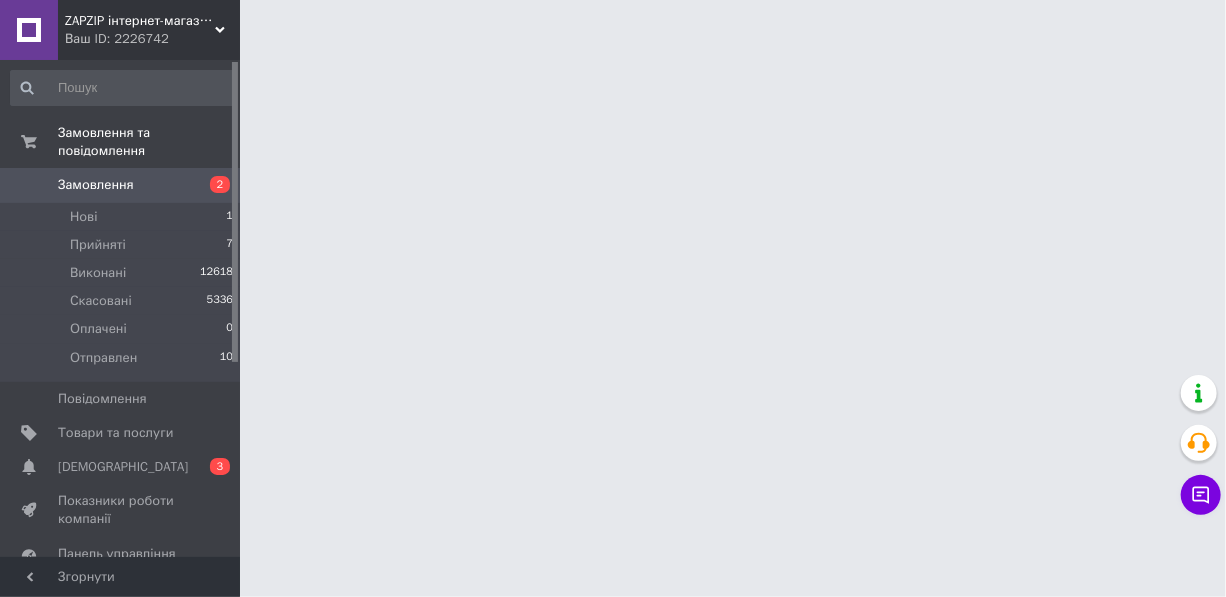 scroll, scrollTop: 0, scrollLeft: 0, axis: both 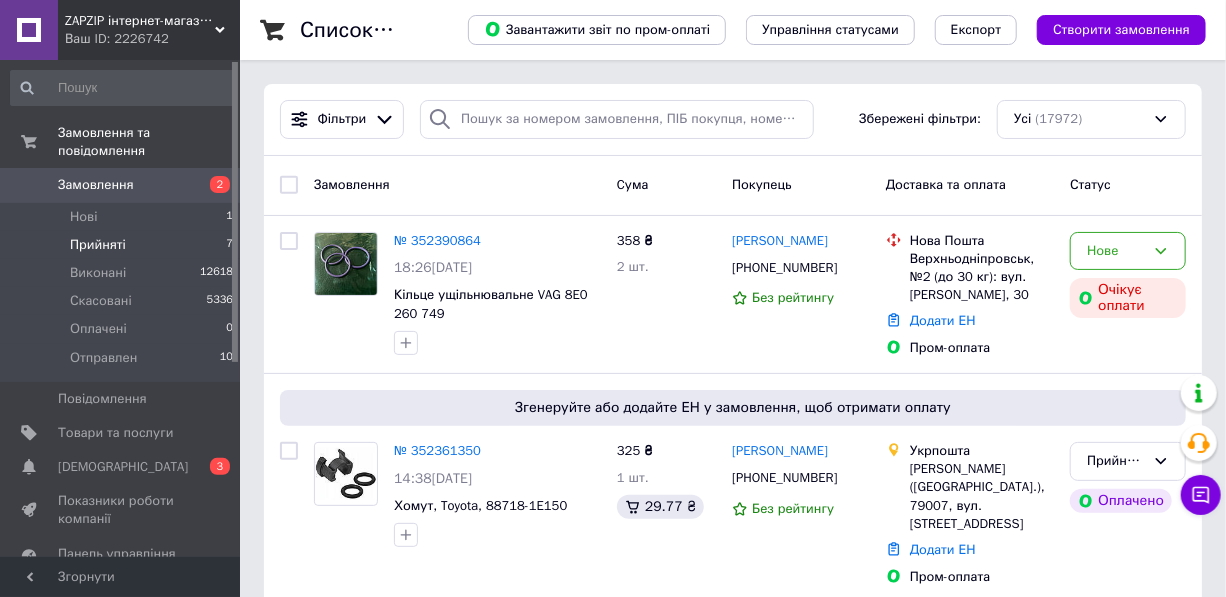 click on "Прийняті" at bounding box center [98, 245] 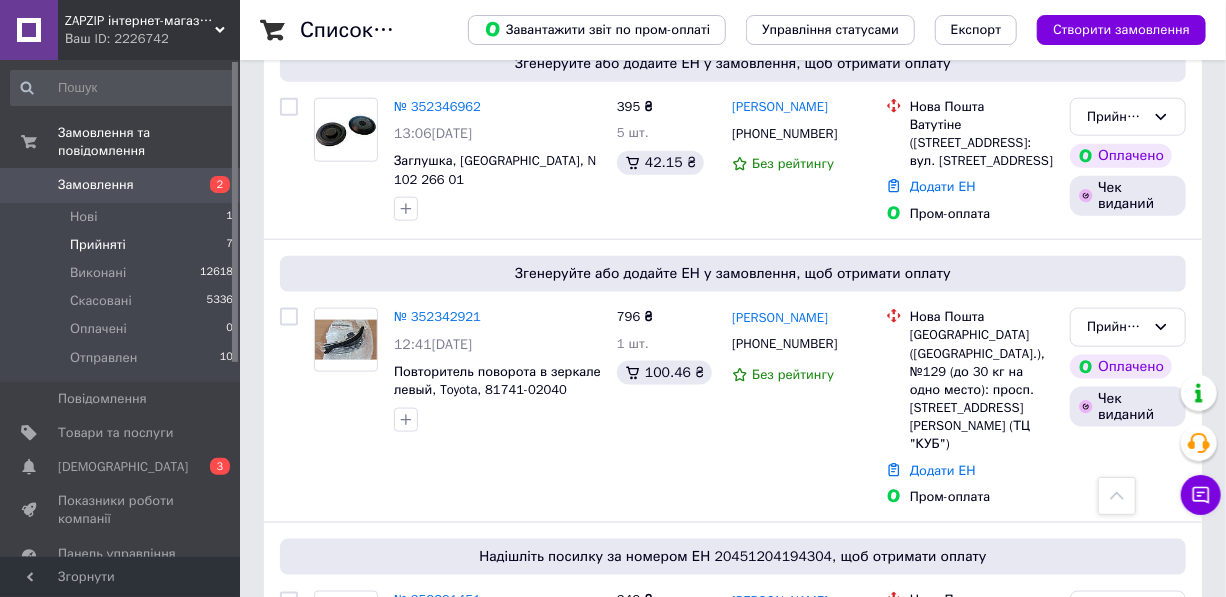 scroll, scrollTop: 923, scrollLeft: 0, axis: vertical 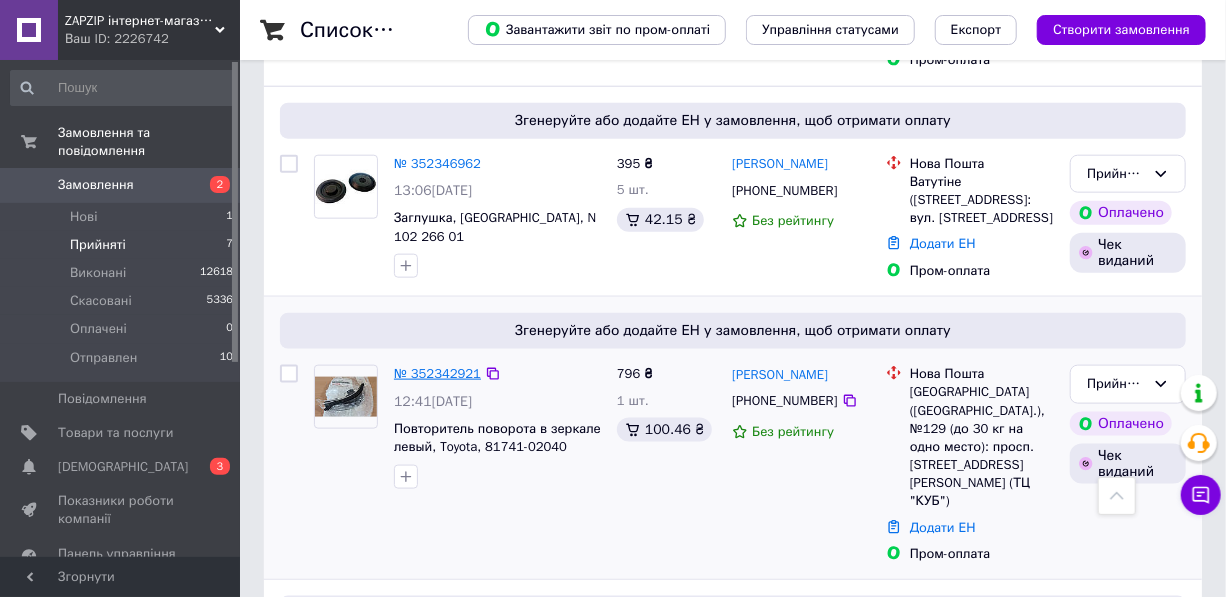 click on "№ 352342921" at bounding box center (437, 373) 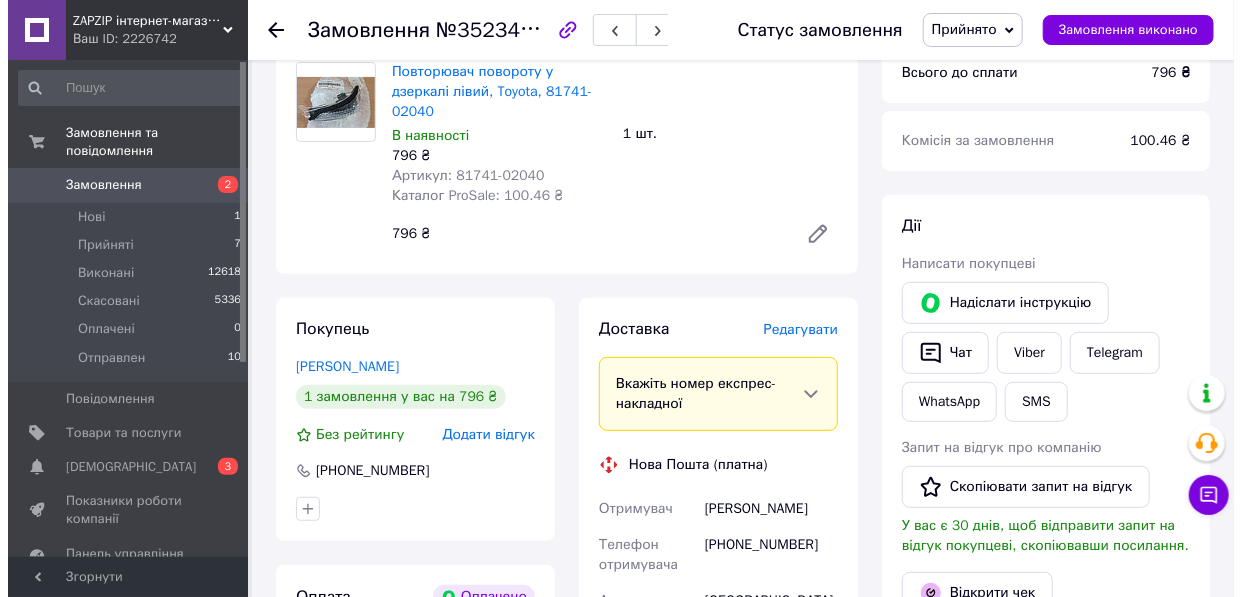 scroll, scrollTop: 196, scrollLeft: 0, axis: vertical 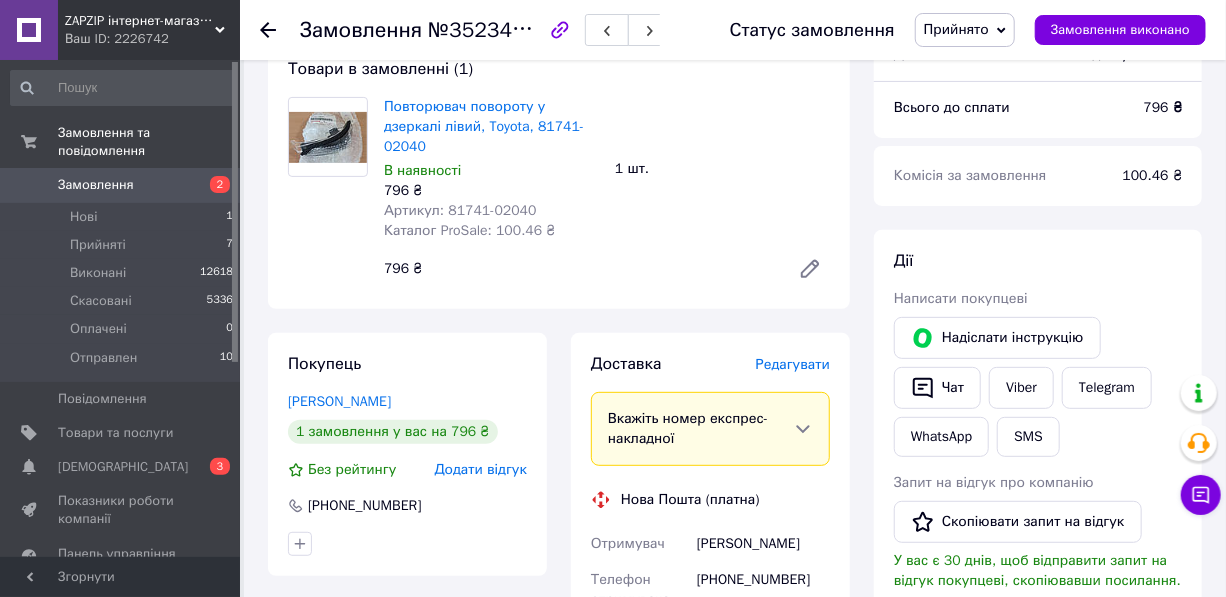 click on "Редагувати" at bounding box center [793, 364] 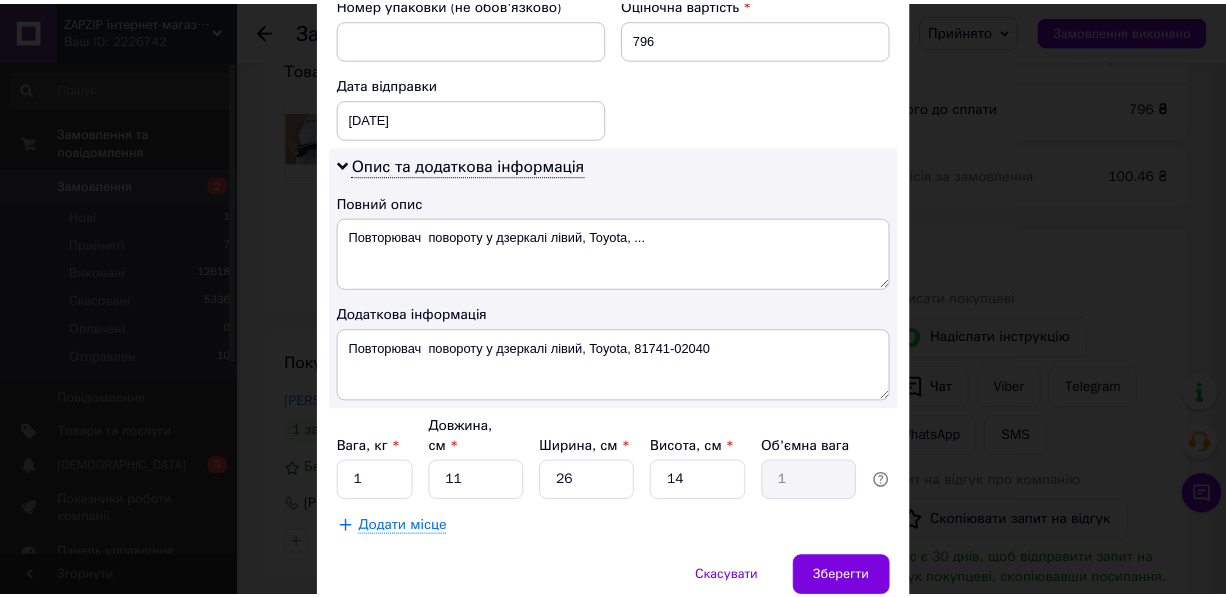 scroll, scrollTop: 909, scrollLeft: 0, axis: vertical 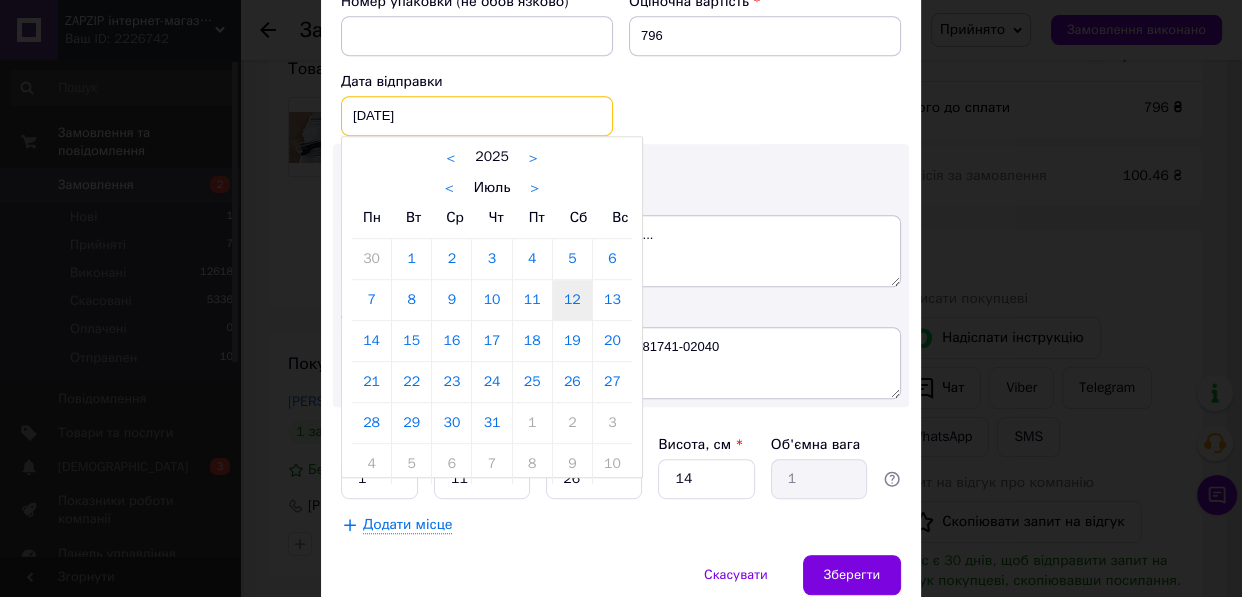 click on "[DATE] < 2025 > < Июль > Пн Вт Ср Чт Пт Сб Вс 30 1 2 3 4 5 6 7 8 9 10 11 12 13 14 15 16 17 18 19 20 21 22 23 24 25 26 27 28 29 30 31 1 2 3 4 5 6 7 8 9 10" at bounding box center [477, 116] 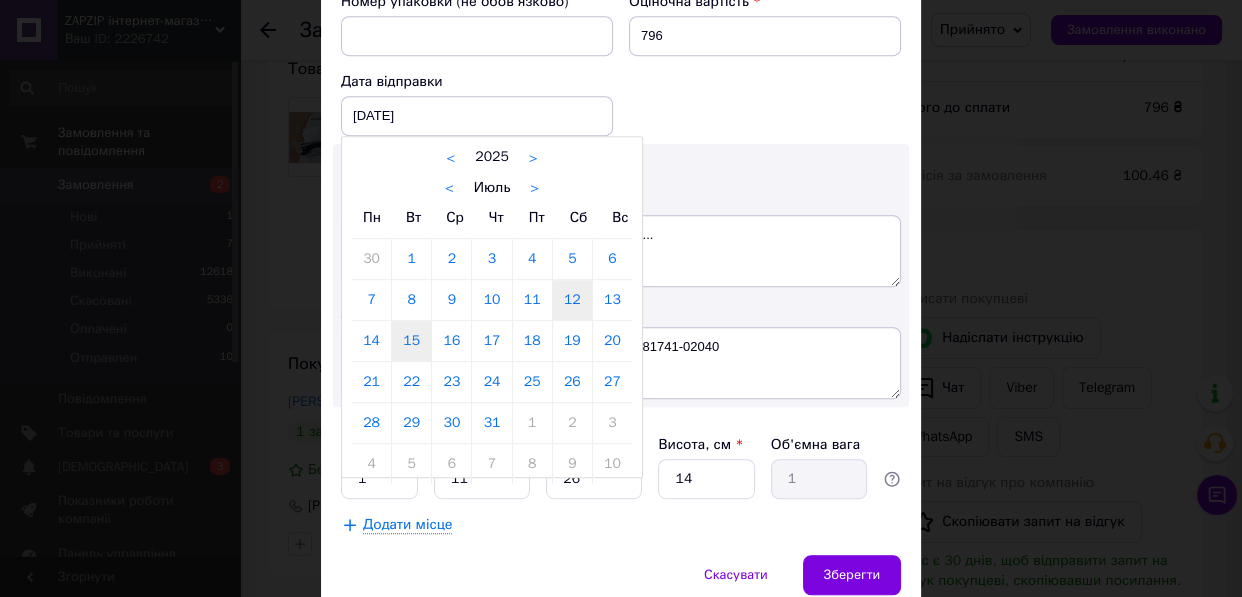 click on "15" at bounding box center [411, 341] 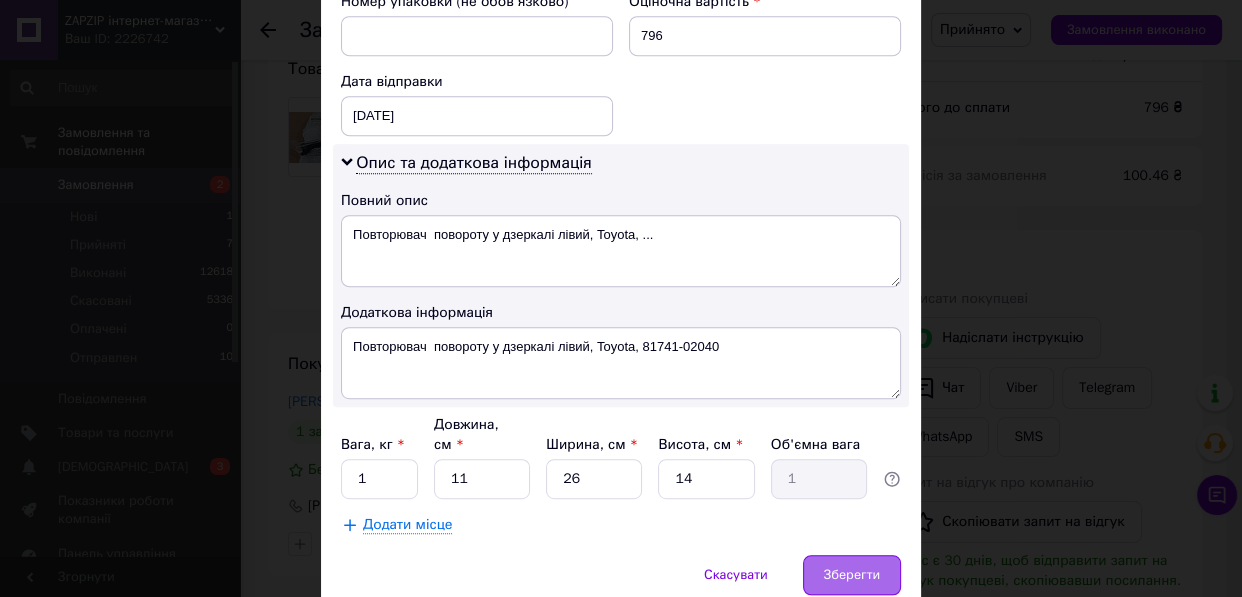 click on "Зберегти" at bounding box center [852, 575] 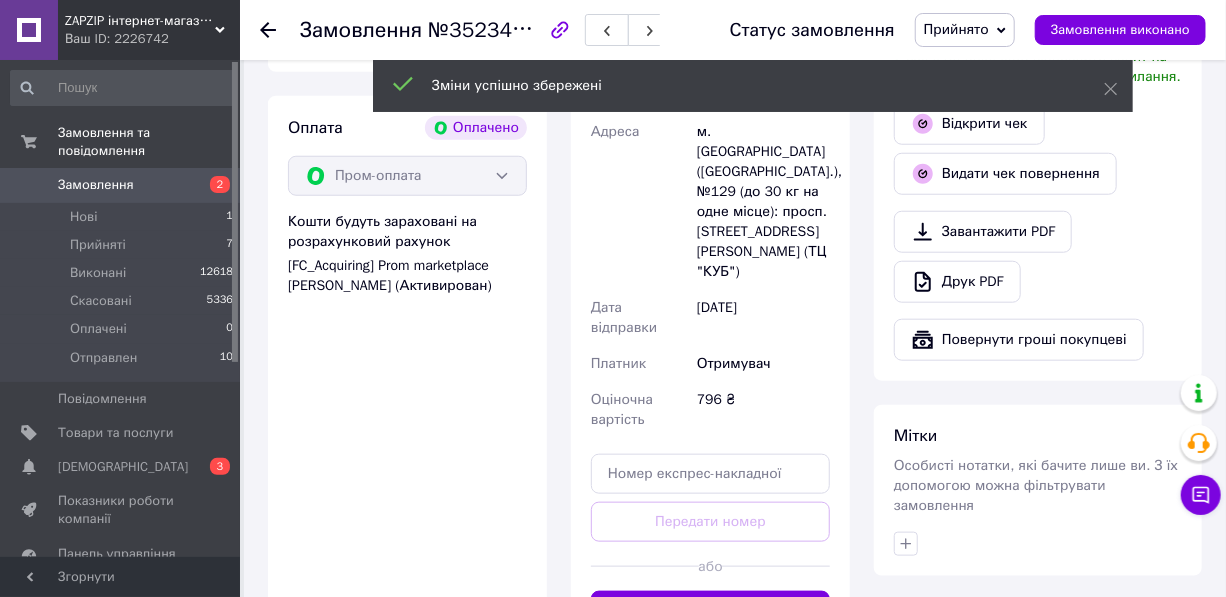 scroll, scrollTop: 801, scrollLeft: 0, axis: vertical 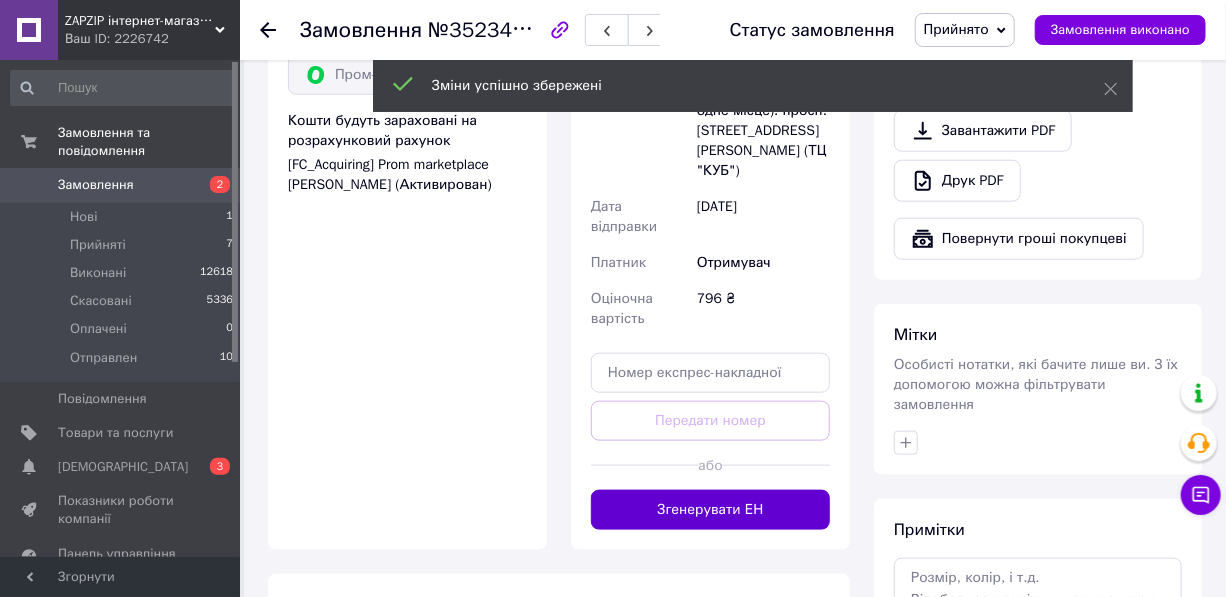 click on "Згенерувати ЕН" at bounding box center [710, 510] 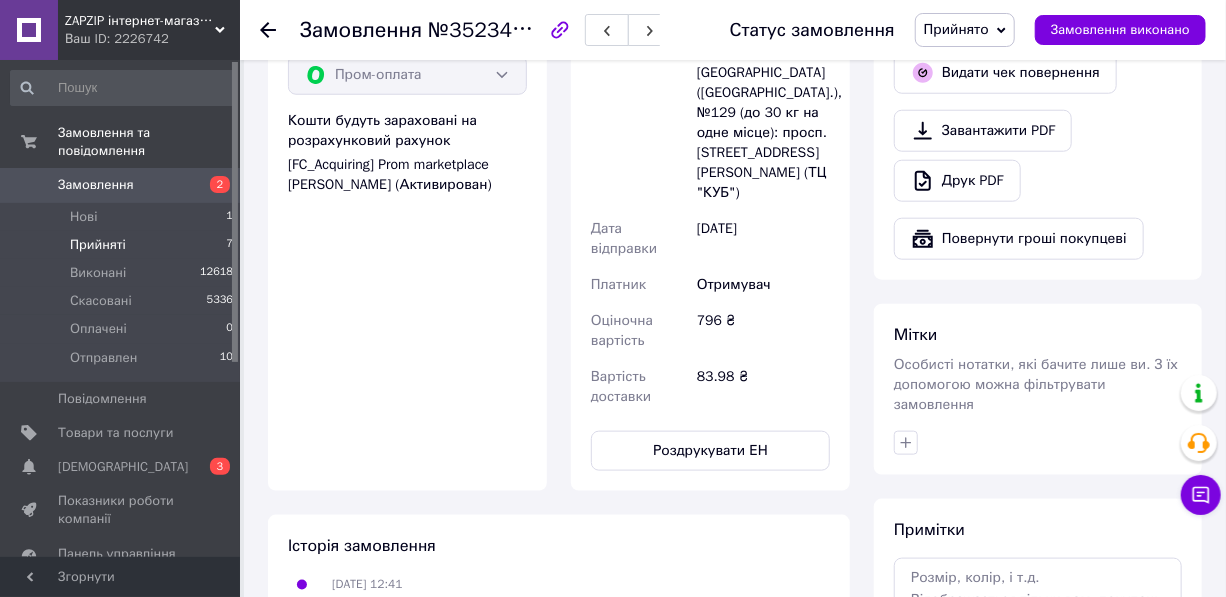 click on "Прийняті" at bounding box center (98, 245) 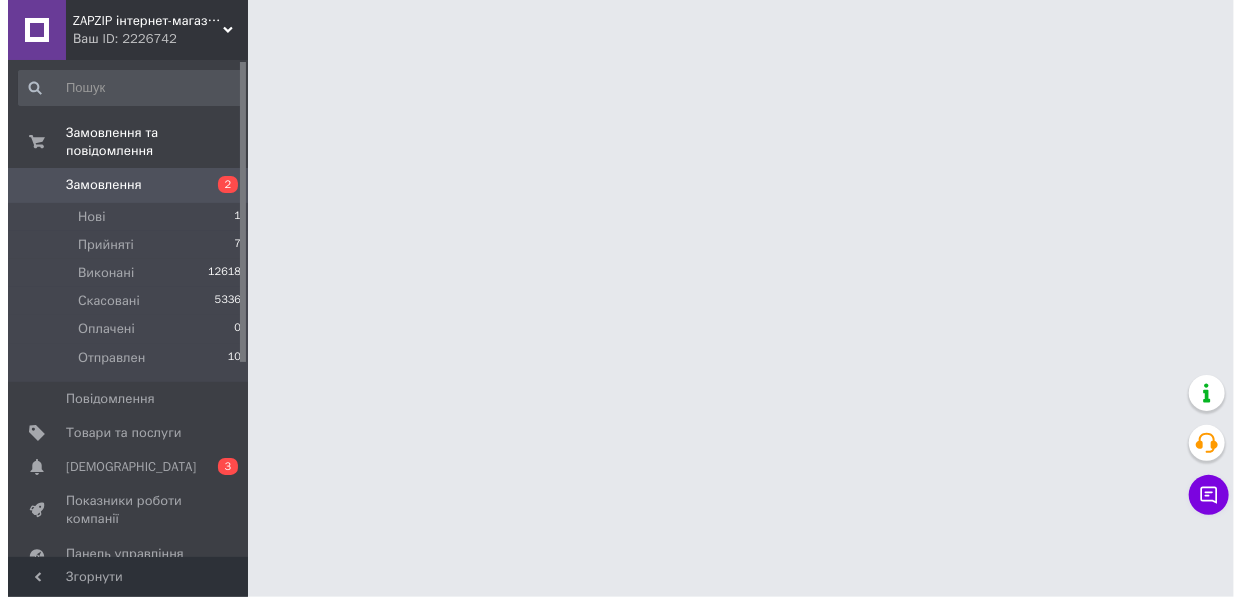 scroll, scrollTop: 0, scrollLeft: 0, axis: both 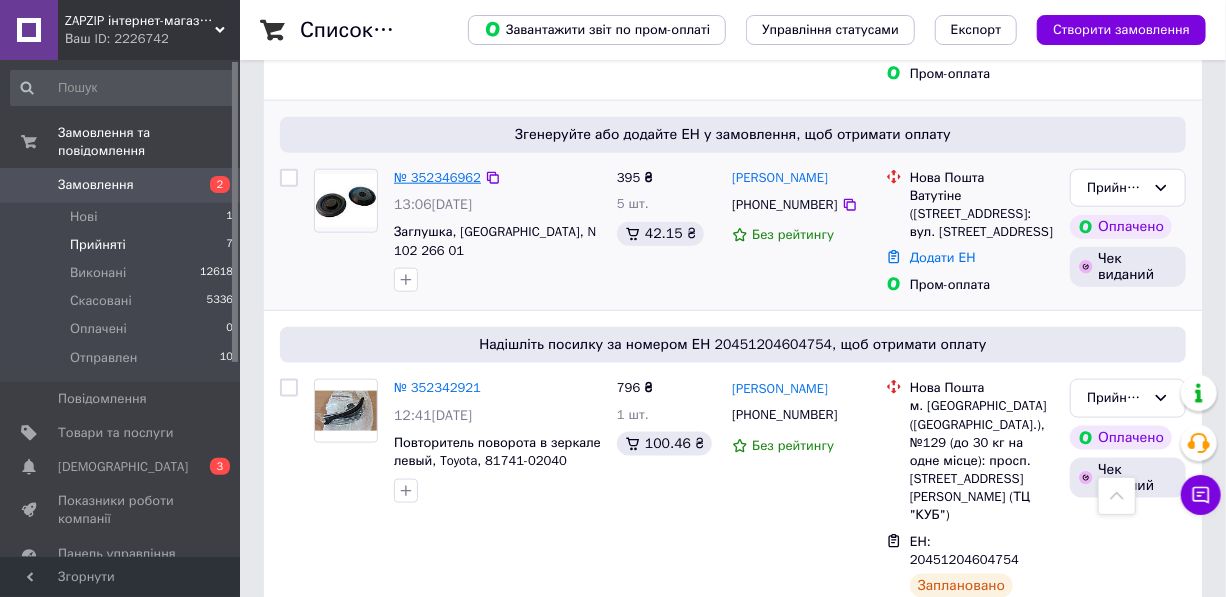 click on "№ 352346962" at bounding box center [437, 177] 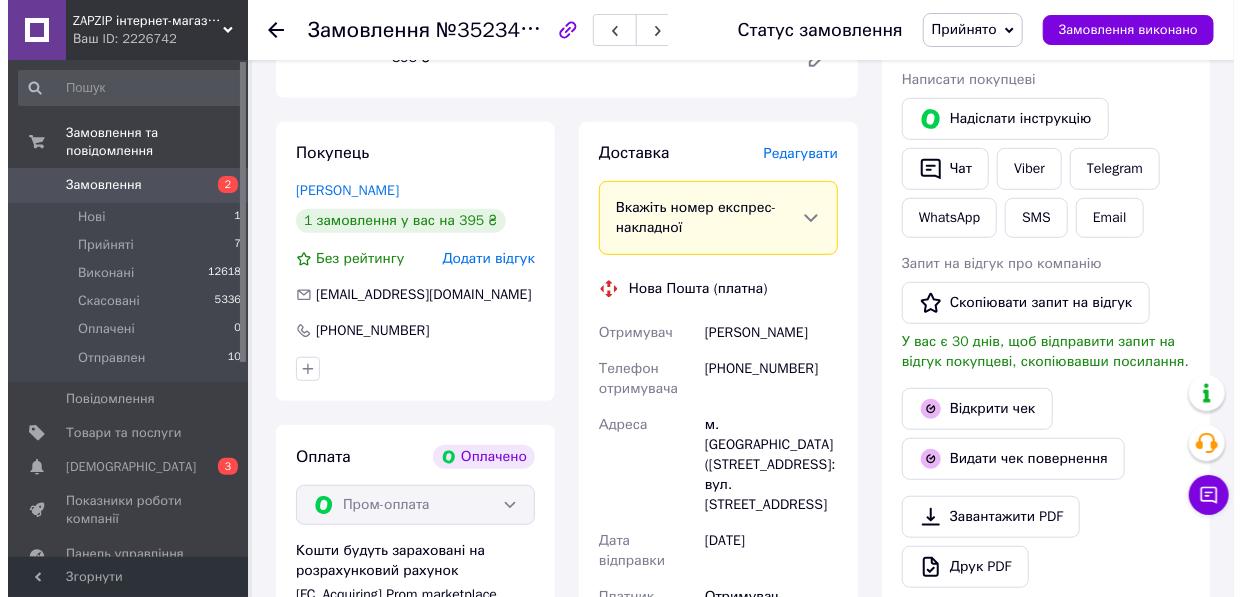 scroll, scrollTop: 363, scrollLeft: 0, axis: vertical 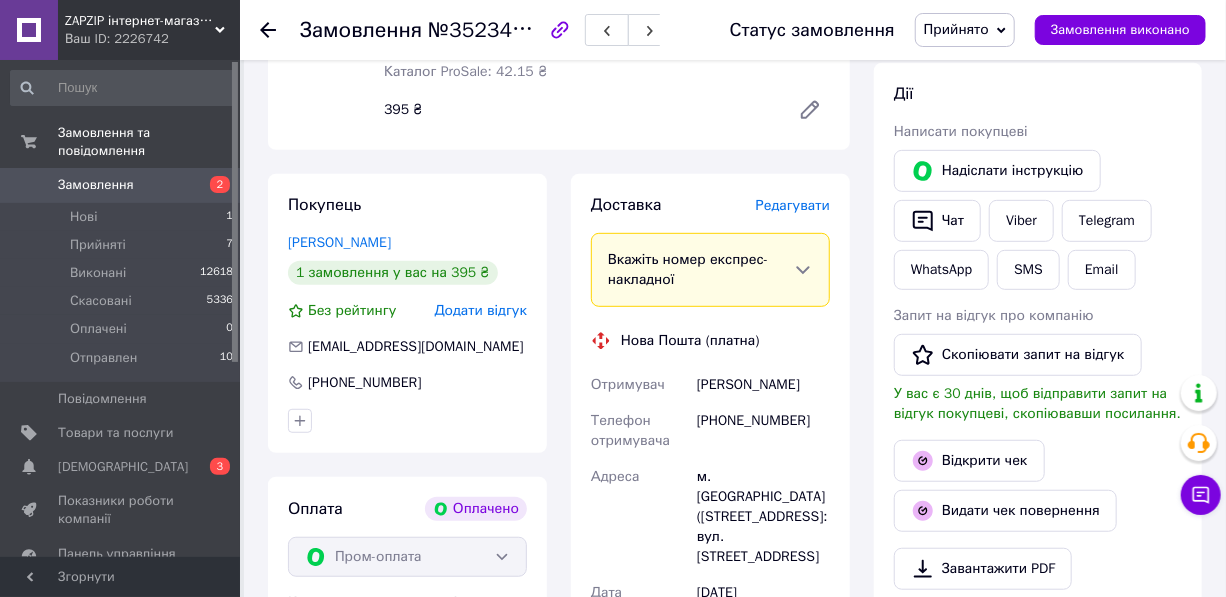 click on "Редагувати" at bounding box center [793, 205] 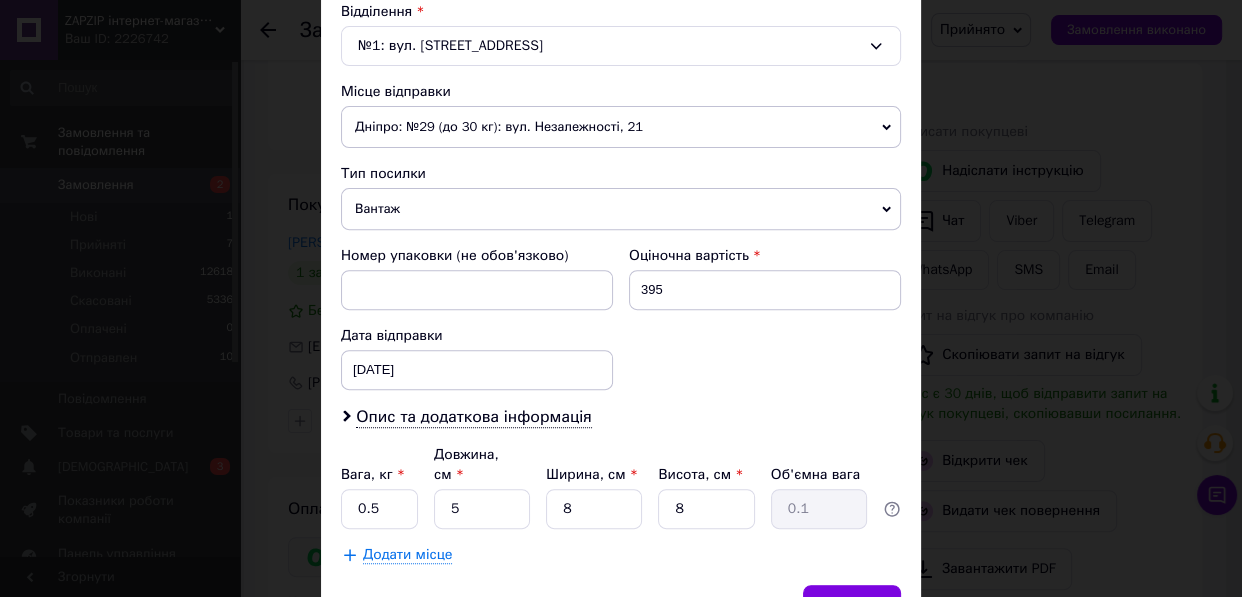 scroll, scrollTop: 666, scrollLeft: 0, axis: vertical 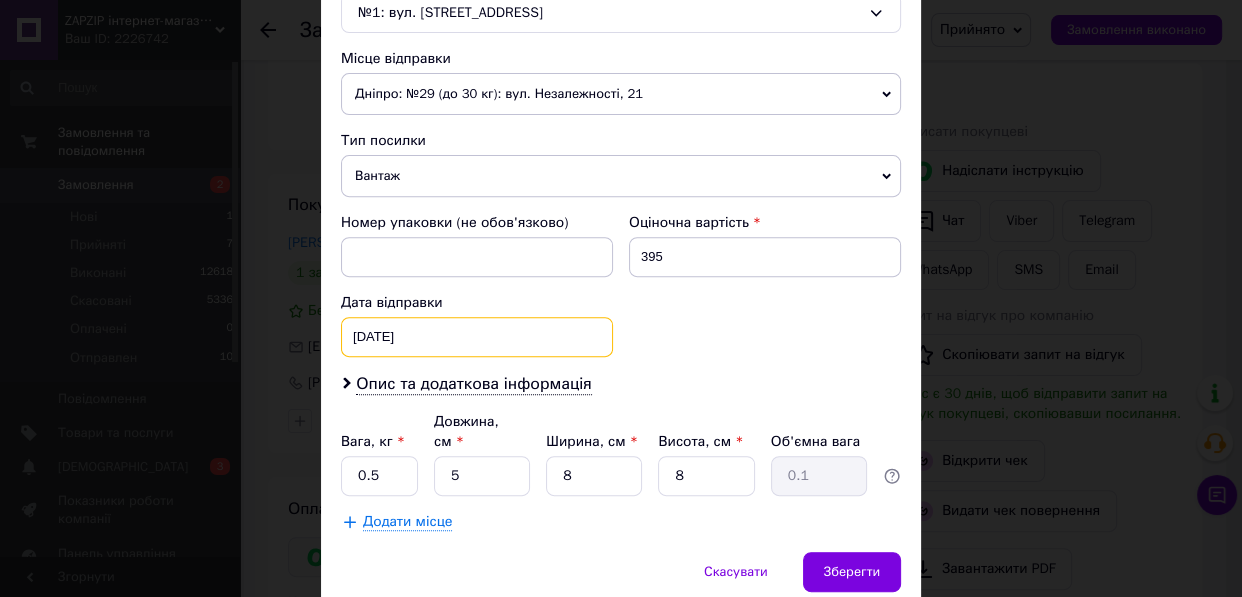 click on "[DATE] < 2025 > < Июль > Пн Вт Ср Чт Пт Сб Вс 30 1 2 3 4 5 6 7 8 9 10 11 12 13 14 15 16 17 18 19 20 21 22 23 24 25 26 27 28 29 30 31 1 2 3 4 5 6 7 8 9 10" at bounding box center (477, 337) 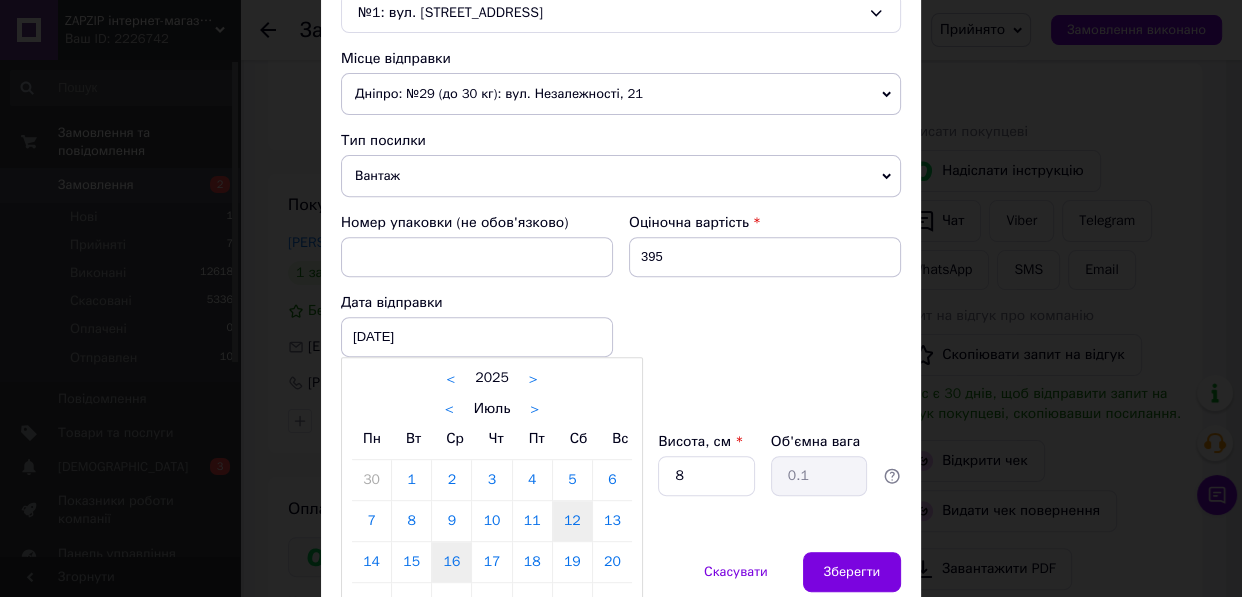 click on "16" at bounding box center [451, 562] 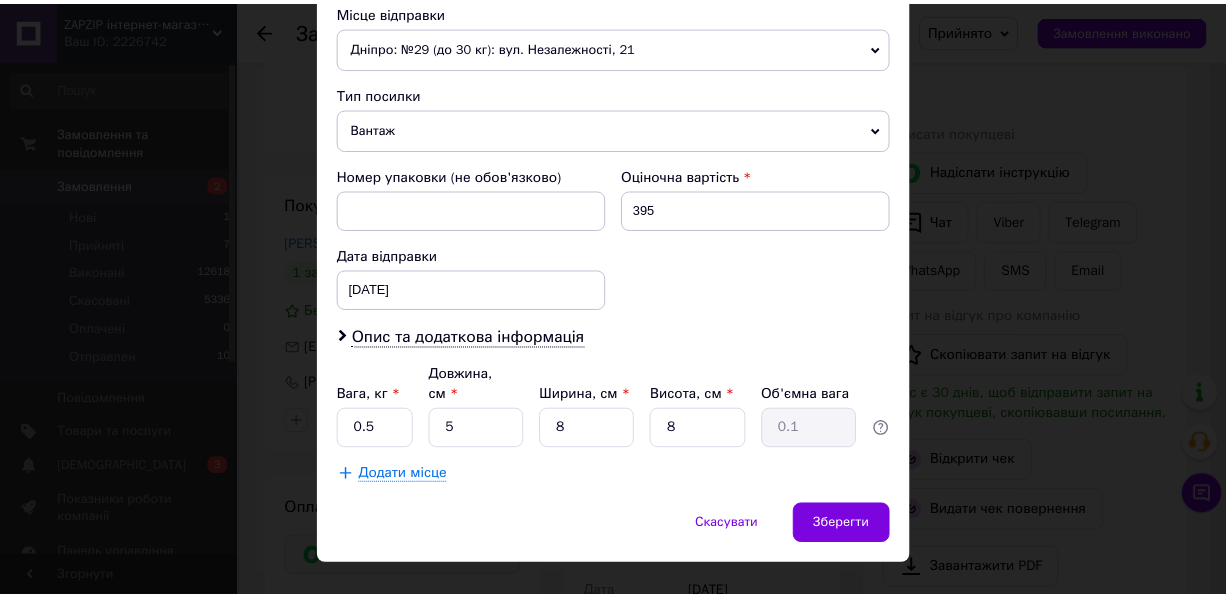 scroll, scrollTop: 728, scrollLeft: 0, axis: vertical 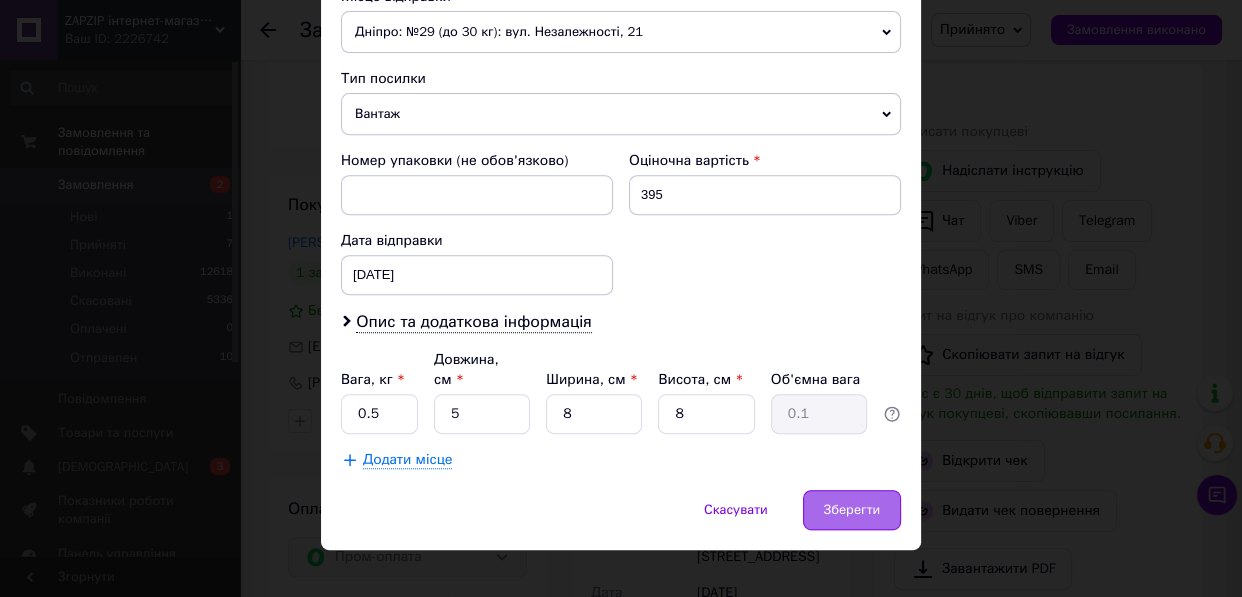 click on "Зберегти" at bounding box center [852, 510] 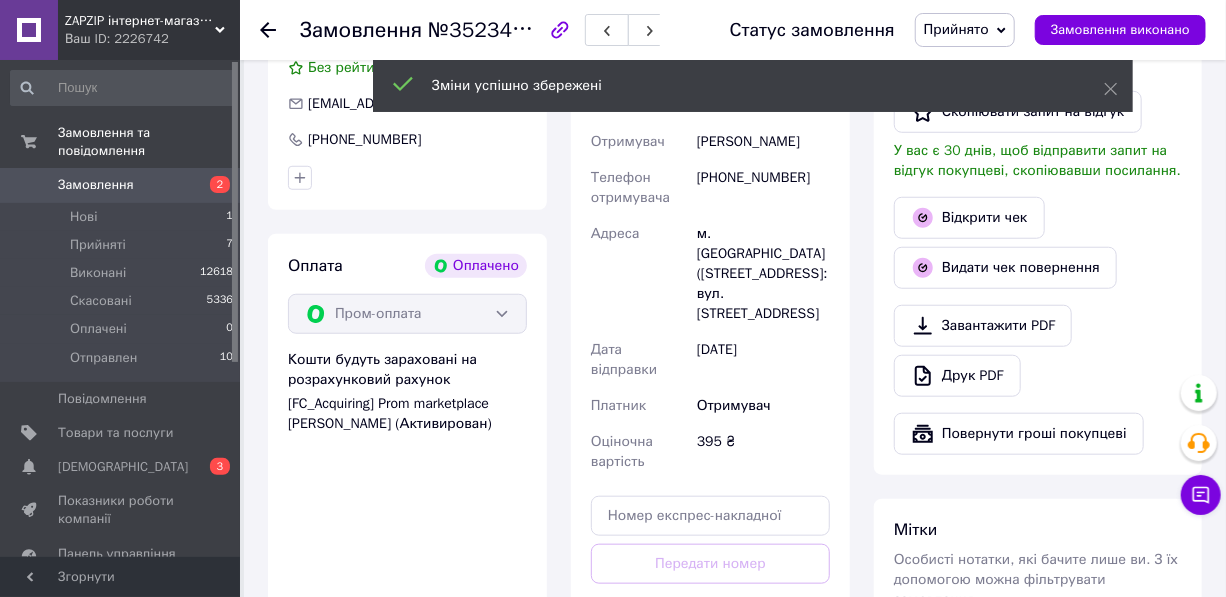scroll, scrollTop: 788, scrollLeft: 0, axis: vertical 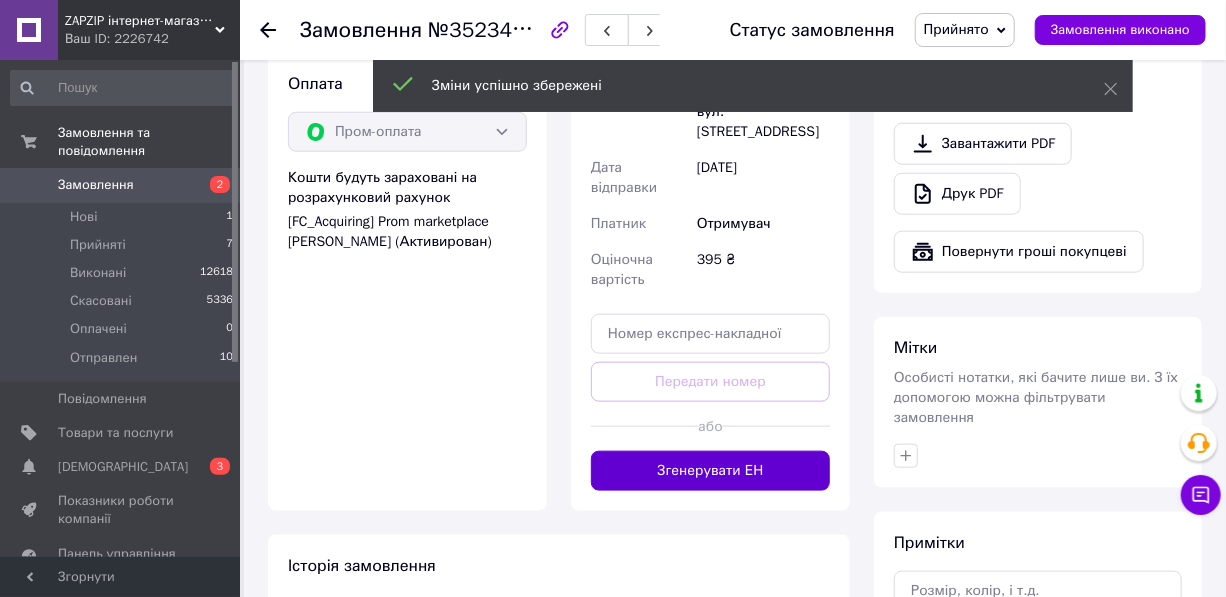 click on "Згенерувати ЕН" at bounding box center [710, 471] 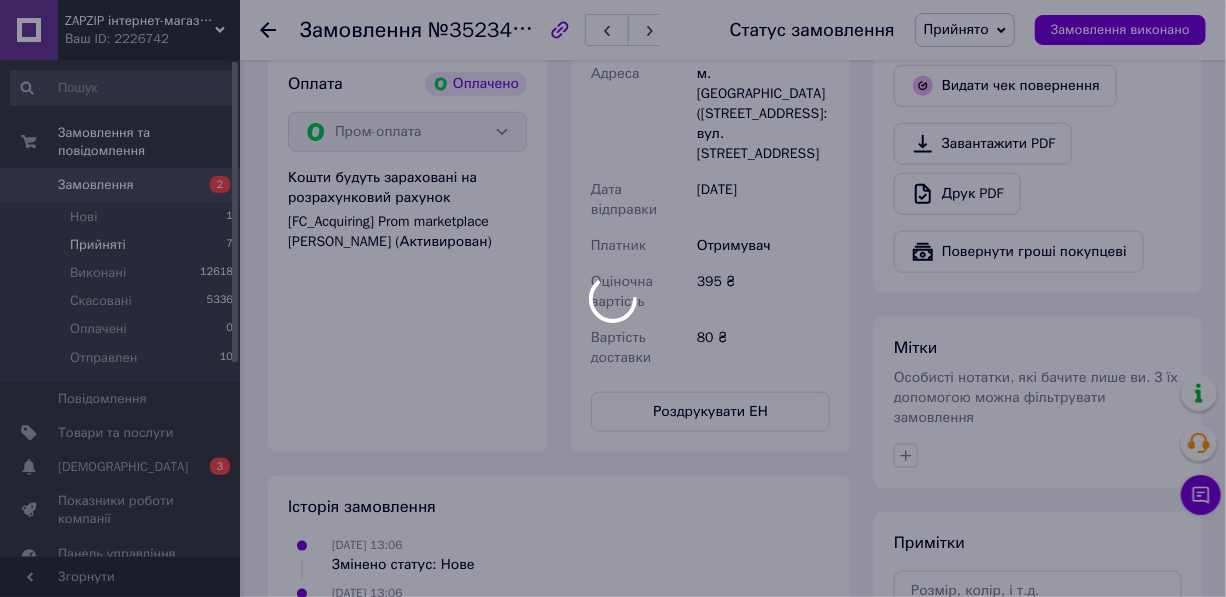click at bounding box center [613, 298] 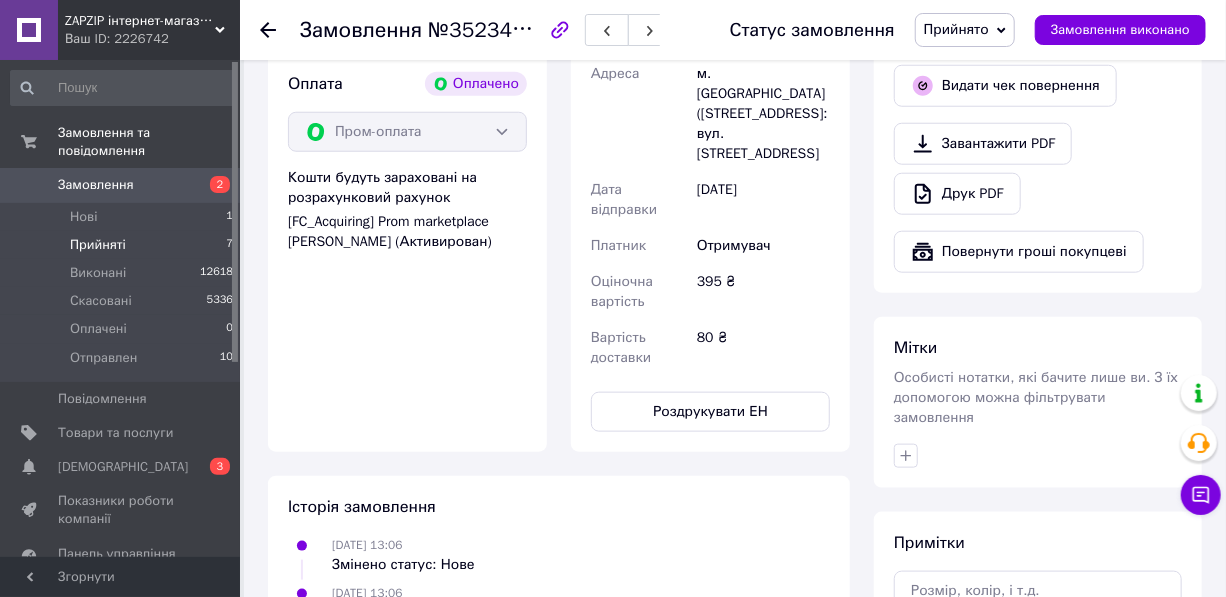 click on "Прийняті" at bounding box center (98, 245) 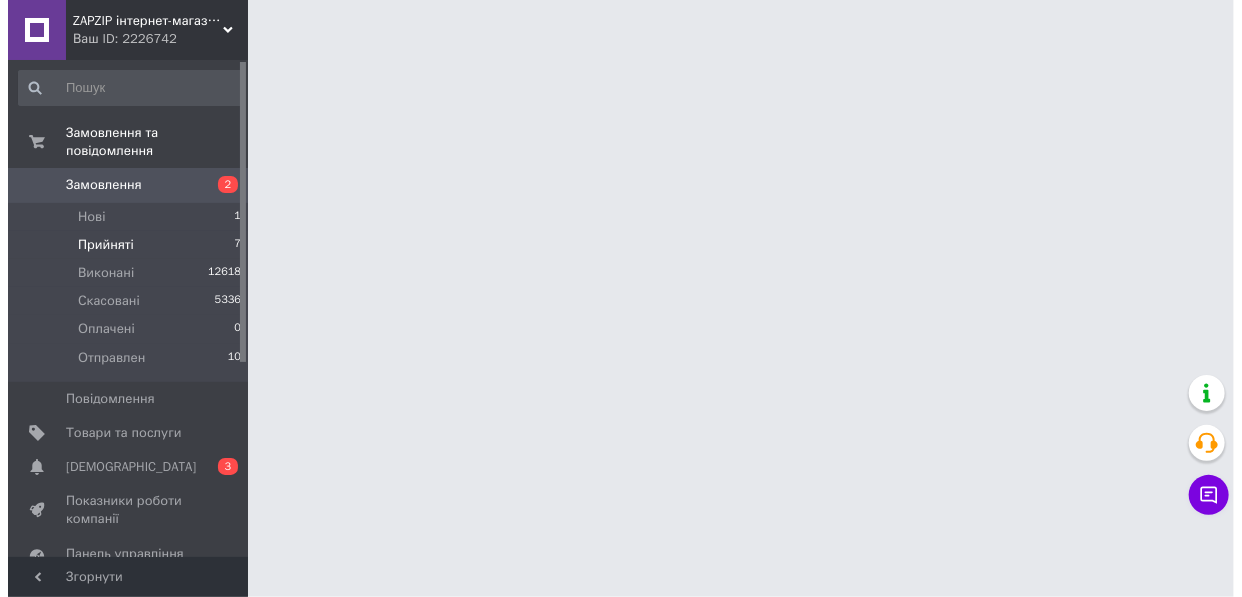 scroll, scrollTop: 0, scrollLeft: 0, axis: both 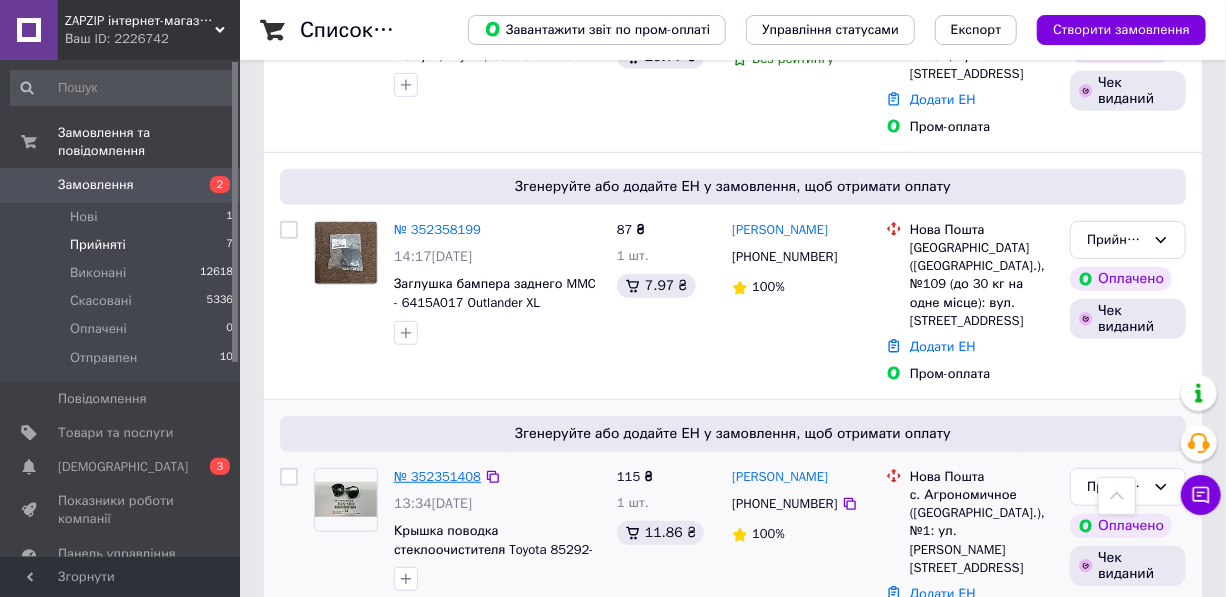 click on "№ 352351408" at bounding box center (437, 476) 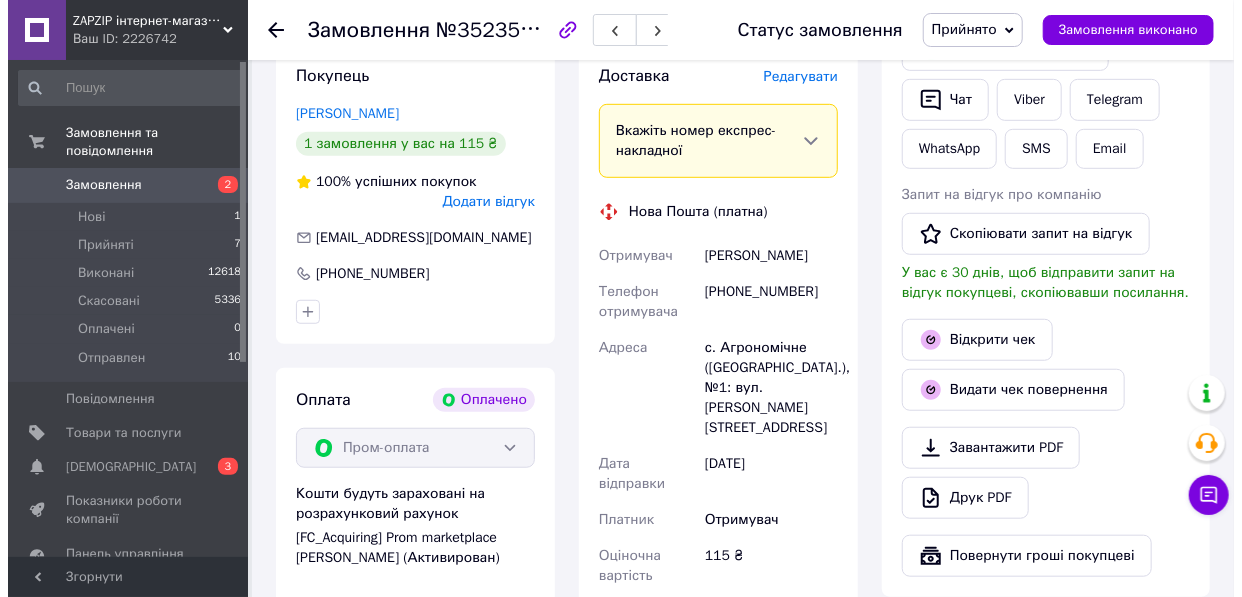 scroll, scrollTop: 363, scrollLeft: 0, axis: vertical 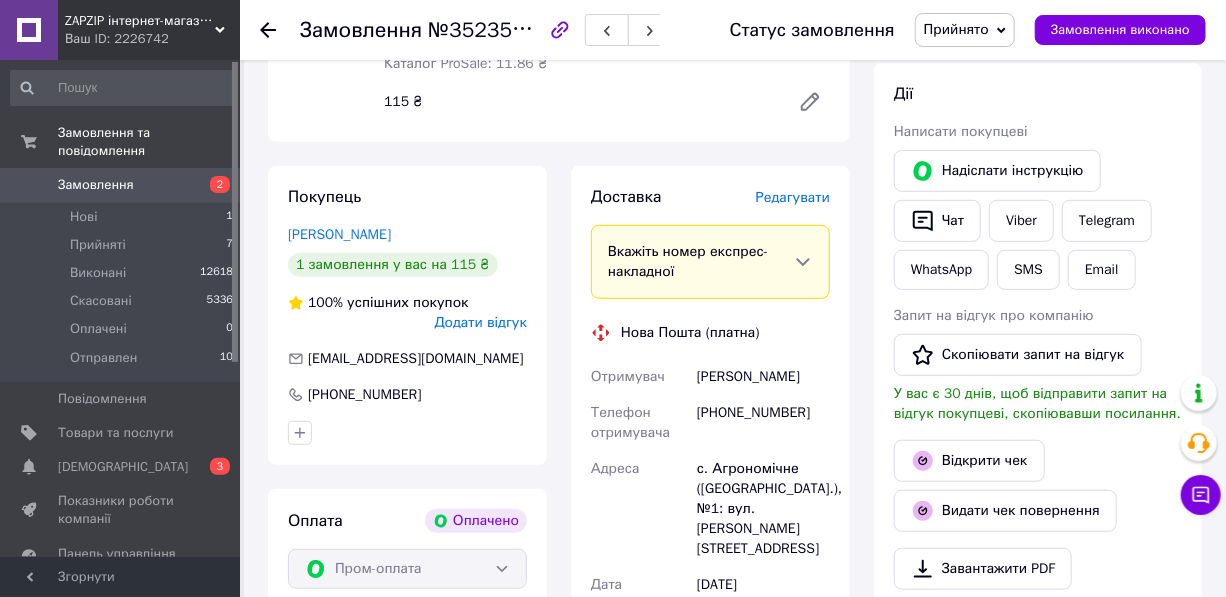 click on "Редагувати" at bounding box center [793, 197] 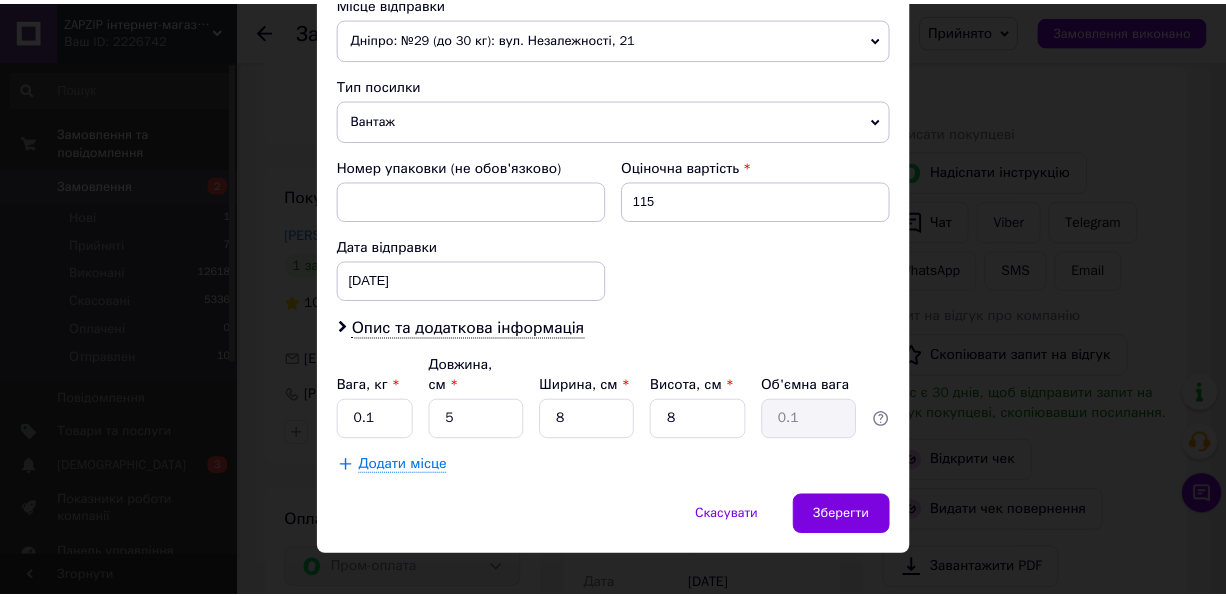 scroll, scrollTop: 727, scrollLeft: 0, axis: vertical 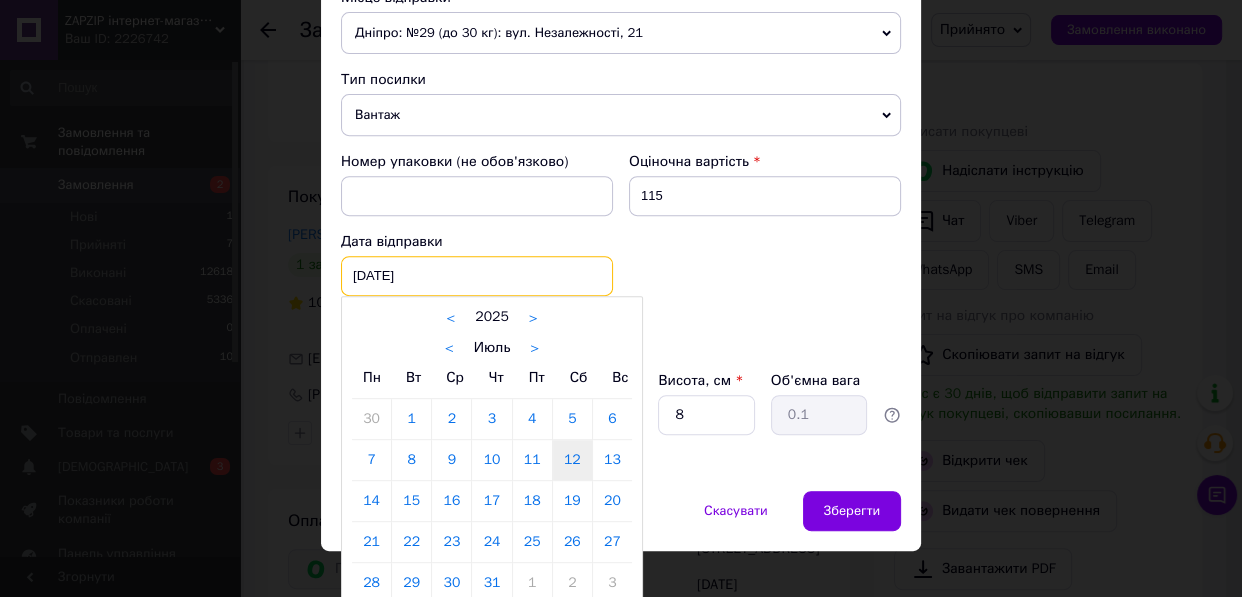 click on "[DATE] < 2025 > < Июль > Пн Вт Ср Чт Пт Сб Вс 30 1 2 3 4 5 6 7 8 9 10 11 12 13 14 15 16 17 18 19 20 21 22 23 24 25 26 27 28 29 30 31 1 2 3 4 5 6 7 8 9 10" at bounding box center [477, 276] 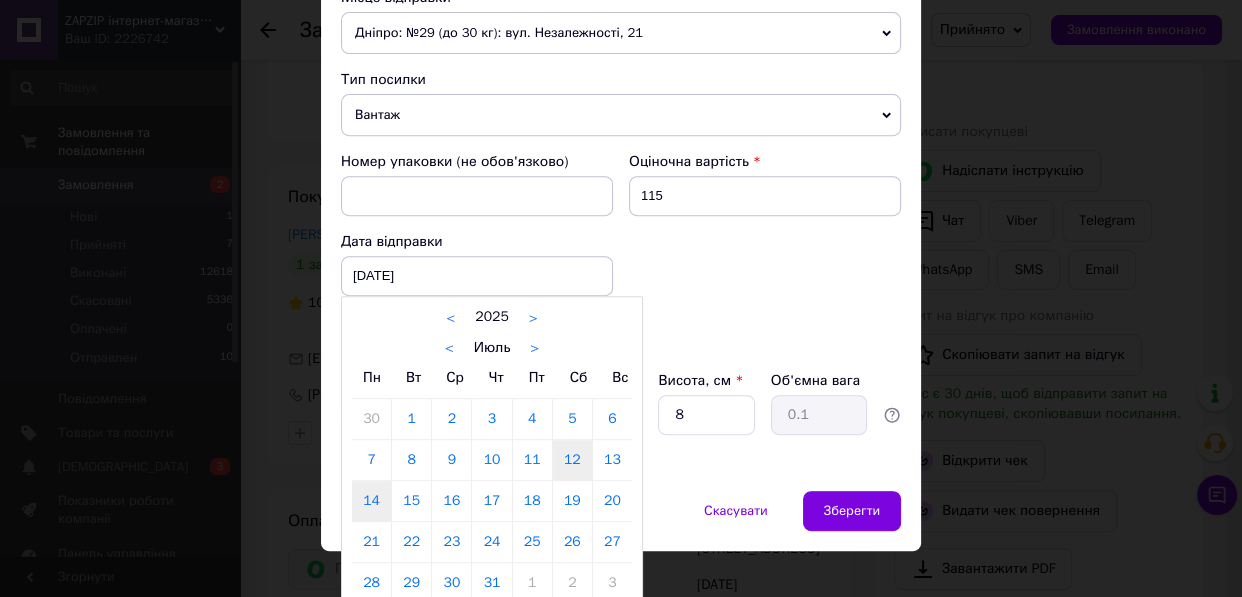 click on "14" at bounding box center [371, 501] 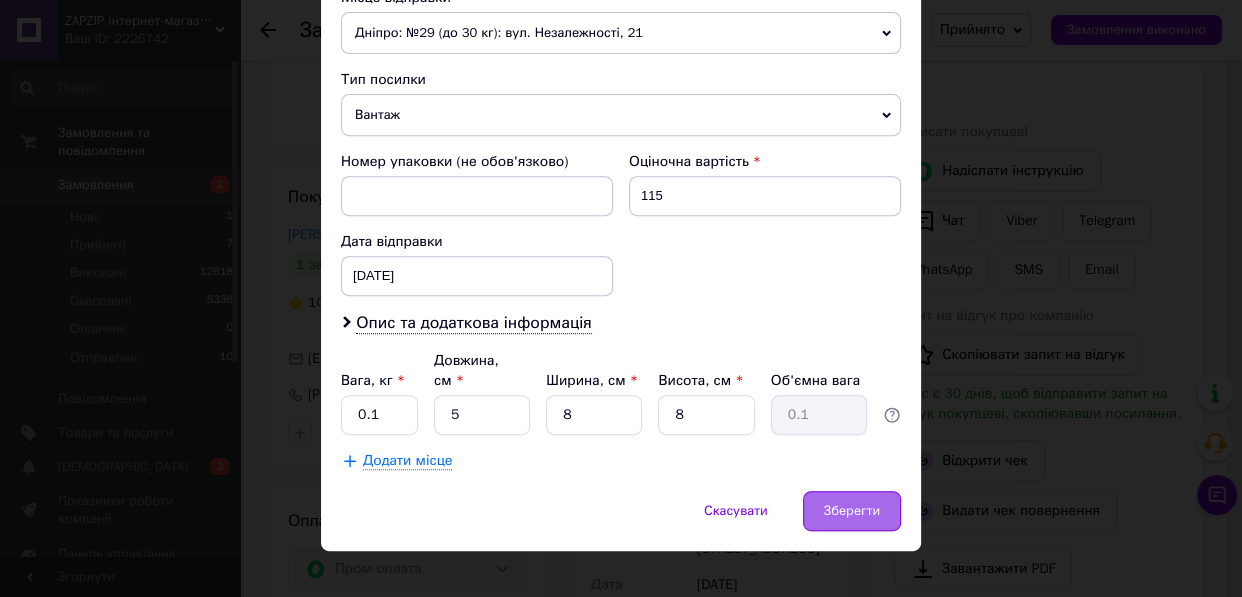 click on "Зберегти" at bounding box center (852, 511) 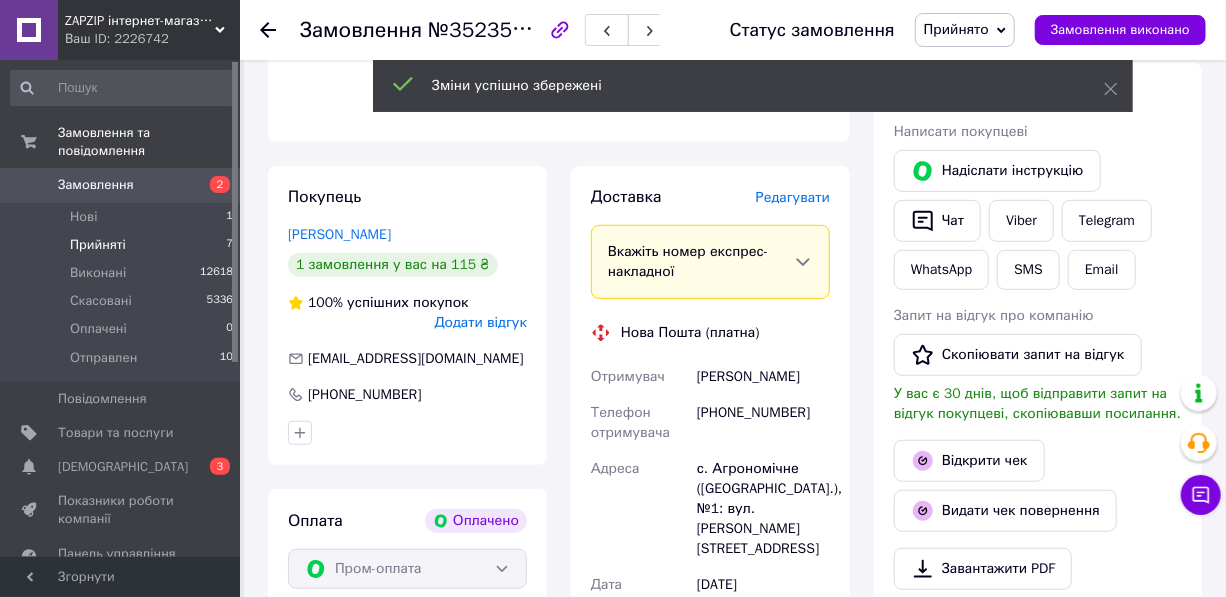 click on "Прийняті" at bounding box center (98, 245) 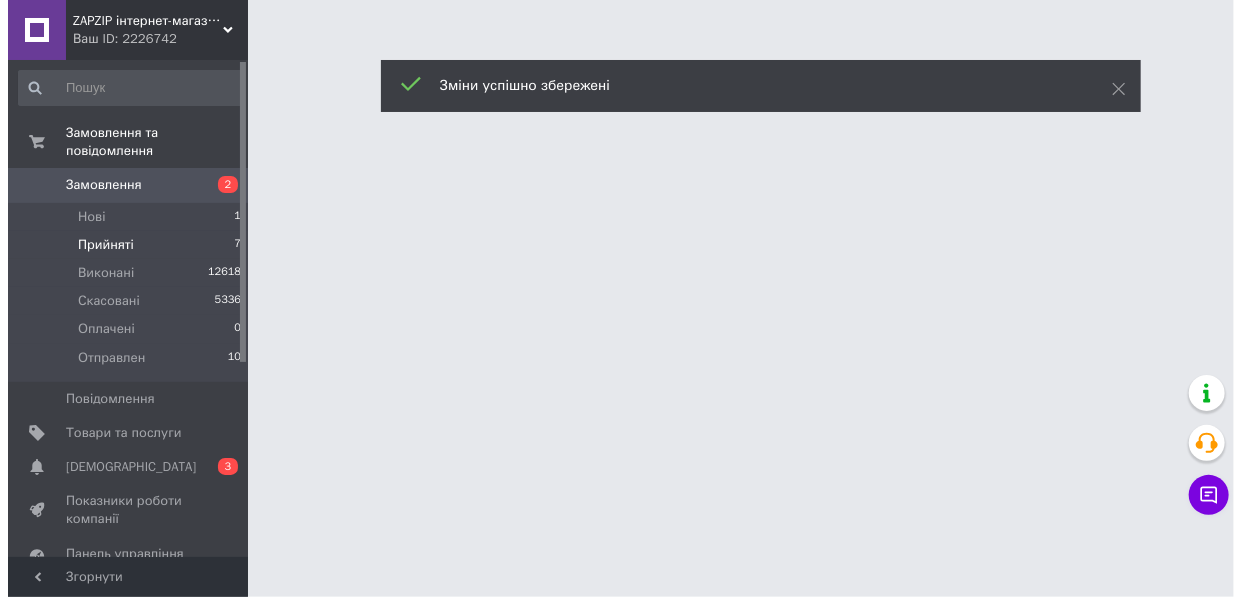 scroll, scrollTop: 0, scrollLeft: 0, axis: both 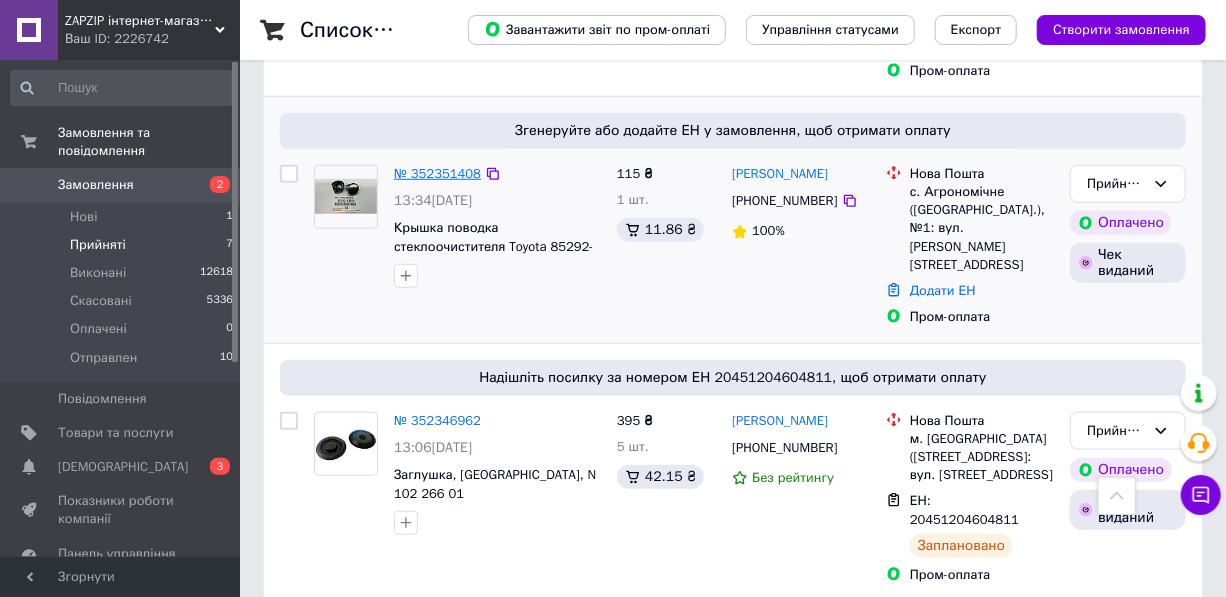 click on "№ 352351408" at bounding box center [437, 173] 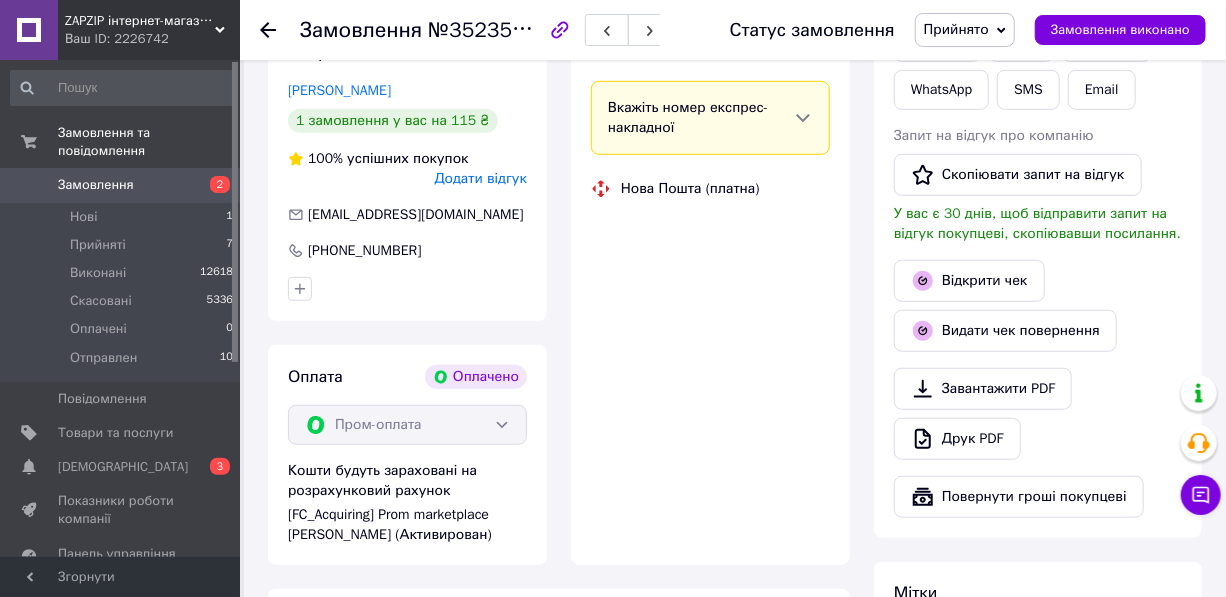 scroll, scrollTop: 666, scrollLeft: 0, axis: vertical 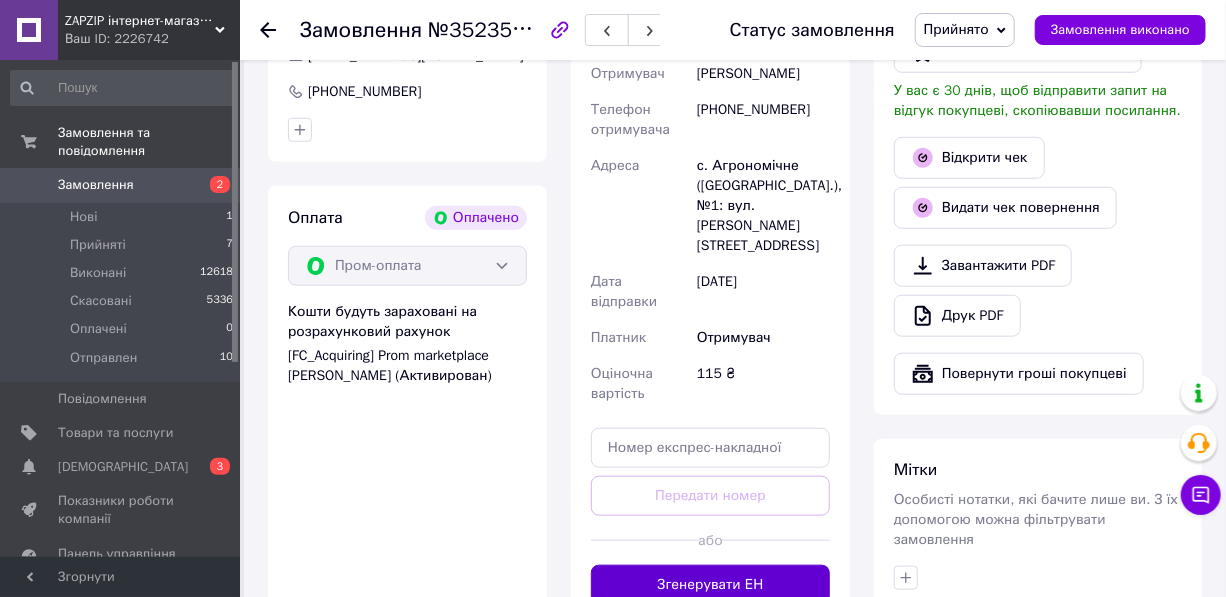 click on "Згенерувати ЕН" at bounding box center [710, 585] 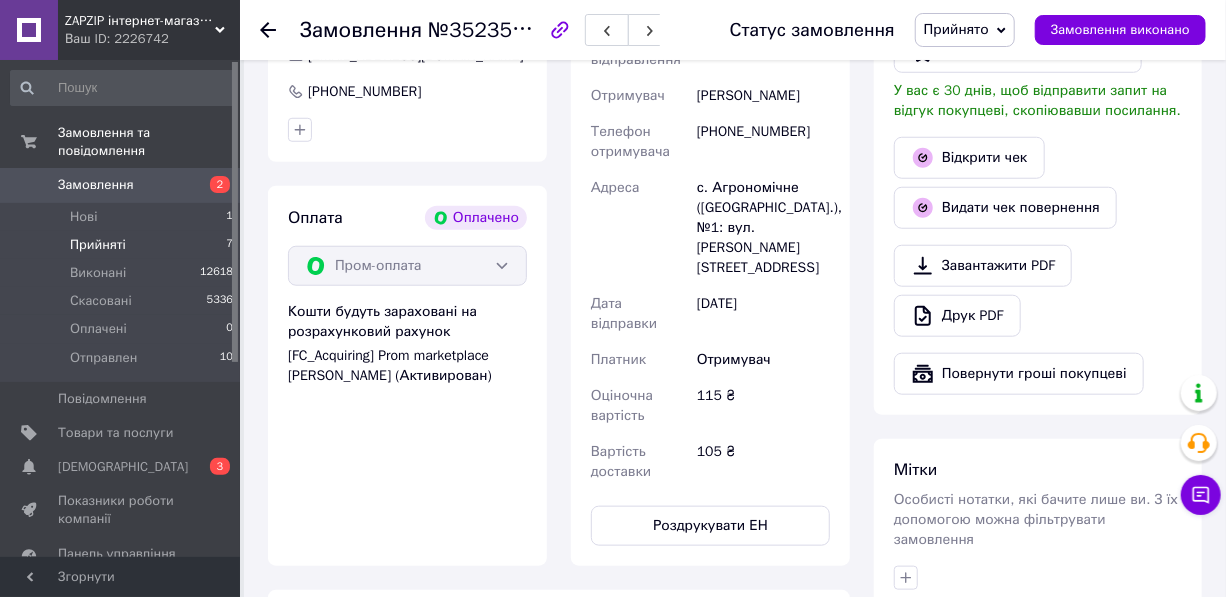 click on "Прийняті" at bounding box center (98, 245) 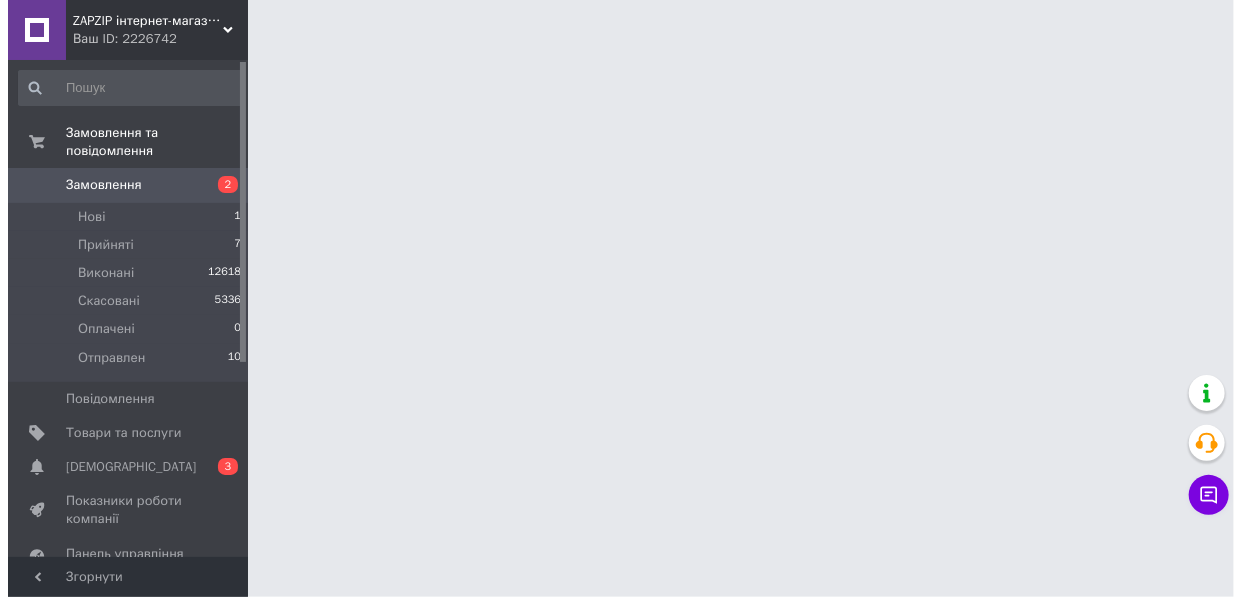 scroll, scrollTop: 0, scrollLeft: 0, axis: both 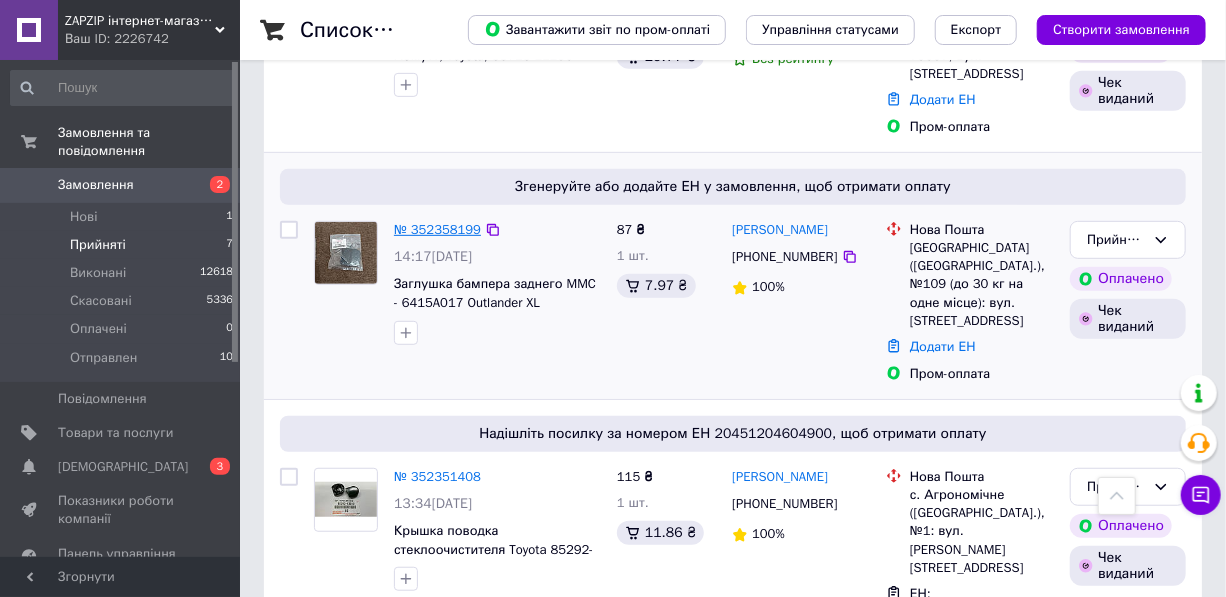 click on "№ 352358199" at bounding box center [437, 229] 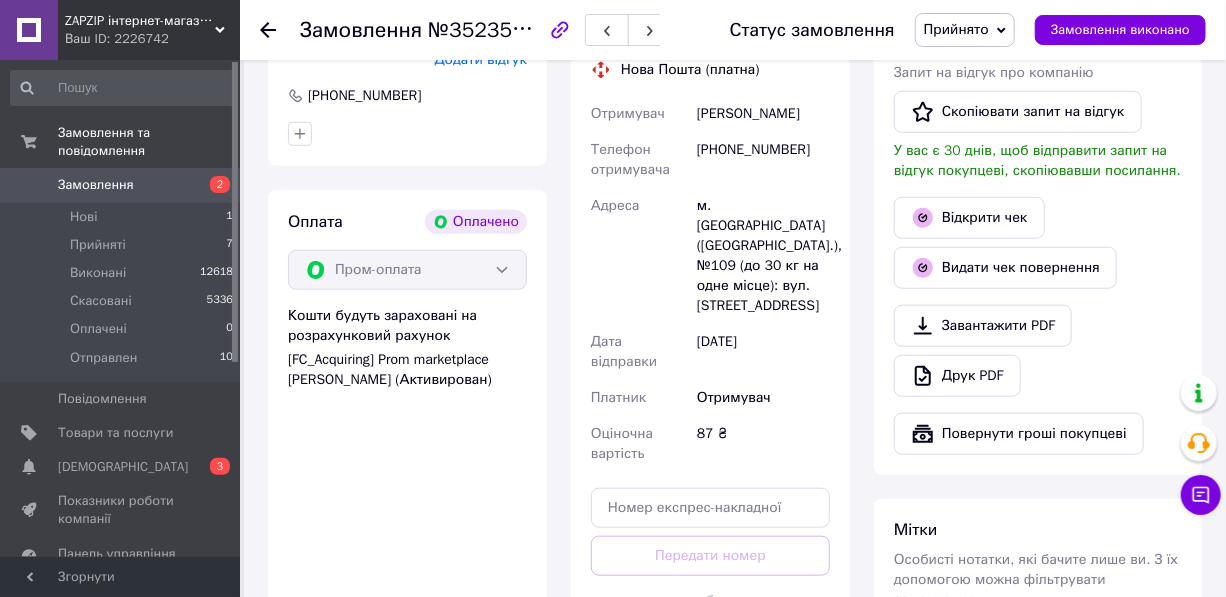 scroll, scrollTop: 788, scrollLeft: 0, axis: vertical 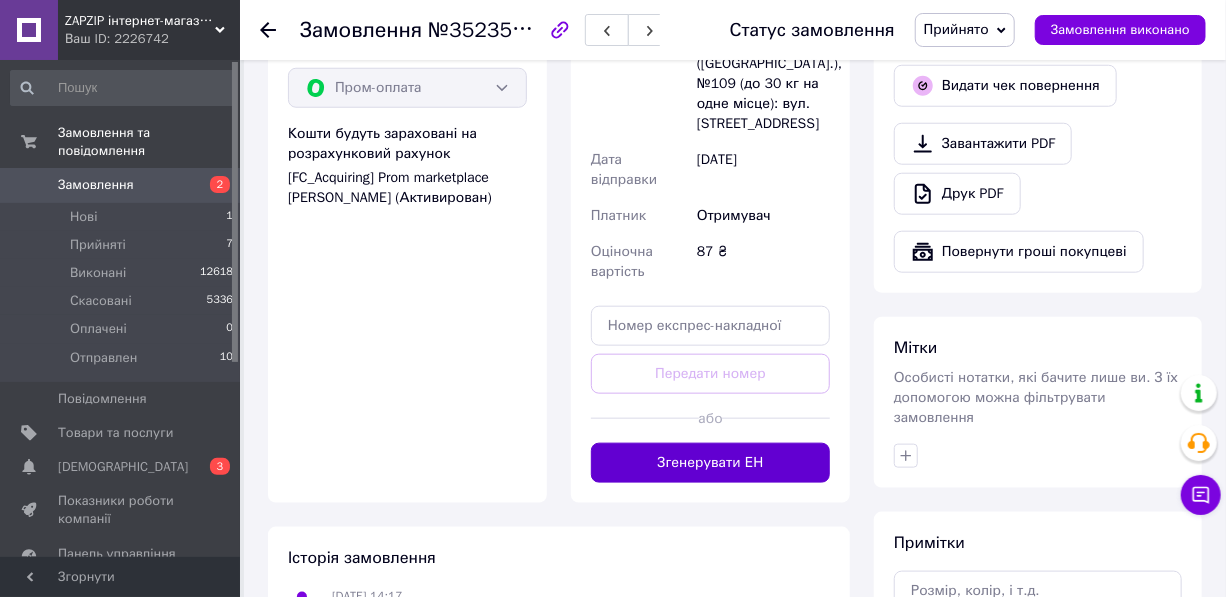 click on "Згенерувати ЕН" at bounding box center [710, 463] 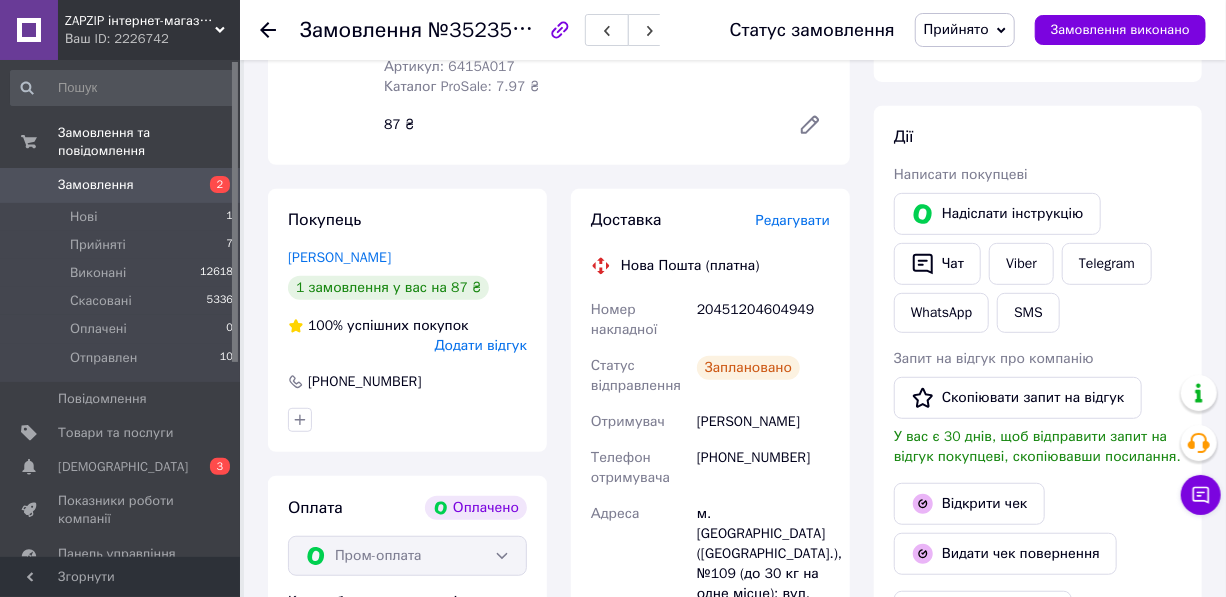 scroll, scrollTop: 302, scrollLeft: 0, axis: vertical 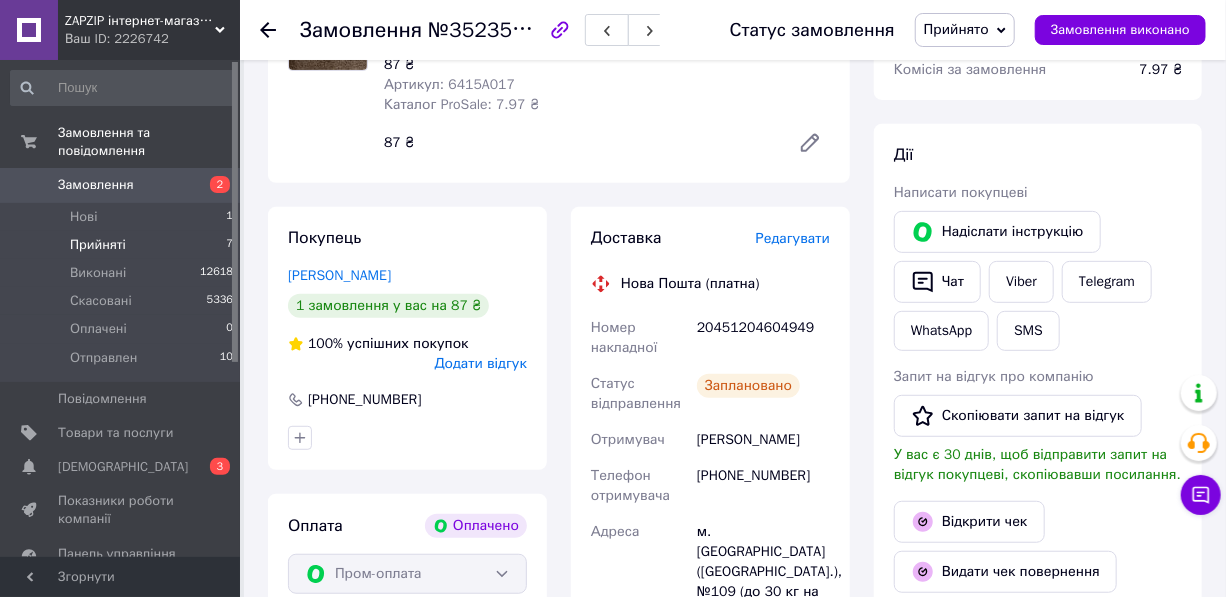 click on "Прийняті" at bounding box center (98, 245) 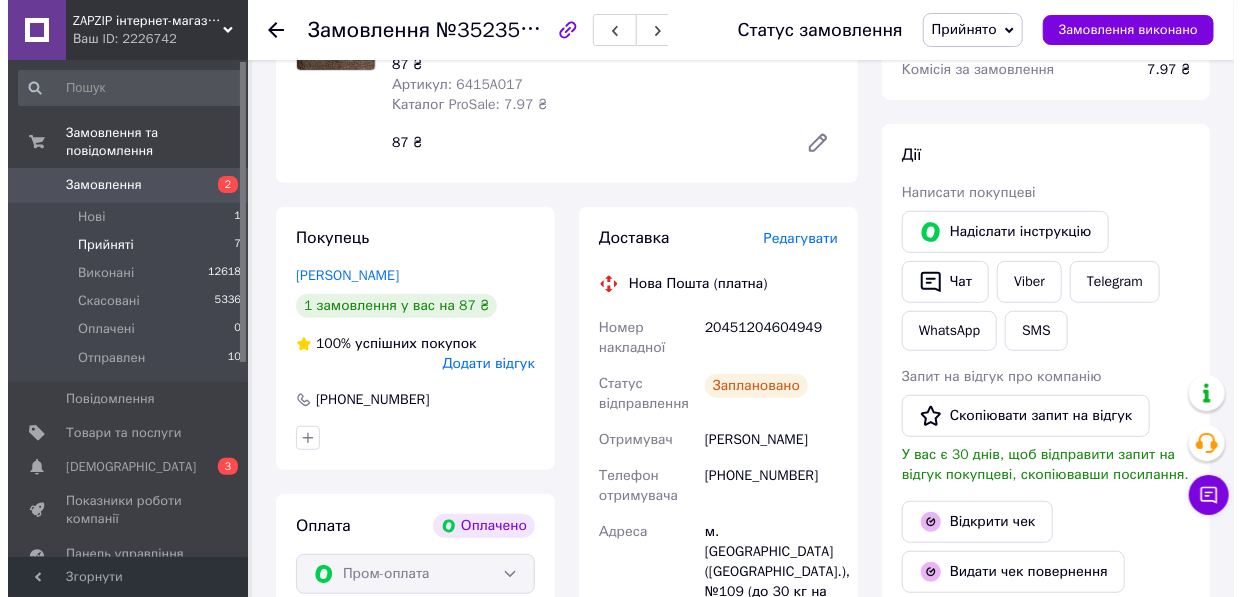 scroll, scrollTop: 0, scrollLeft: 0, axis: both 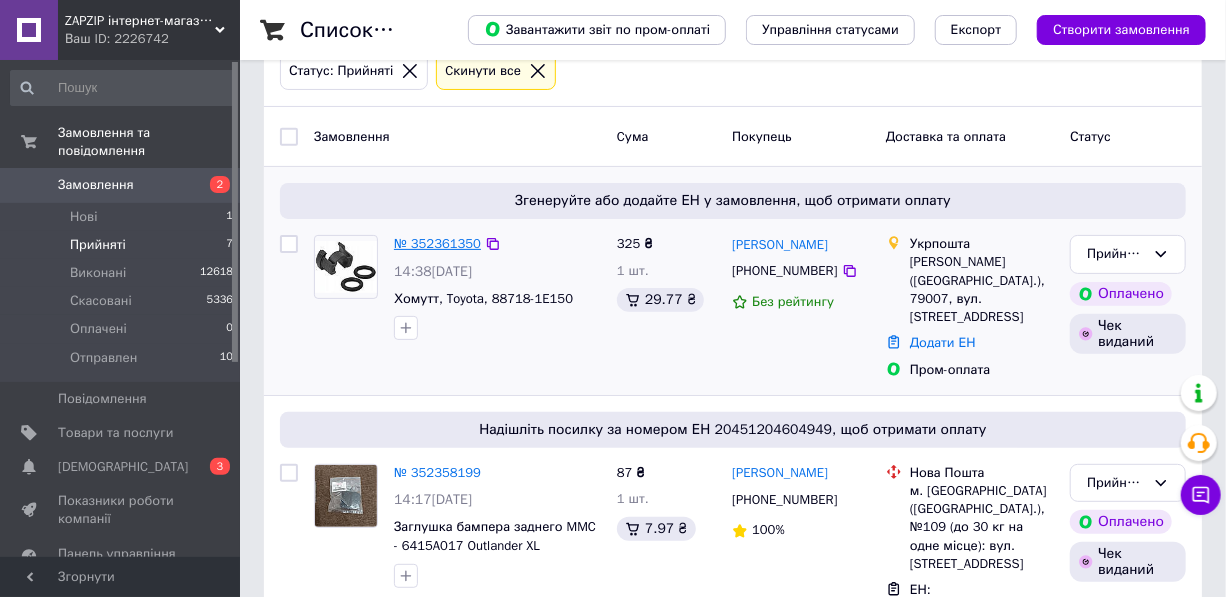 click on "№ 352361350" at bounding box center [437, 243] 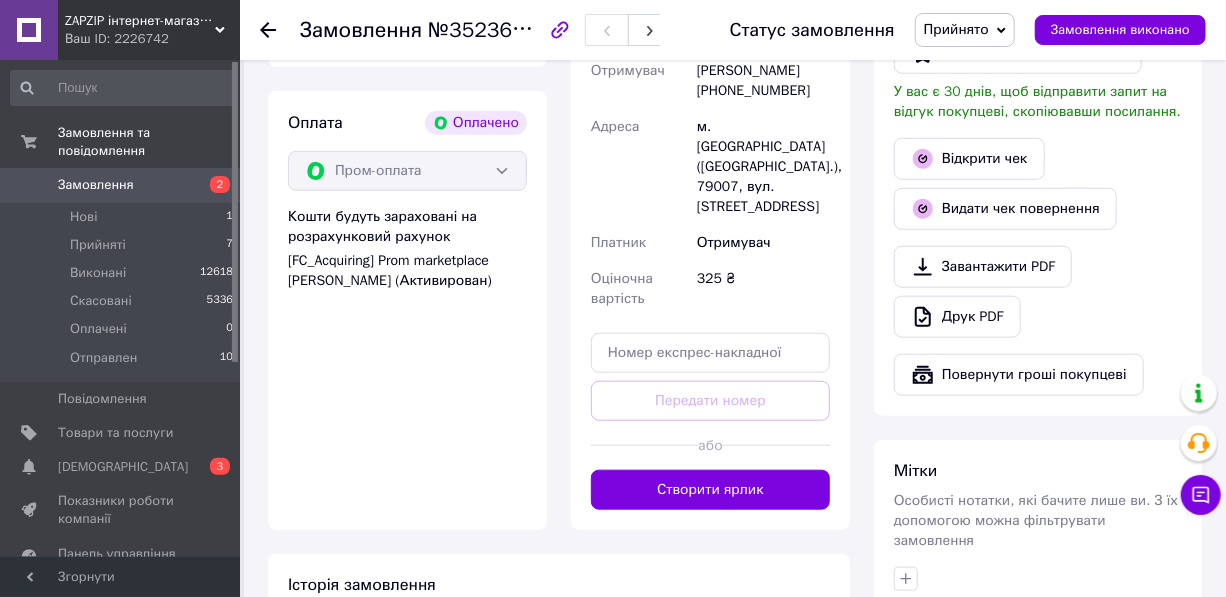 scroll, scrollTop: 666, scrollLeft: 0, axis: vertical 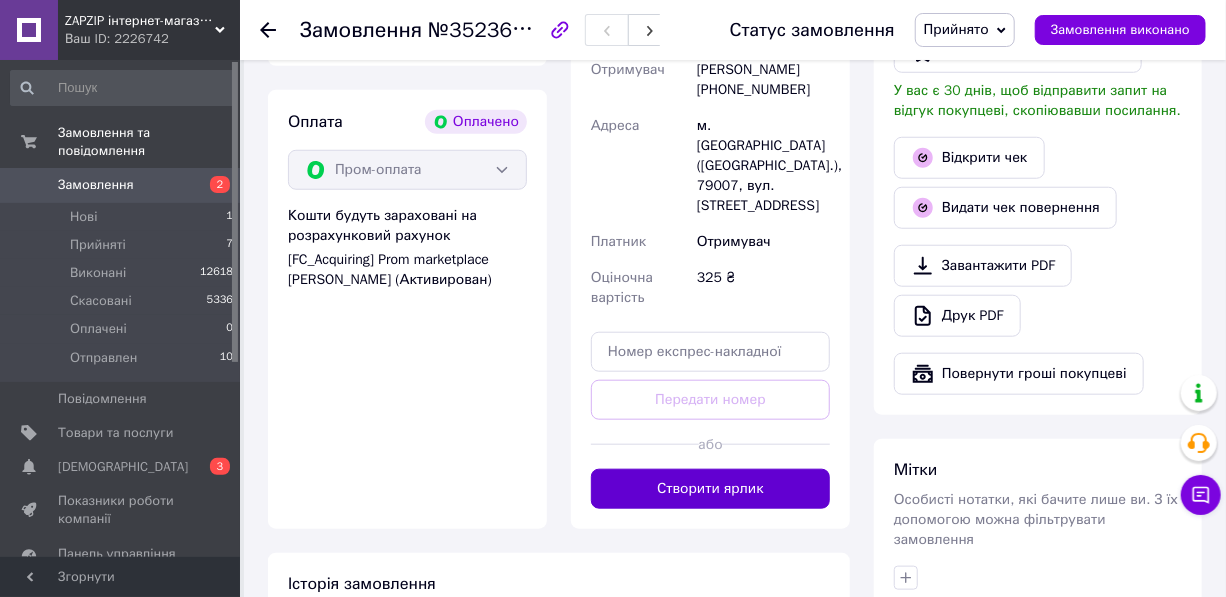 click on "Створити ярлик" at bounding box center [710, 489] 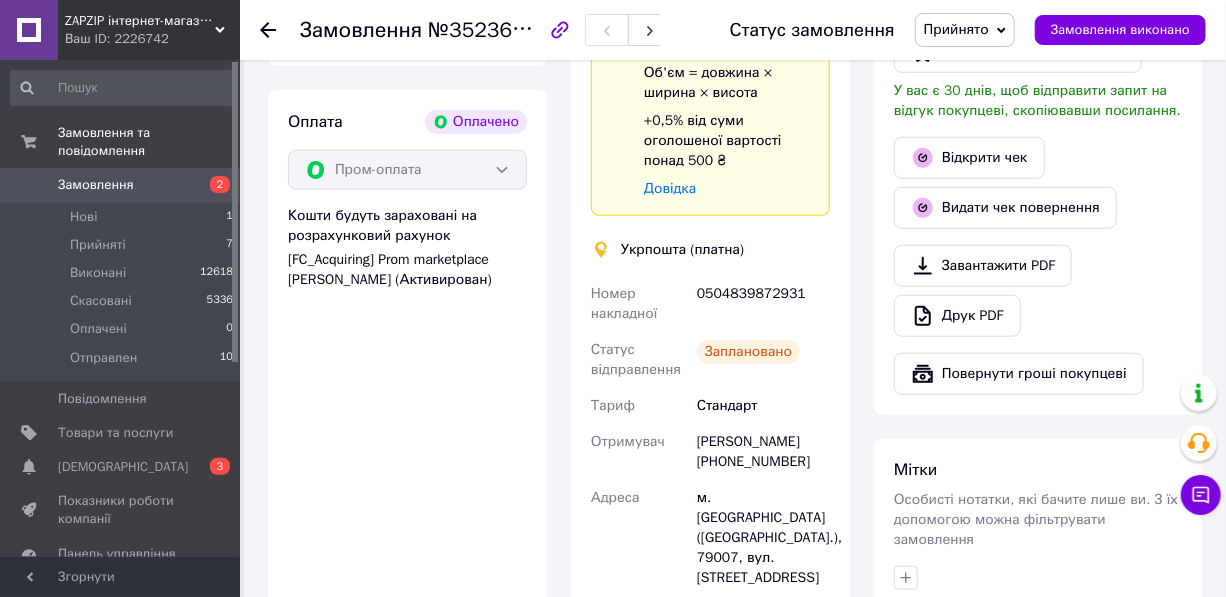 click on "Замовлення" at bounding box center [96, 185] 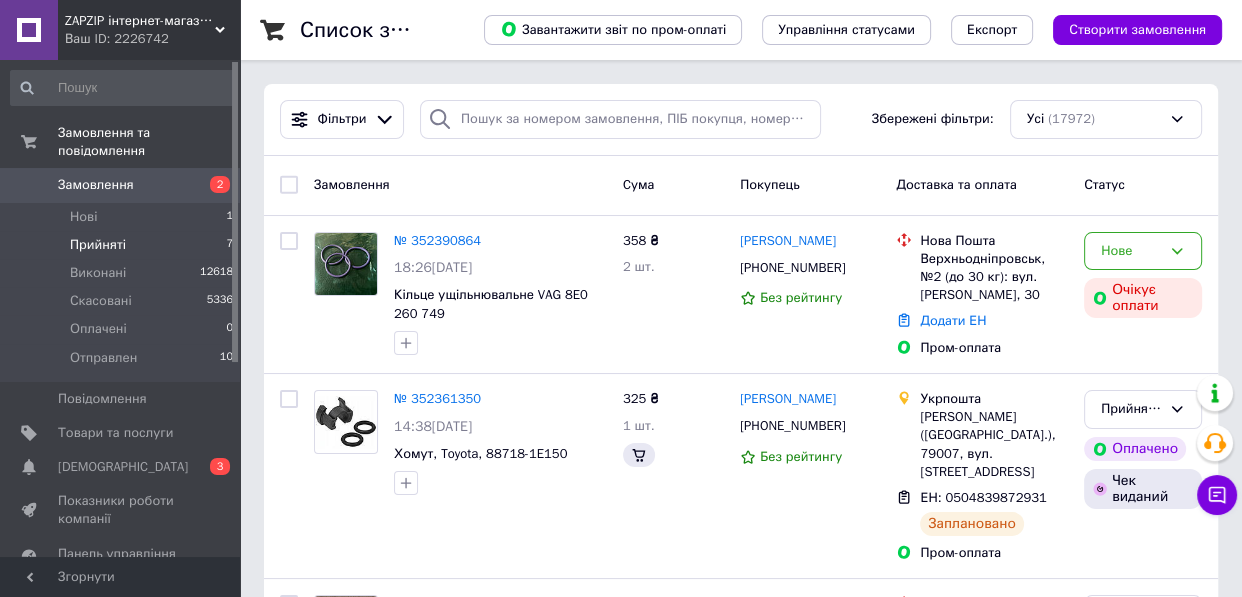 click on "Прийняті" at bounding box center (98, 245) 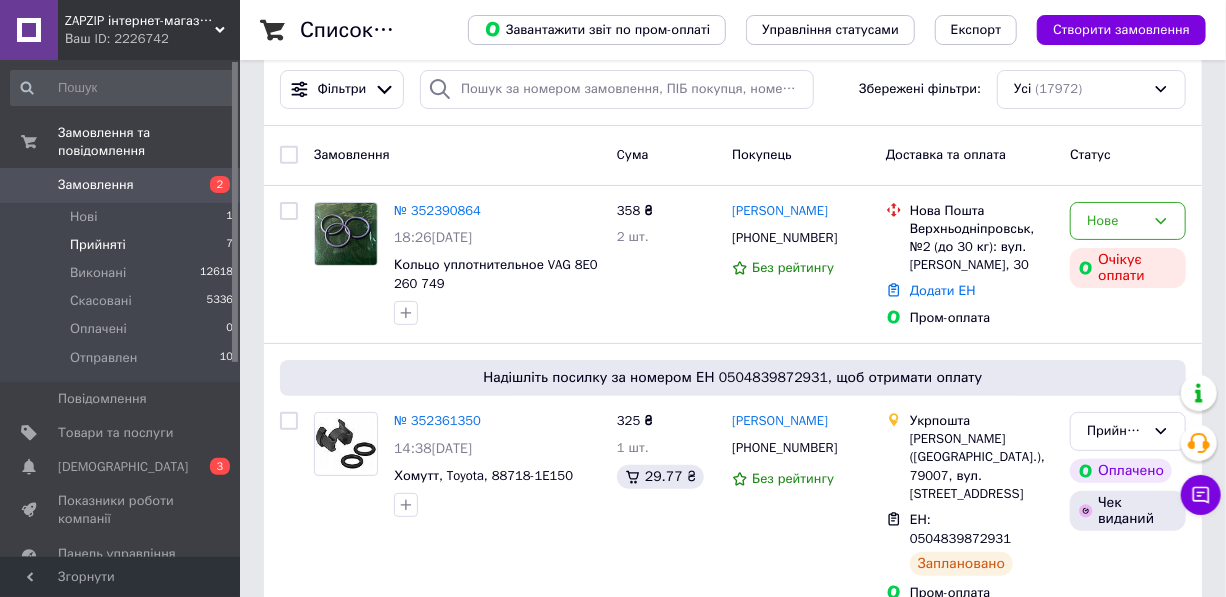 scroll, scrollTop: 0, scrollLeft: 0, axis: both 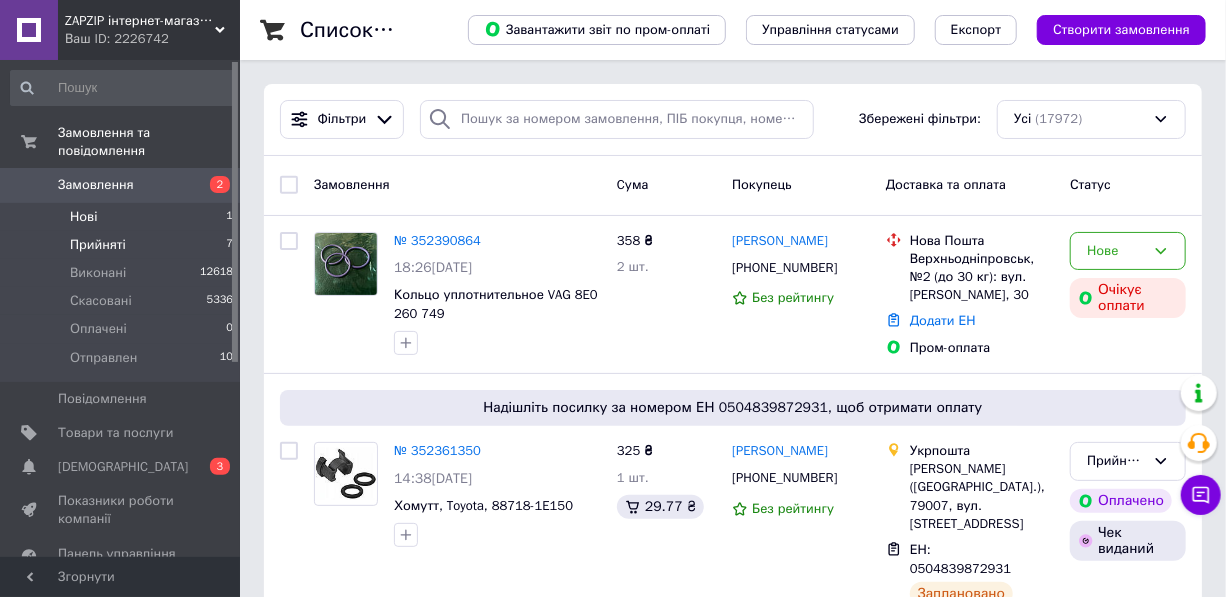 click on "Нові 1" at bounding box center [122, 217] 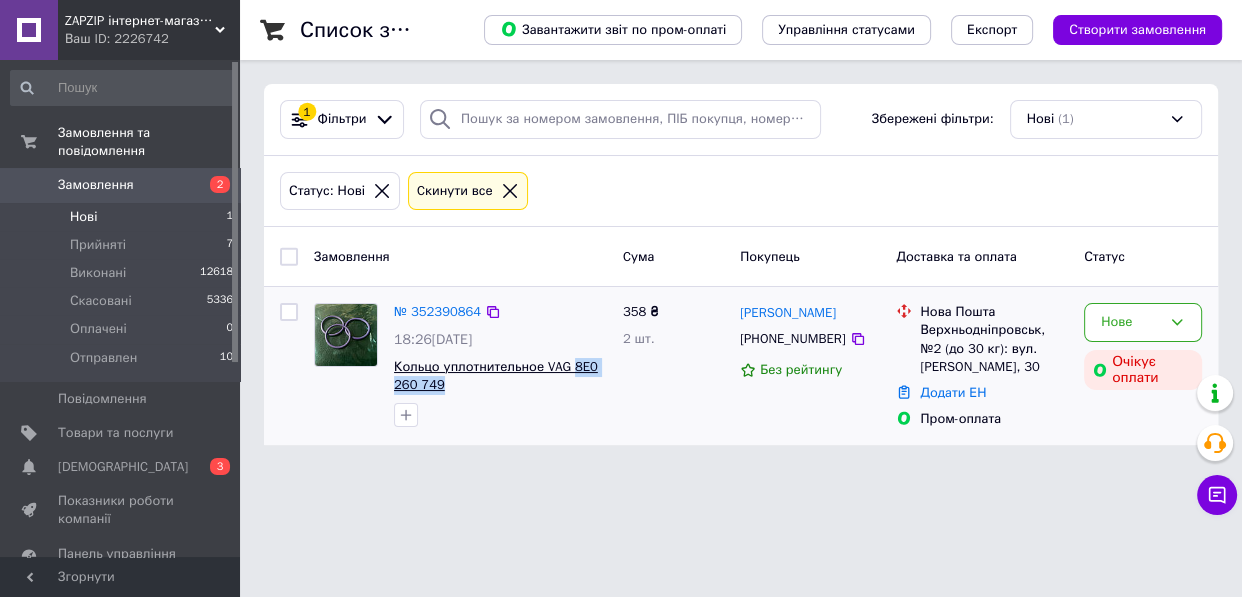 drag, startPoint x: 454, startPoint y: 382, endPoint x: 569, endPoint y: 367, distance: 115.97414 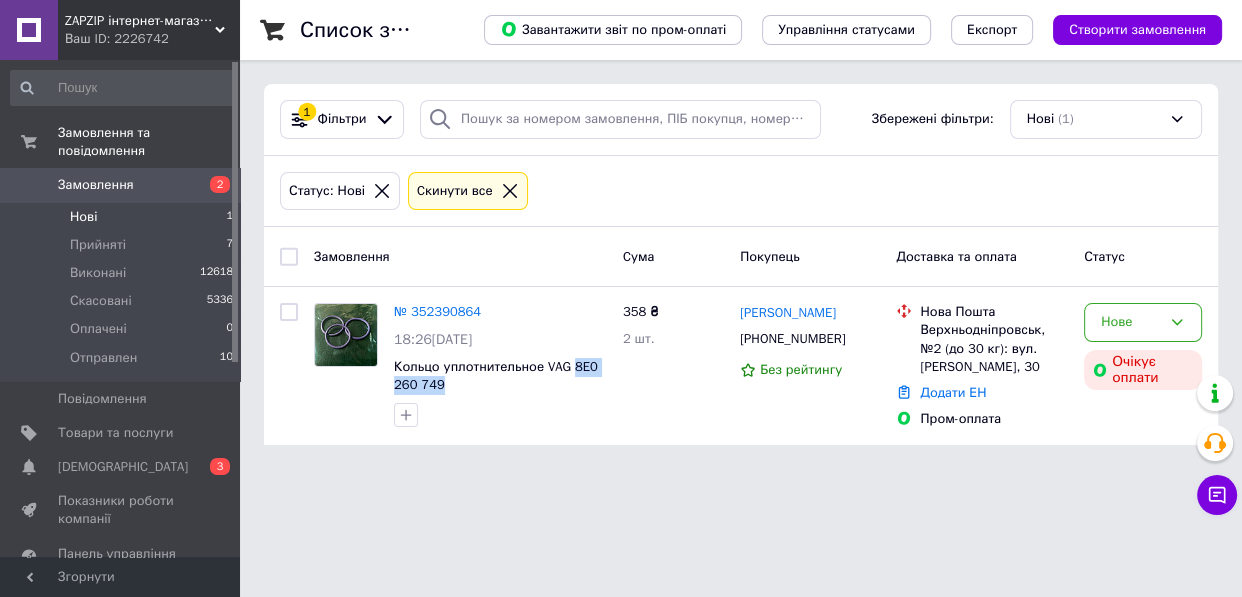 click on "Скопировать" at bounding box center [189, 481] 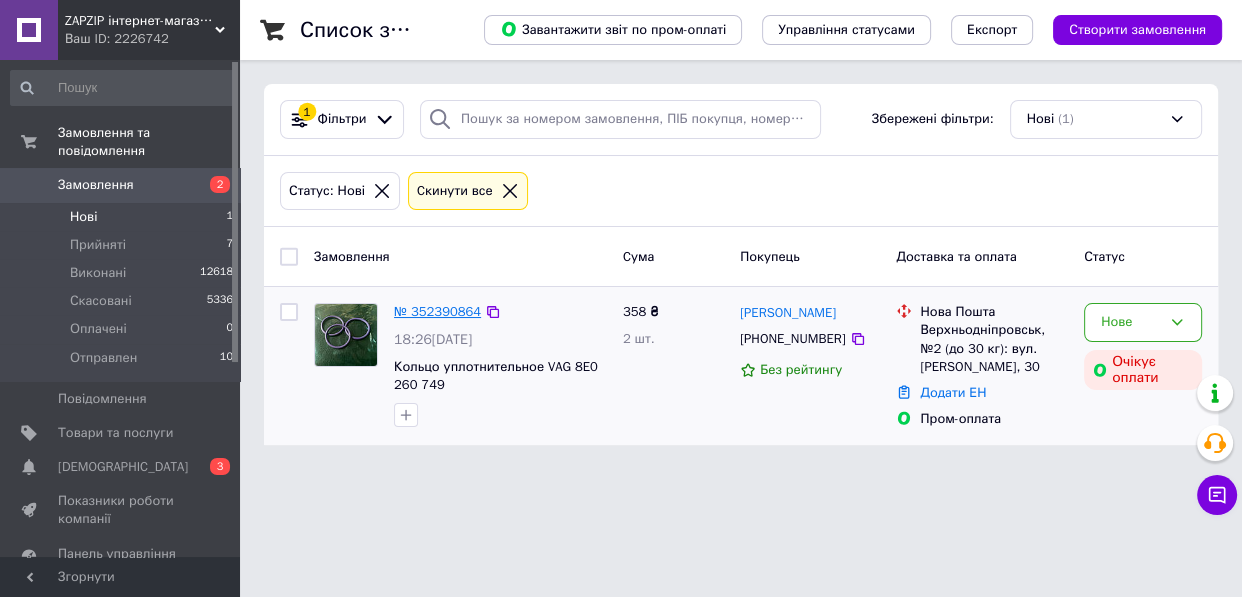 click on "№ 352390864" at bounding box center [437, 311] 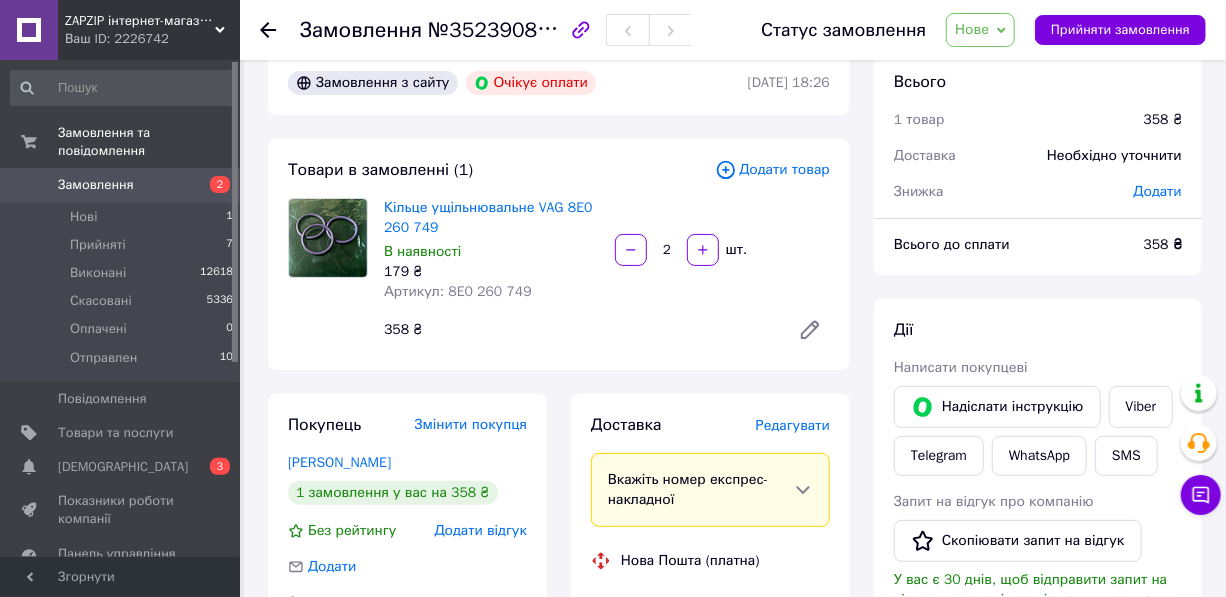 scroll, scrollTop: 0, scrollLeft: 0, axis: both 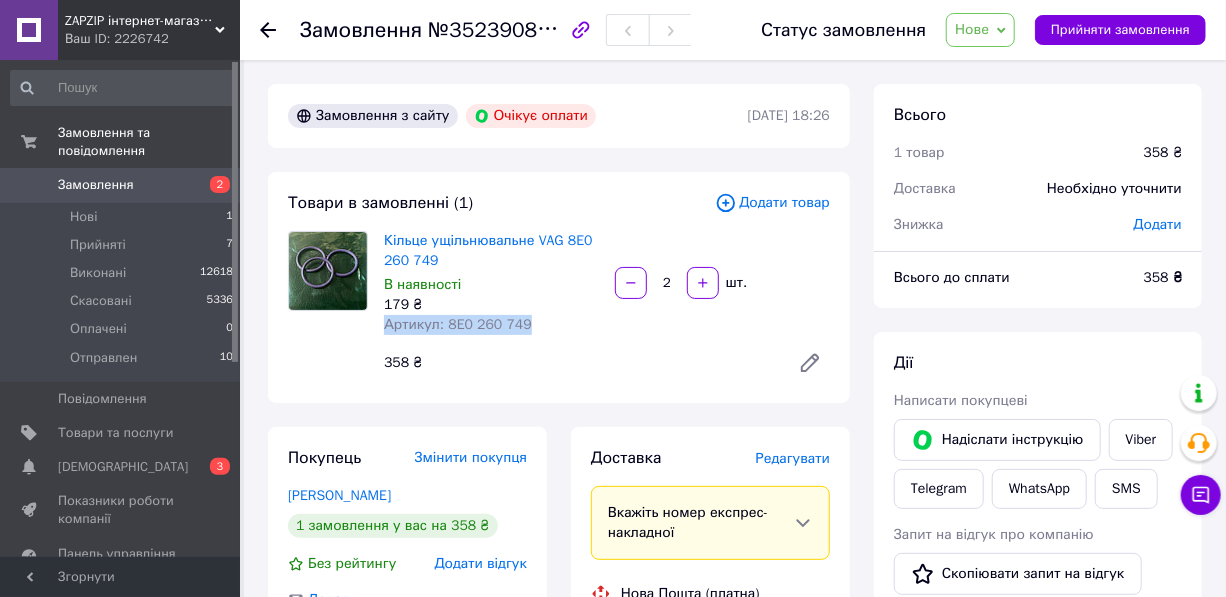 drag, startPoint x: 521, startPoint y: 322, endPoint x: 455, endPoint y: 313, distance: 66.61081 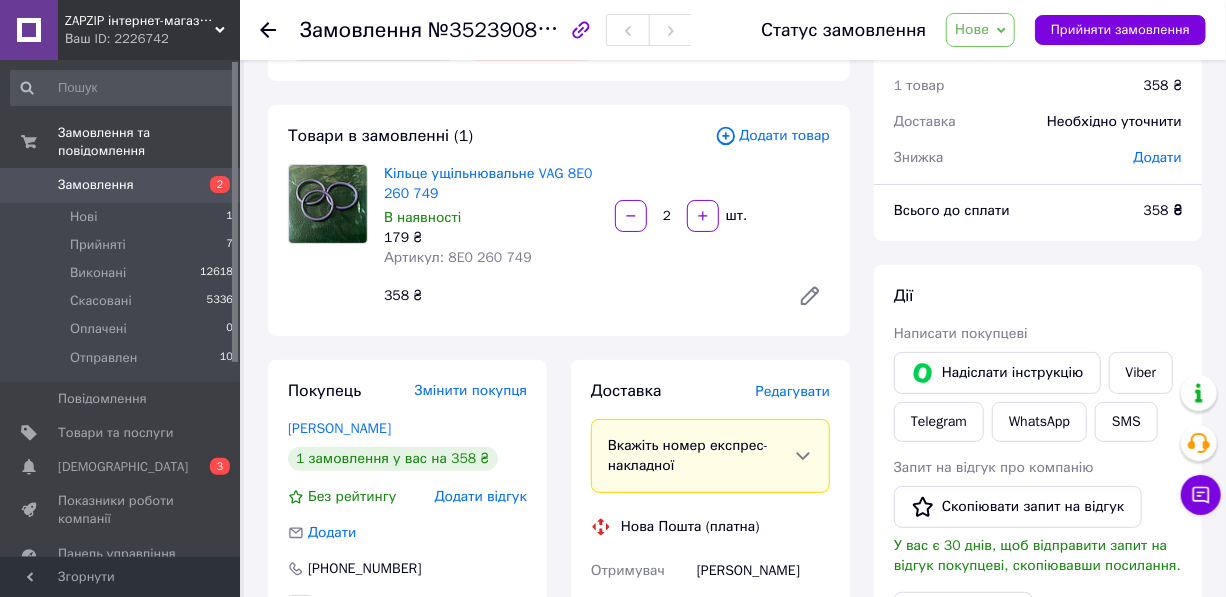 scroll, scrollTop: 60, scrollLeft: 0, axis: vertical 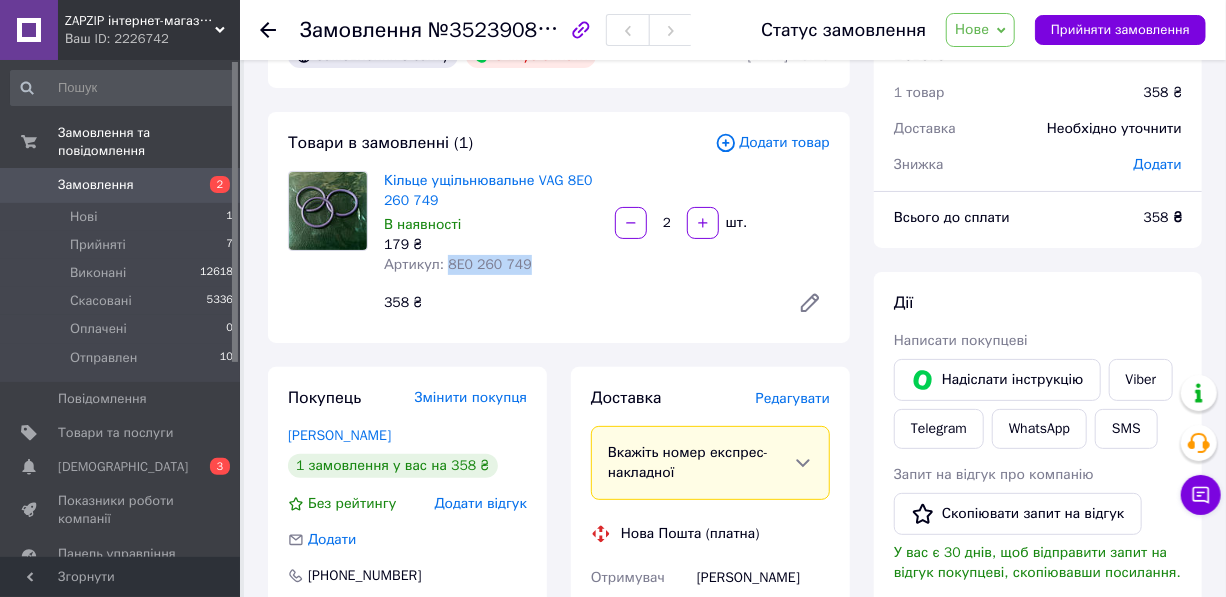 drag, startPoint x: 520, startPoint y: 261, endPoint x: 441, endPoint y: 259, distance: 79.025314 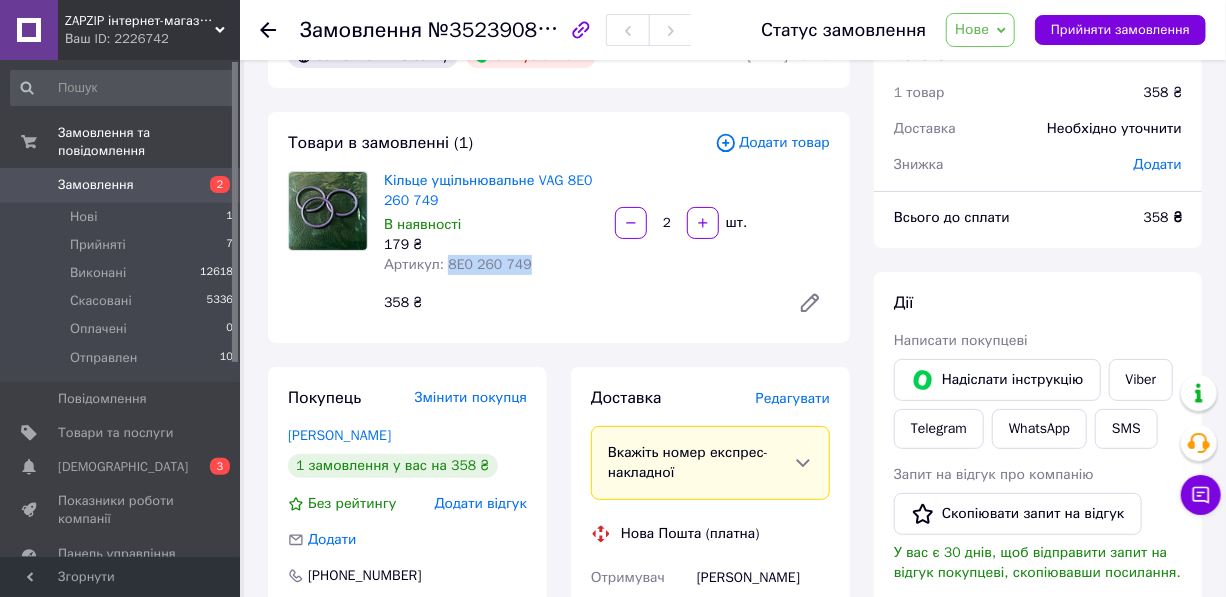 click on "Скопировать" at bounding box center [189, 1297] 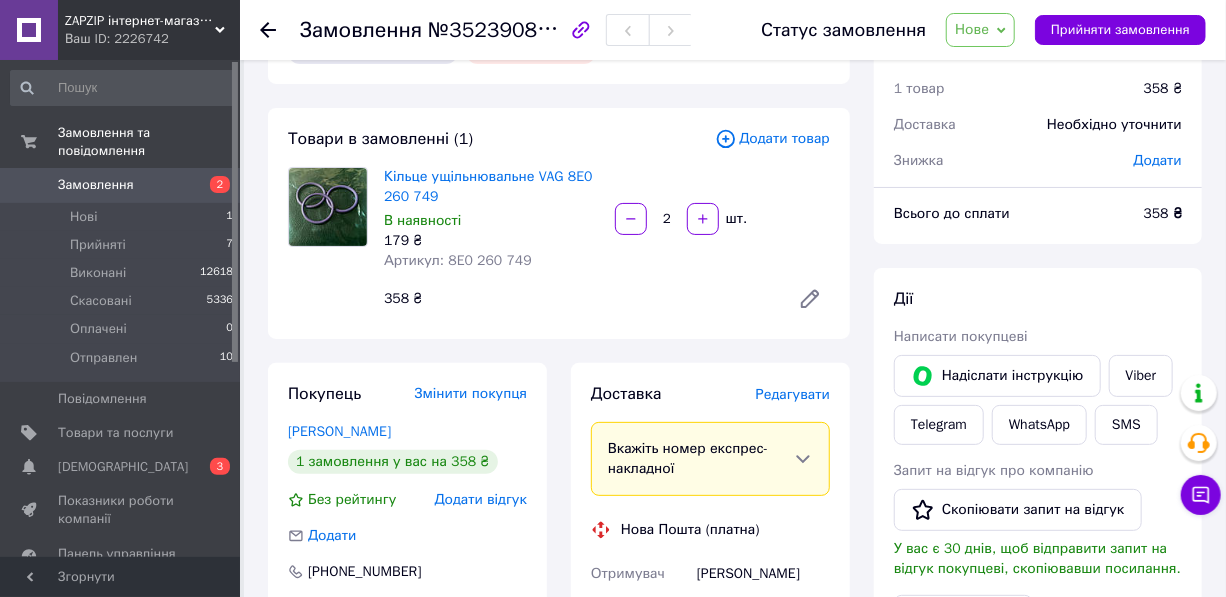 scroll, scrollTop: 0, scrollLeft: 0, axis: both 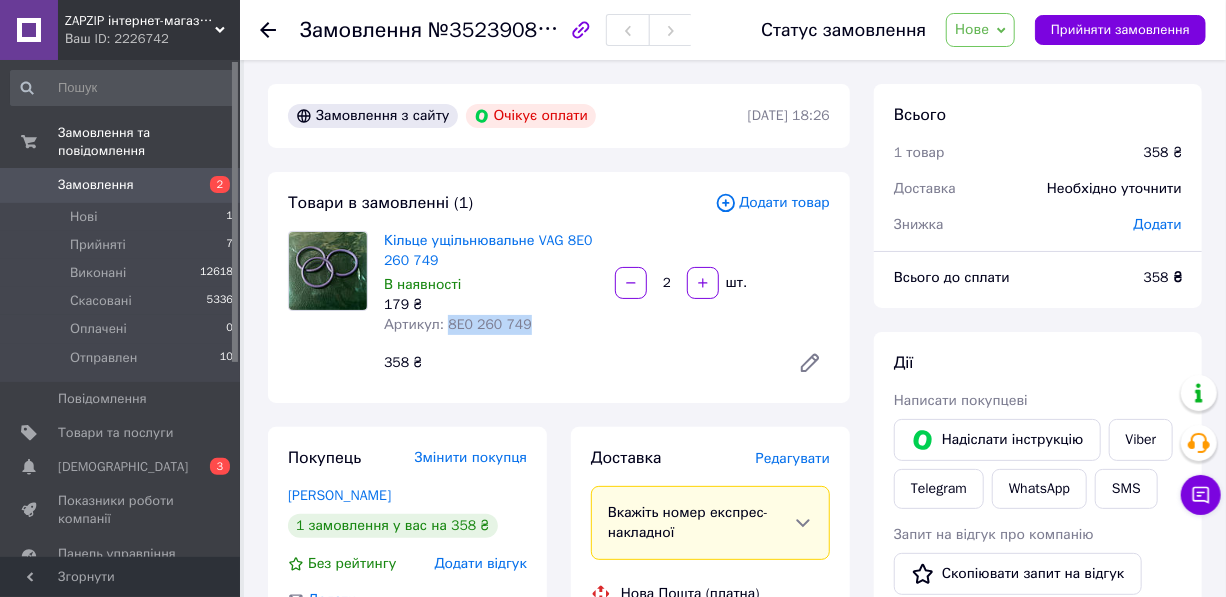 drag, startPoint x: 516, startPoint y: 321, endPoint x: 441, endPoint y: 330, distance: 75.53807 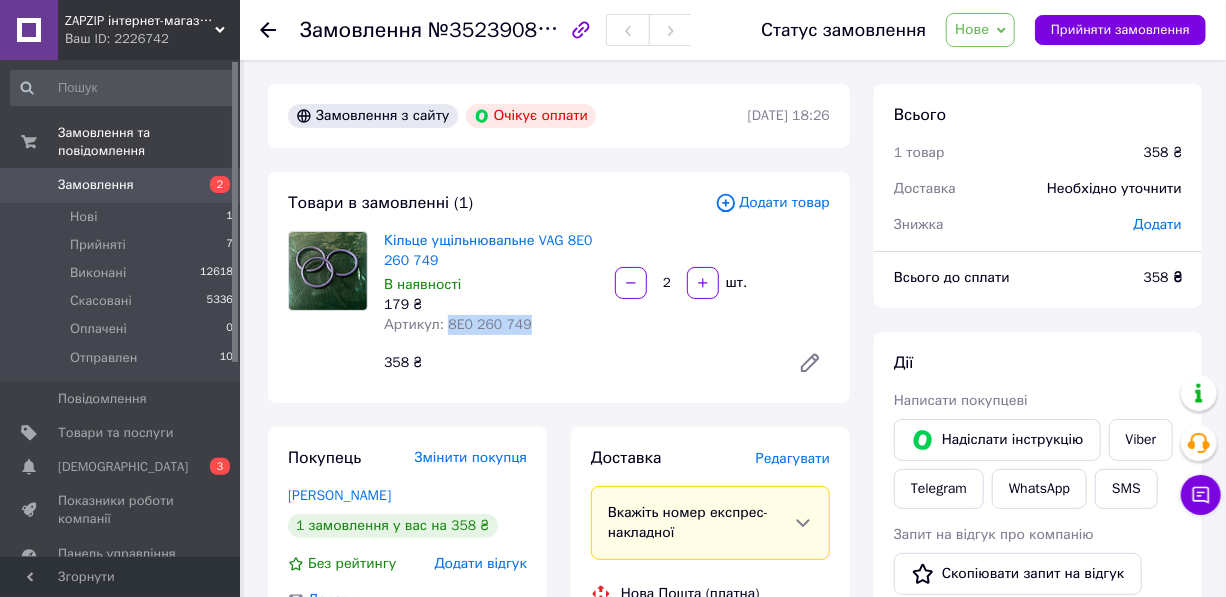 click on "Скопировать" at bounding box center [189, 1357] 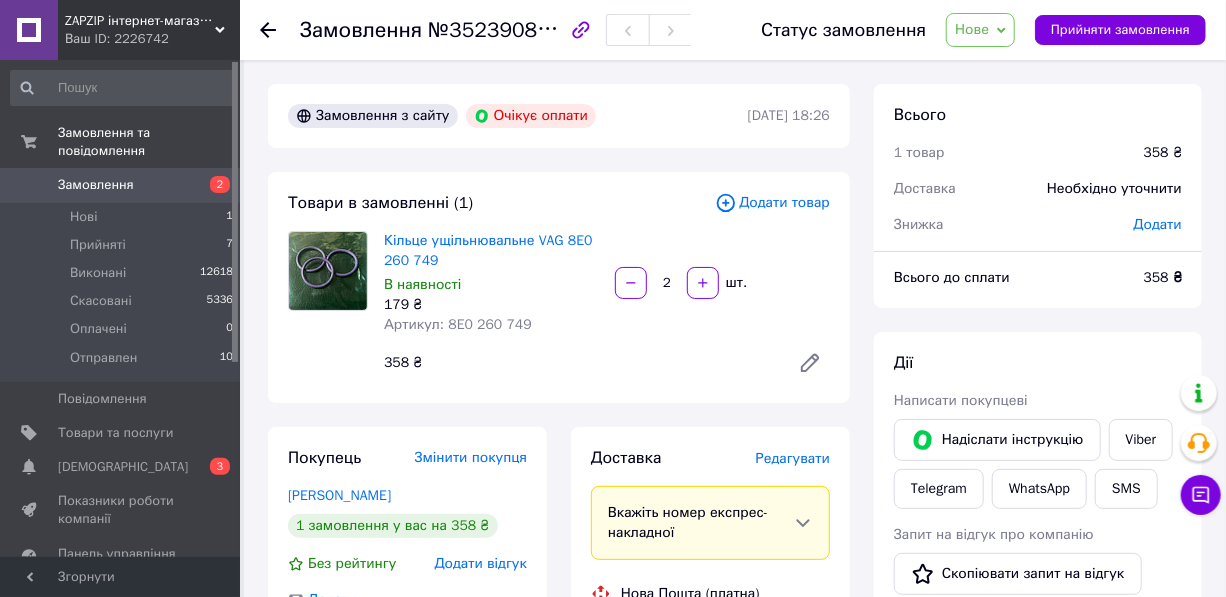 click on "Нове" at bounding box center [972, 29] 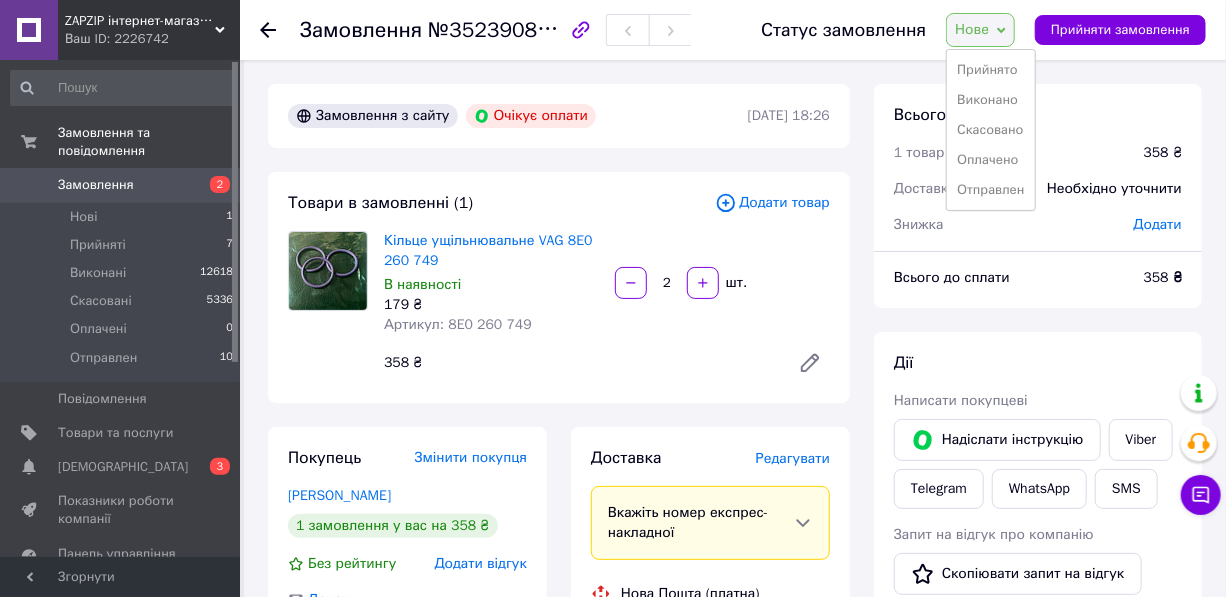 drag, startPoint x: 989, startPoint y: 135, endPoint x: 977, endPoint y: 125, distance: 15.6205 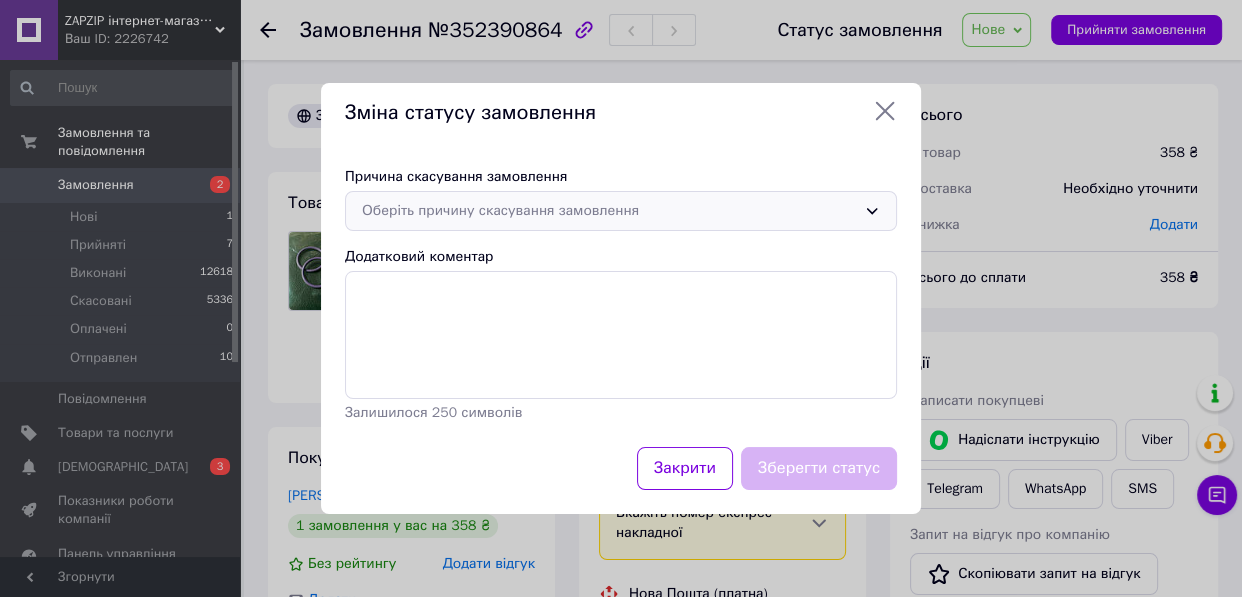 click on "Оберіть причину скасування замовлення" at bounding box center (609, 211) 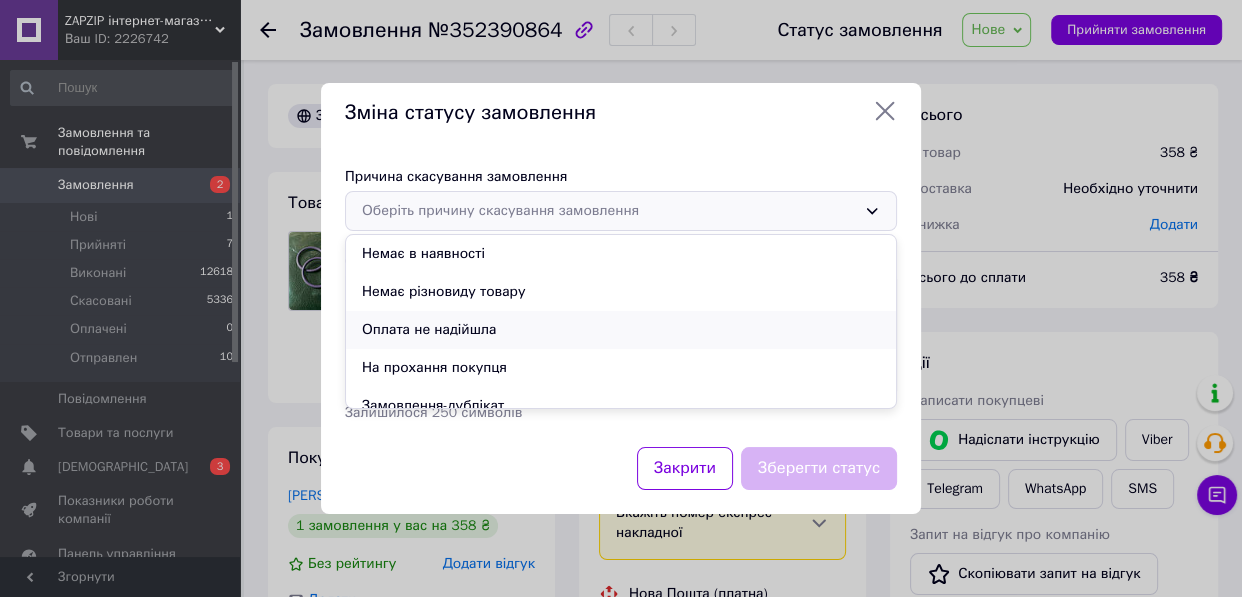 click on "Оплата не надійшла" at bounding box center (621, 330) 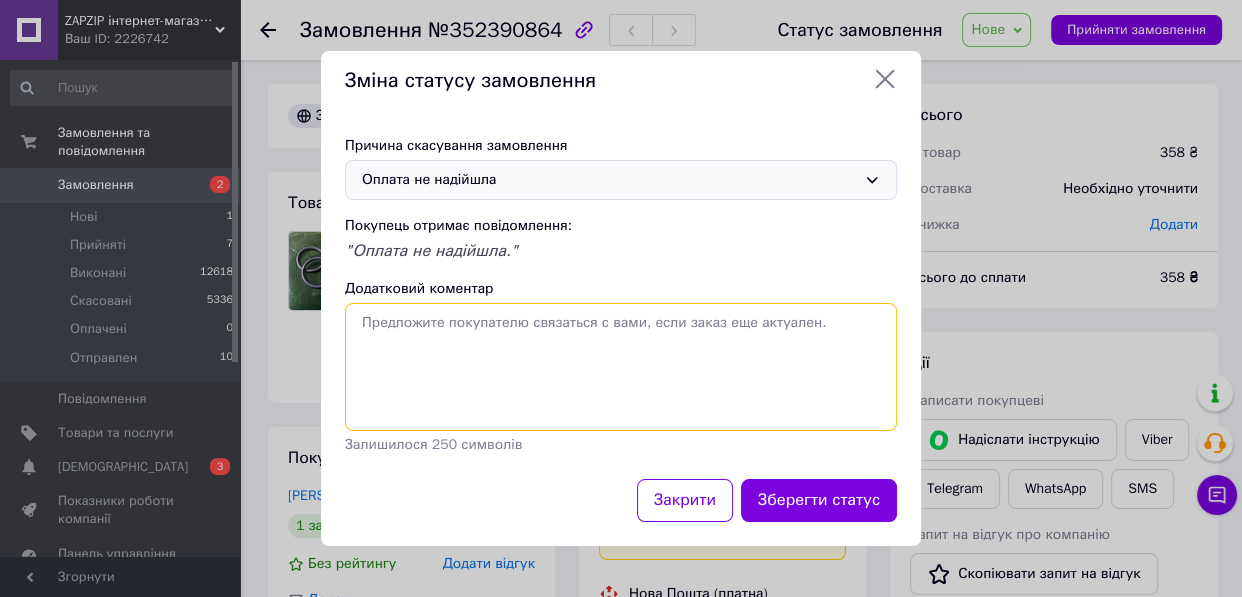 click on "Додатковий коментар" at bounding box center [621, 367] 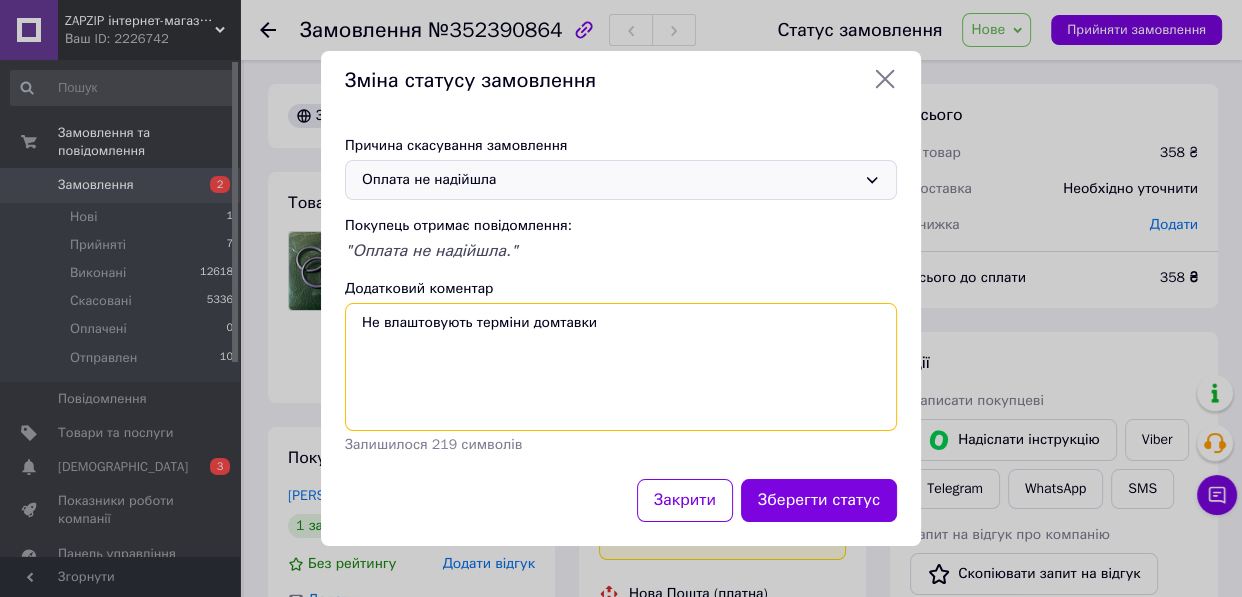 click on "Не влаштовують терміни домтавки" at bounding box center [621, 367] 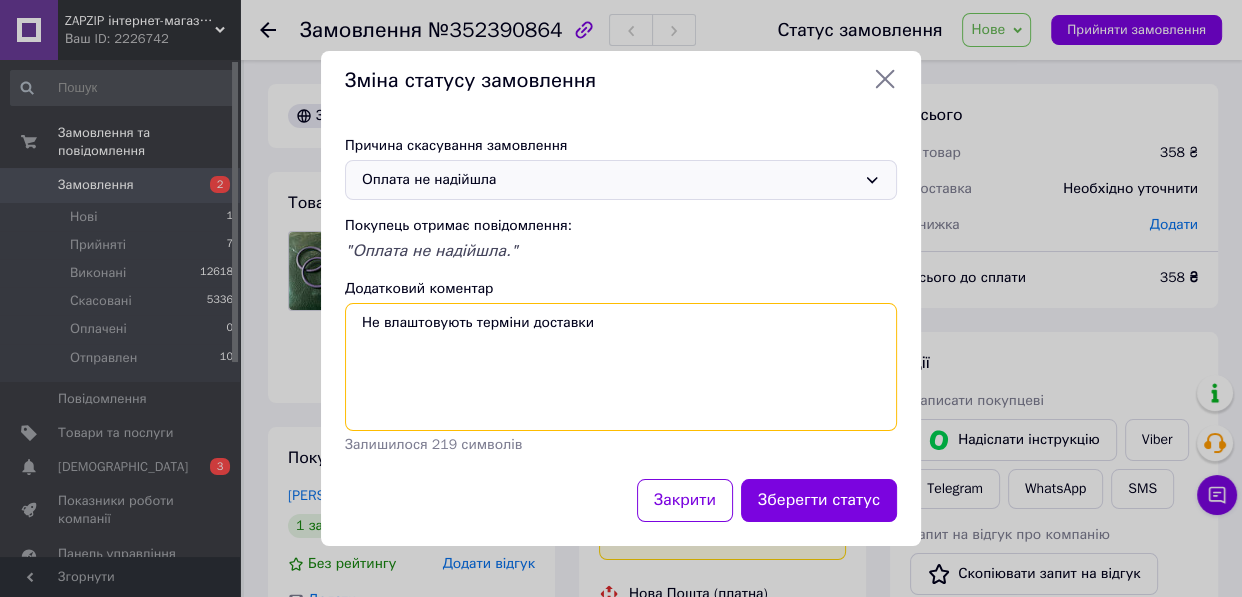 type on "Не влаштовують терміни доставки" 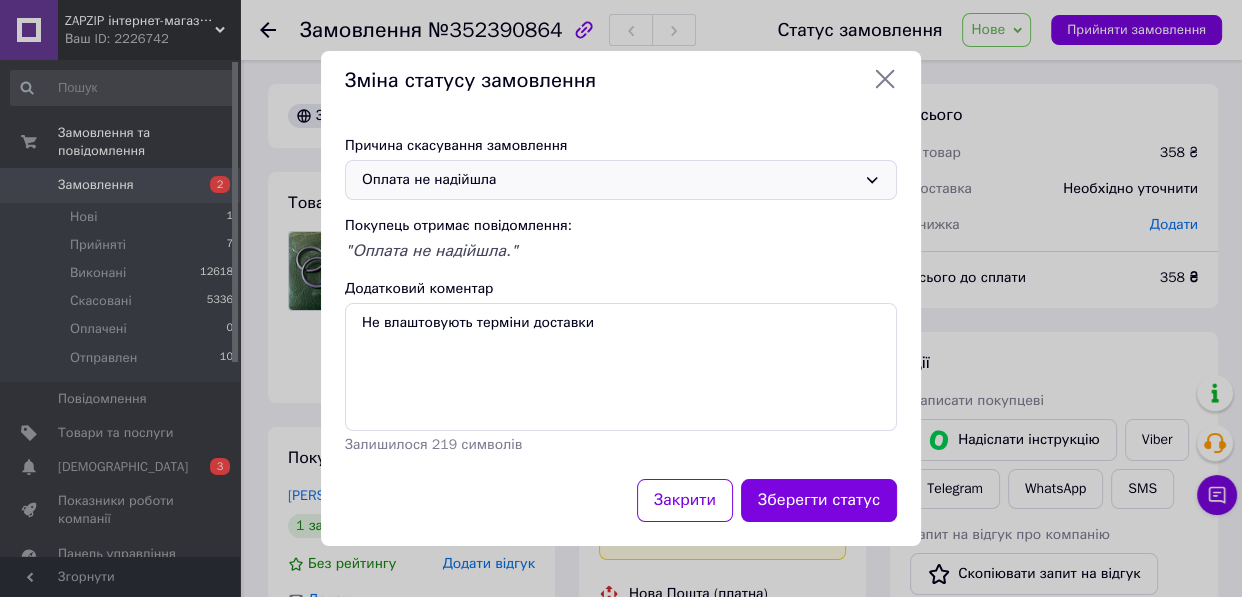 click on "Зберегти статус" at bounding box center (819, 500) 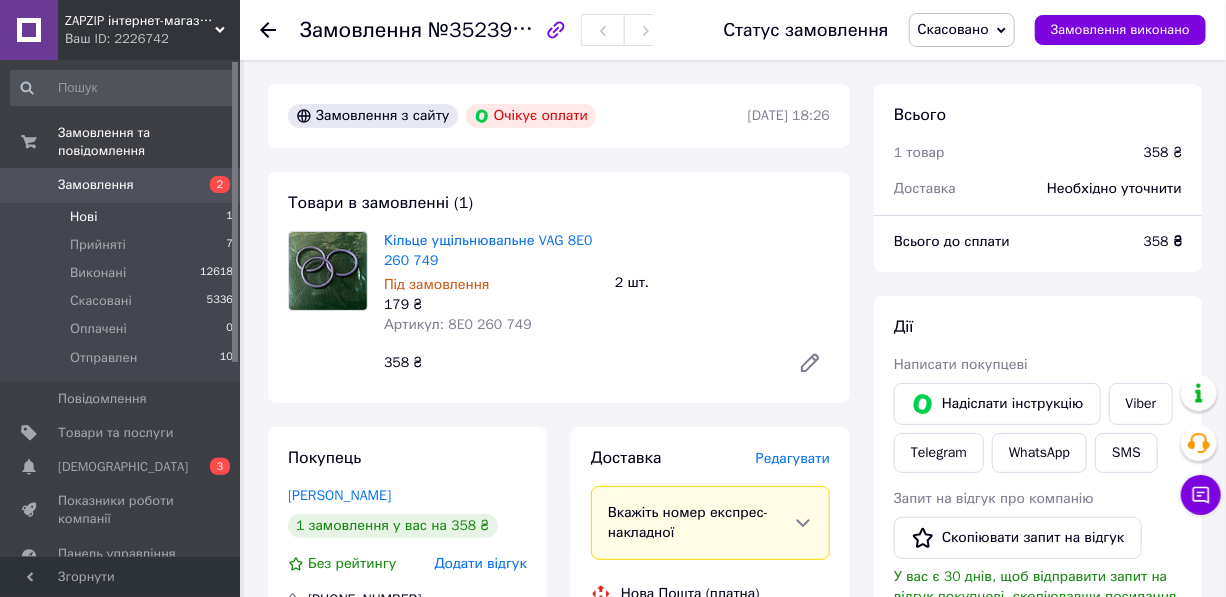 click on "Нові 1" at bounding box center [122, 217] 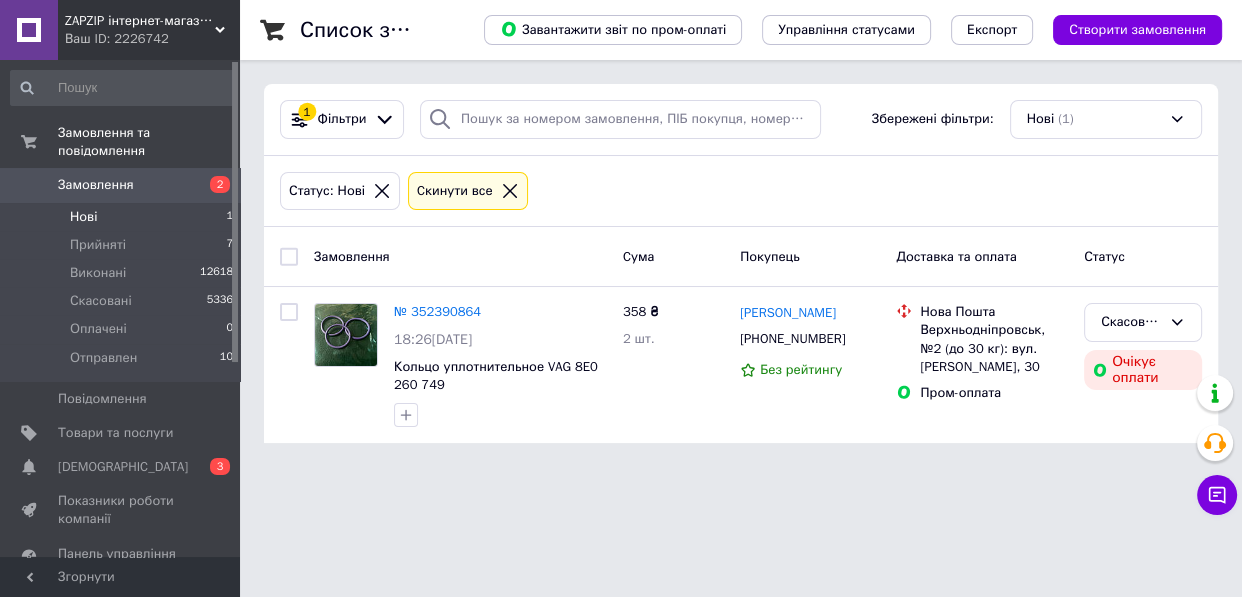 click on "Замовлення" at bounding box center [96, 185] 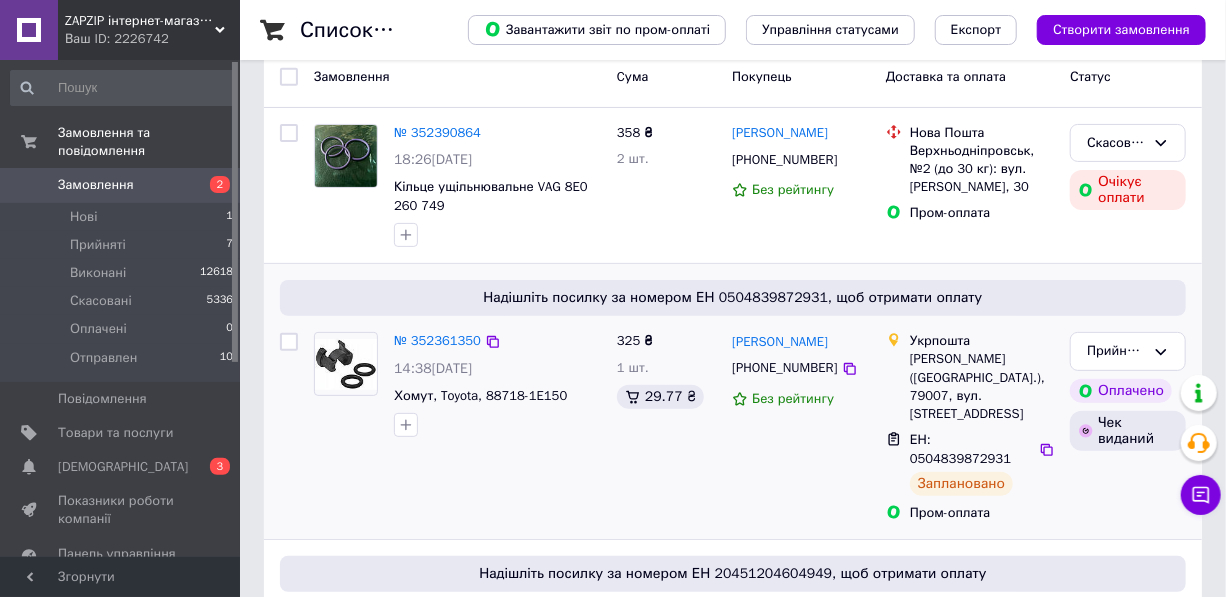 scroll, scrollTop: 181, scrollLeft: 0, axis: vertical 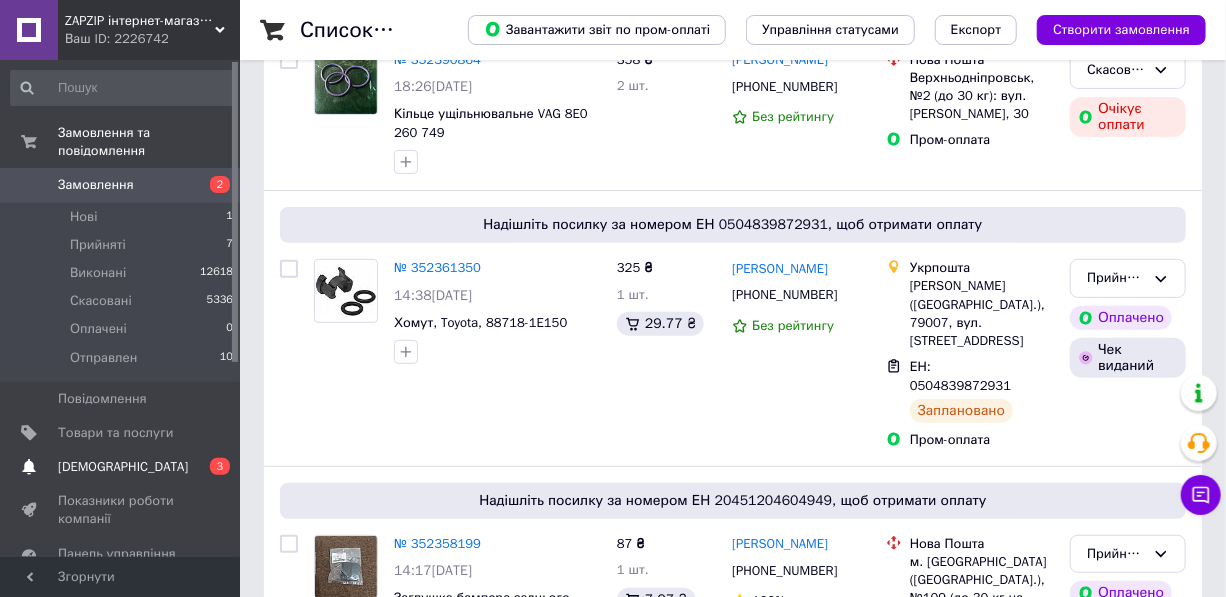 click on "[DEMOGRAPHIC_DATA]" at bounding box center [123, 467] 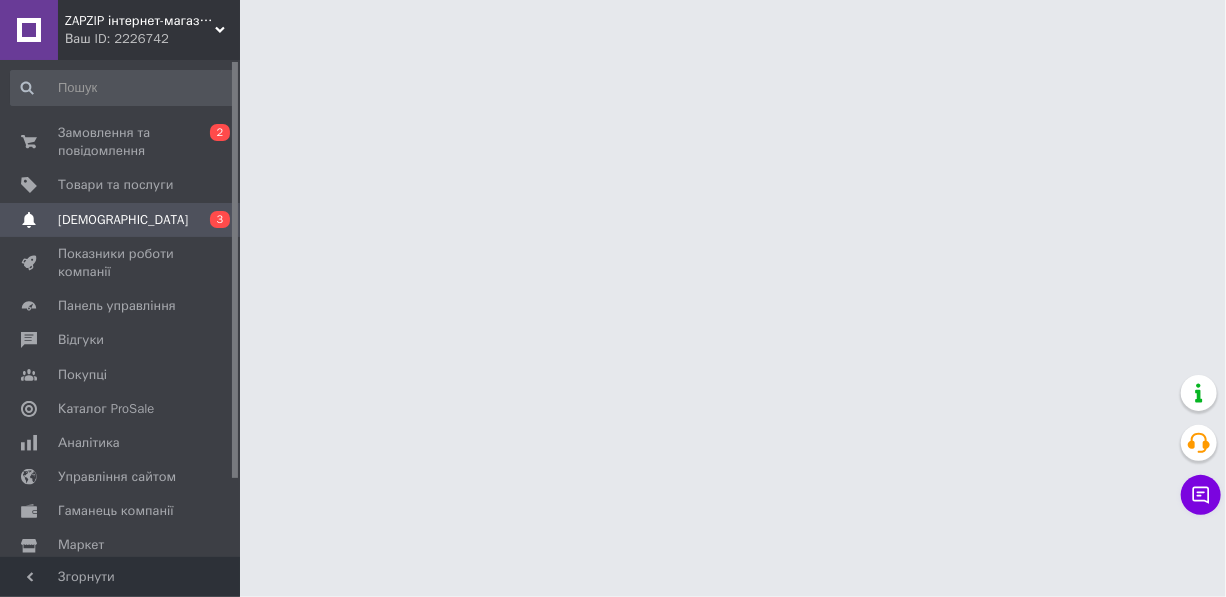 scroll, scrollTop: 0, scrollLeft: 0, axis: both 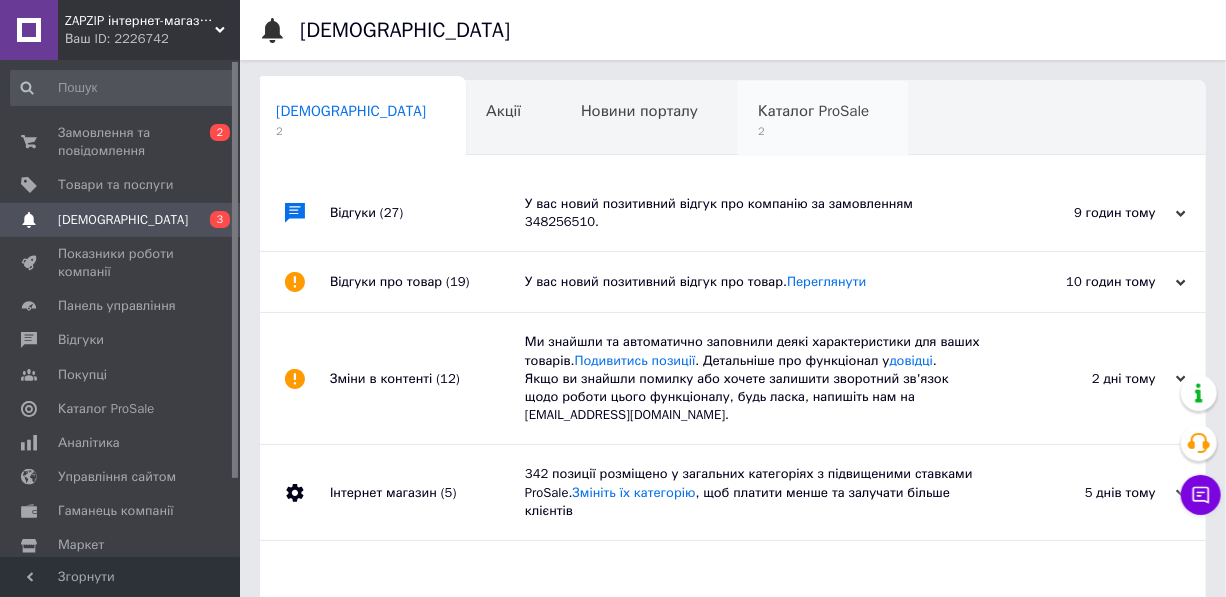 click on "Каталог ProSale" at bounding box center (813, 111) 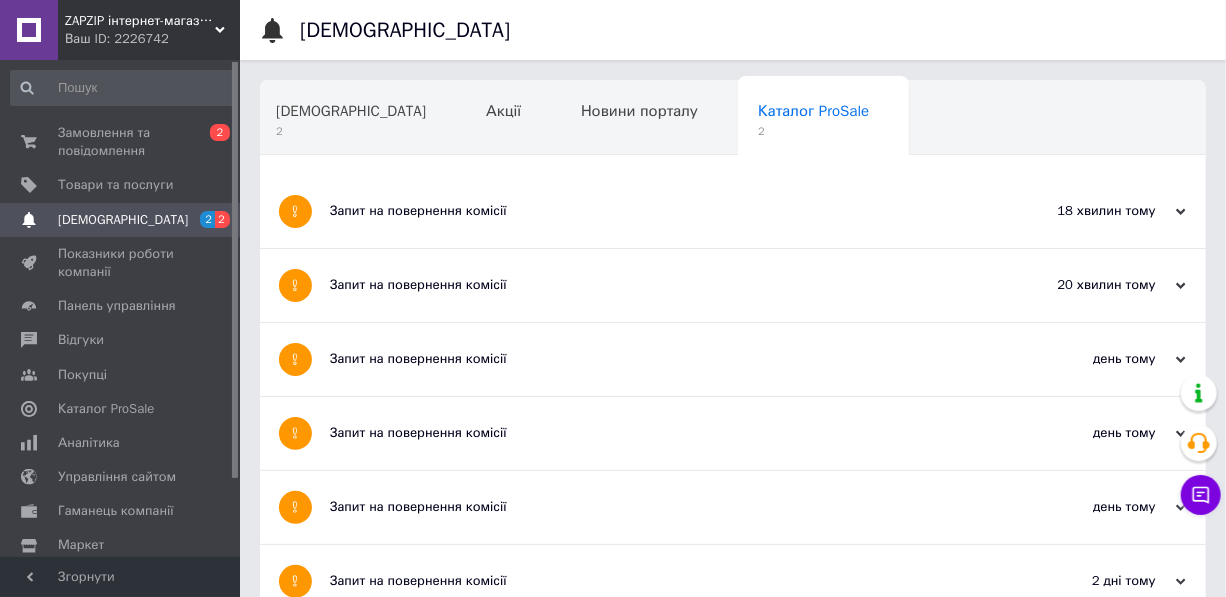 click on "Запит на повернення комісії" at bounding box center (658, 285) 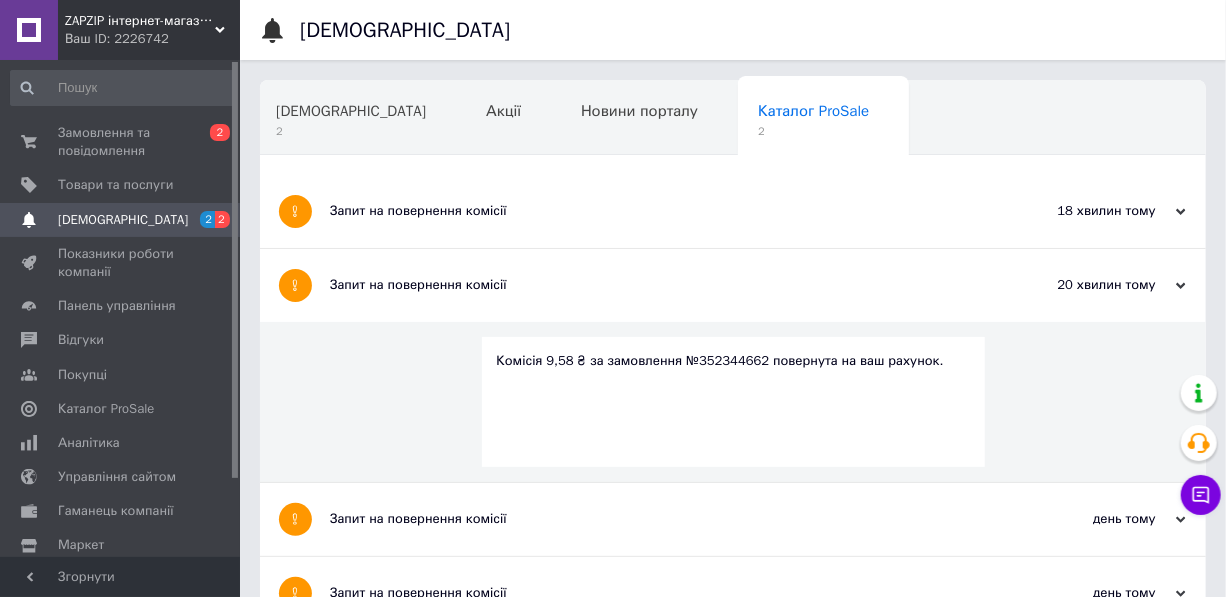 click on "Запит на повернення комісії" at bounding box center [658, 211] 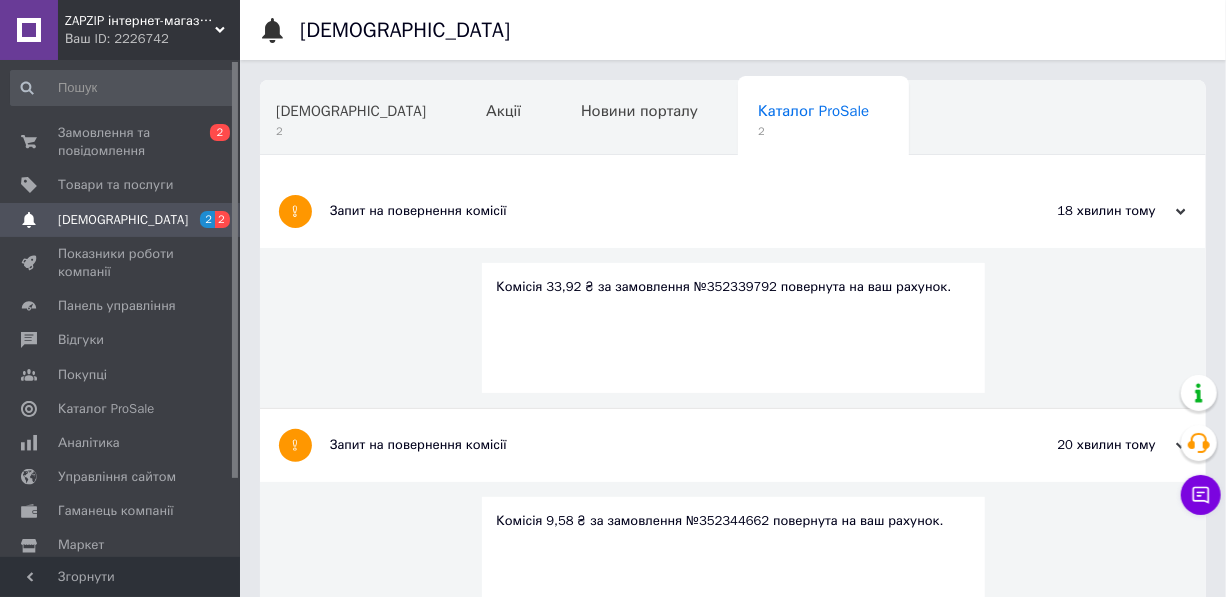 click on "[DEMOGRAPHIC_DATA]" at bounding box center (123, 220) 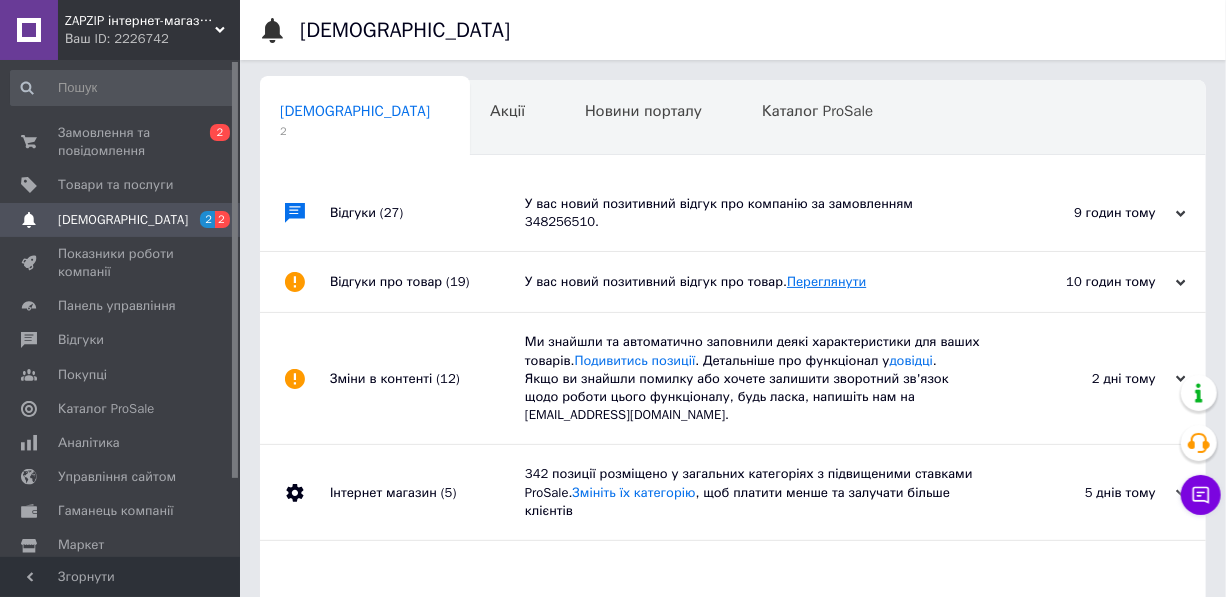 scroll, scrollTop: 0, scrollLeft: 4, axis: horizontal 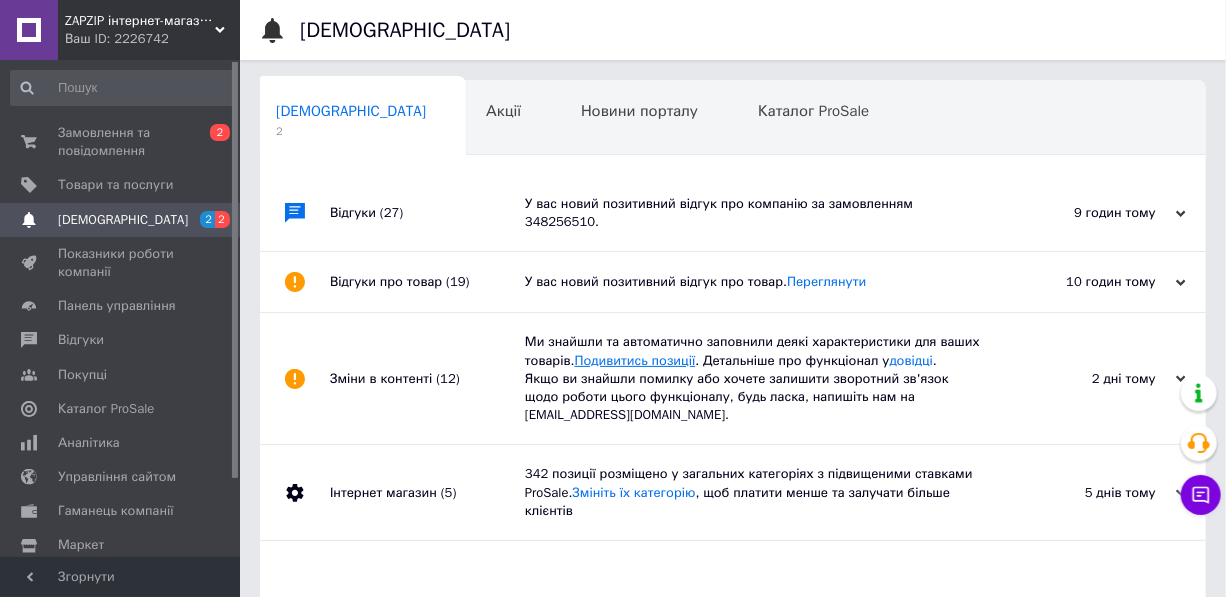 click on "Подивитись позиції" at bounding box center (635, 360) 